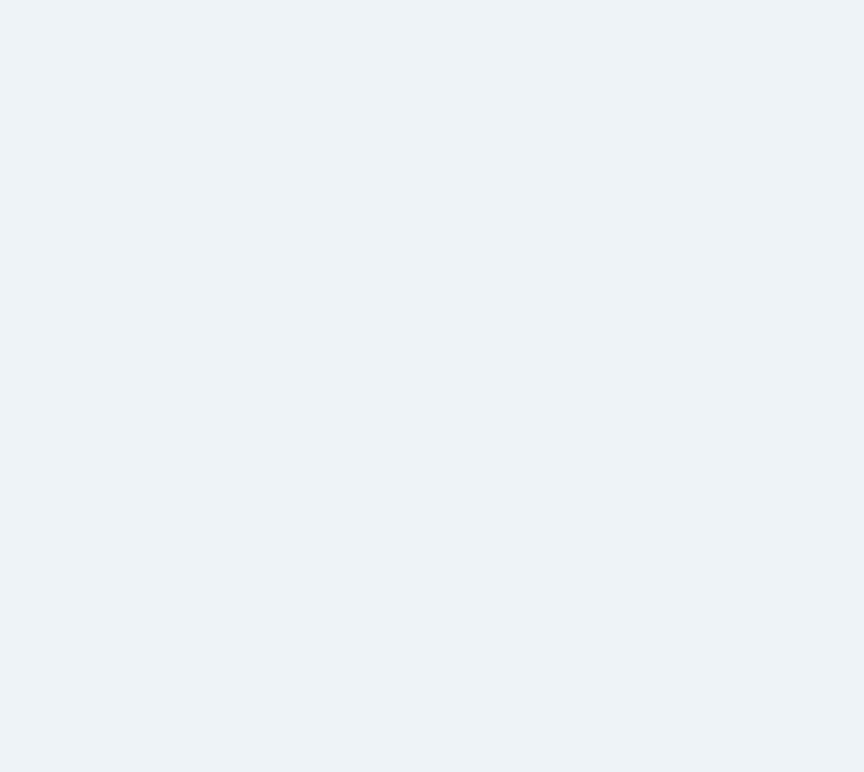 scroll, scrollTop: 0, scrollLeft: 0, axis: both 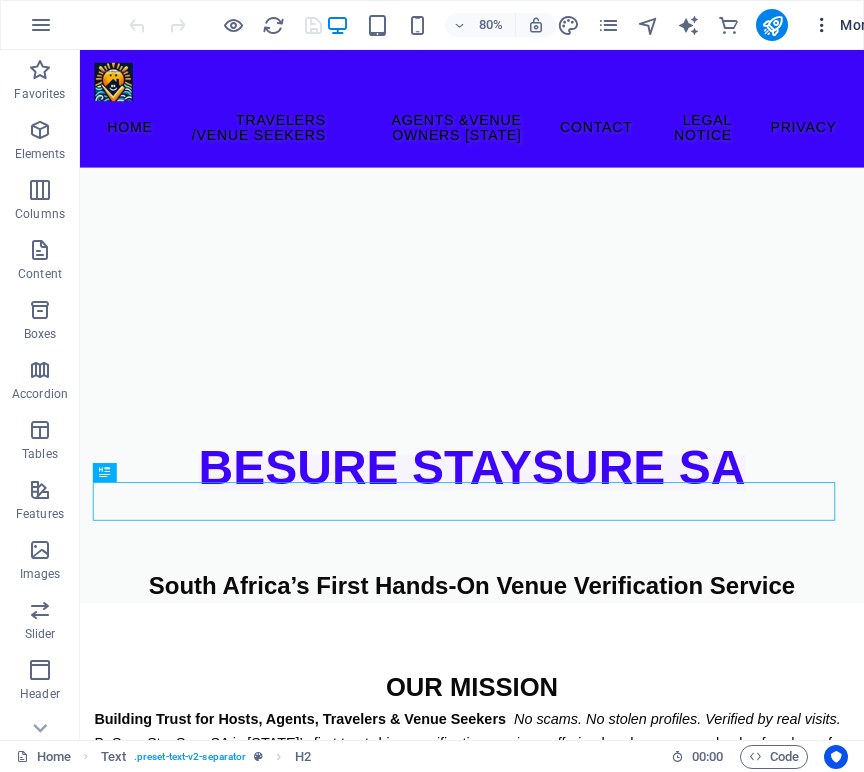 click at bounding box center [822, 25] 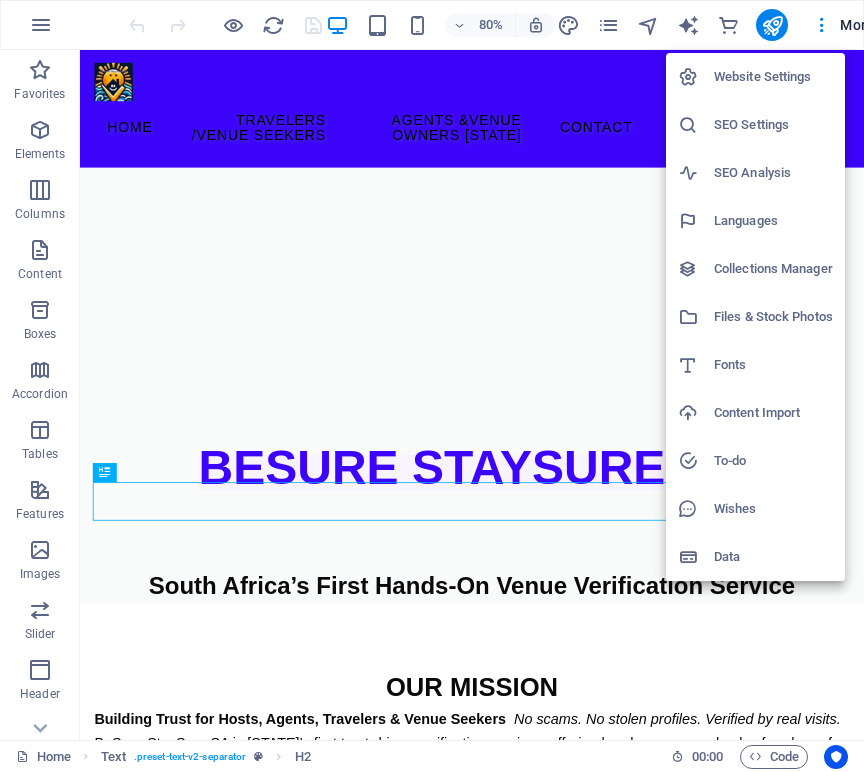 click on "Website Settings" at bounding box center [773, 77] 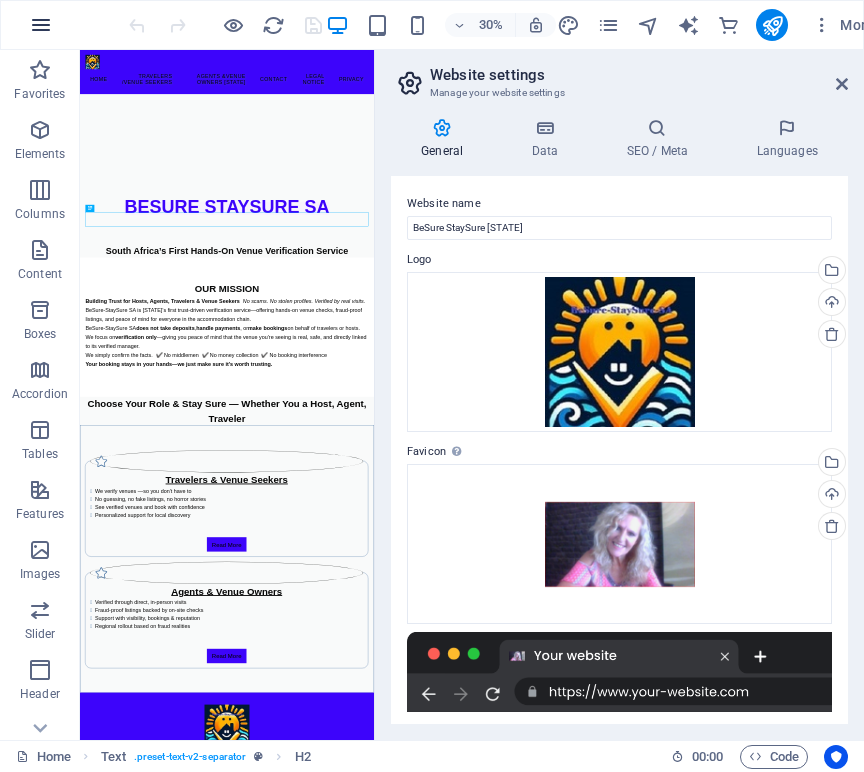 click at bounding box center [41, 25] 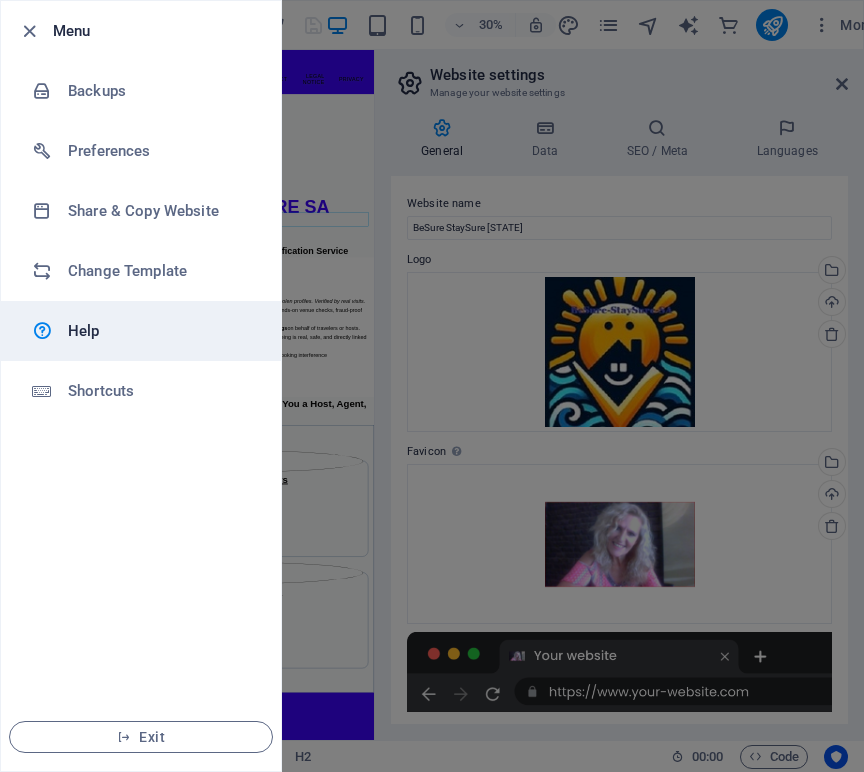 click on "Help" at bounding box center [141, 331] 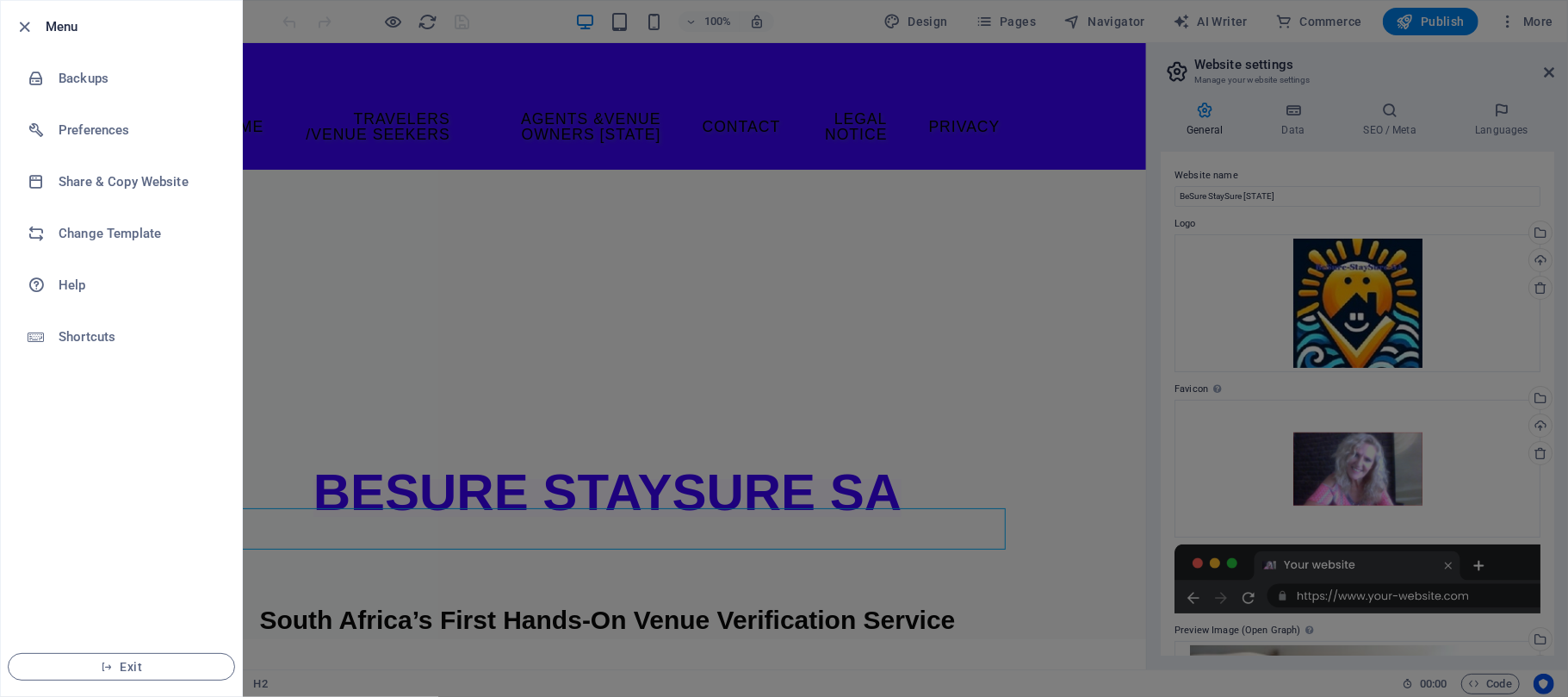click at bounding box center (784, 348) 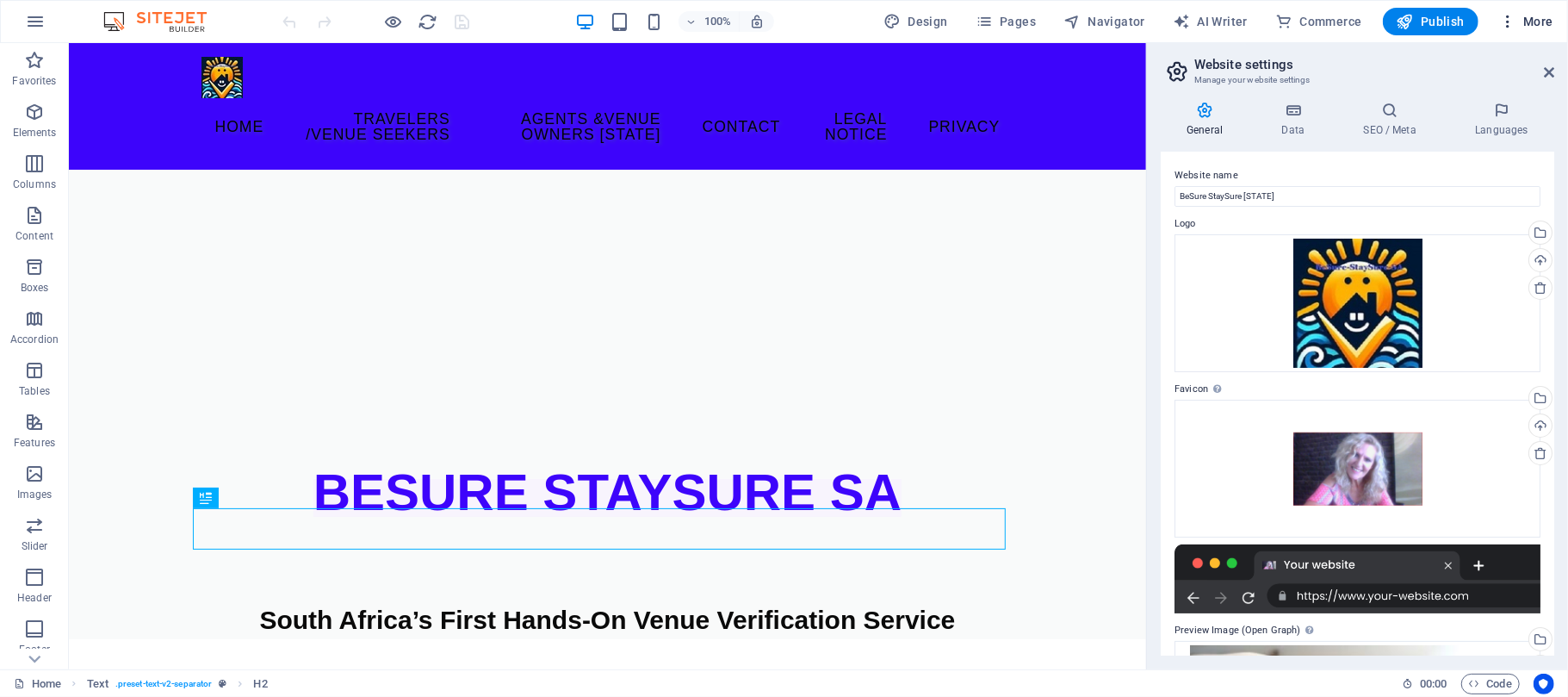 click on "More" at bounding box center [1526, 22] 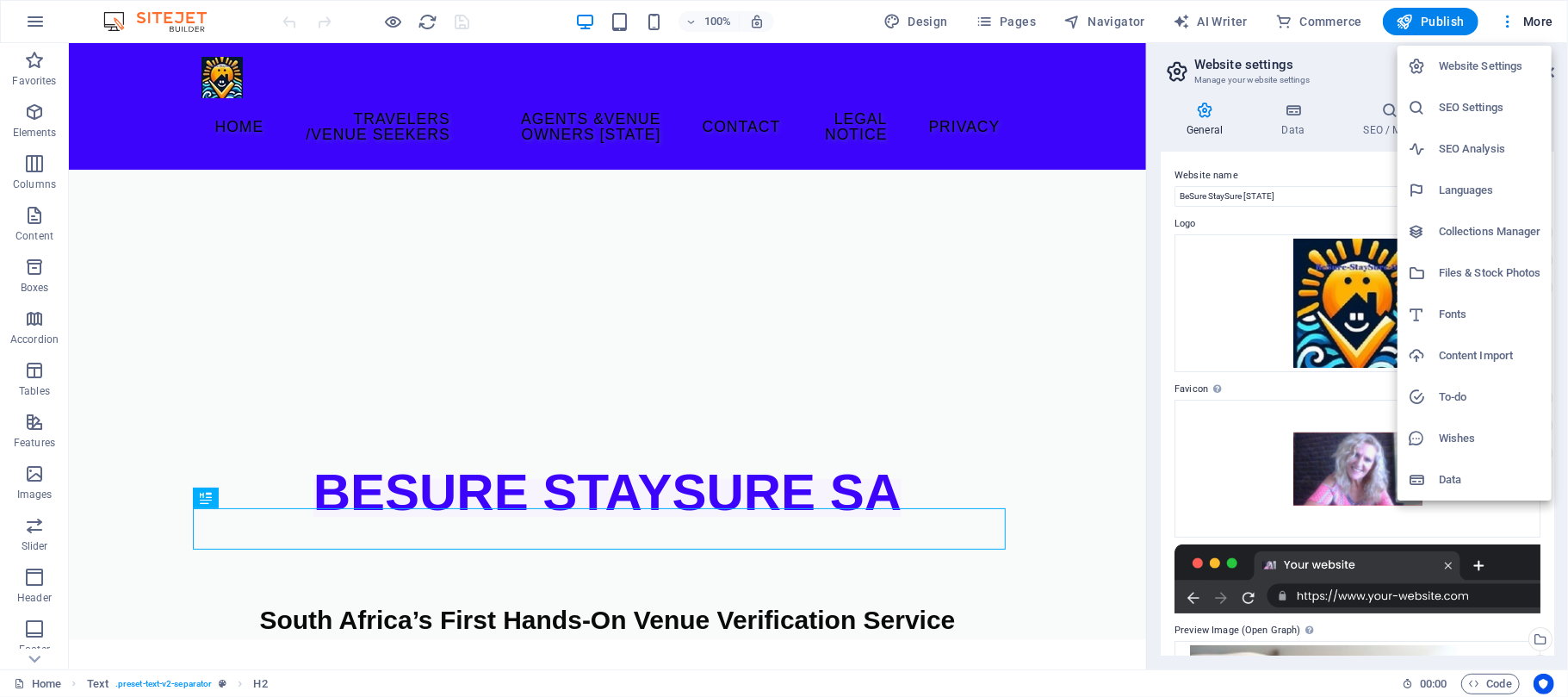 click on "Website Settings" at bounding box center [1490, 66] 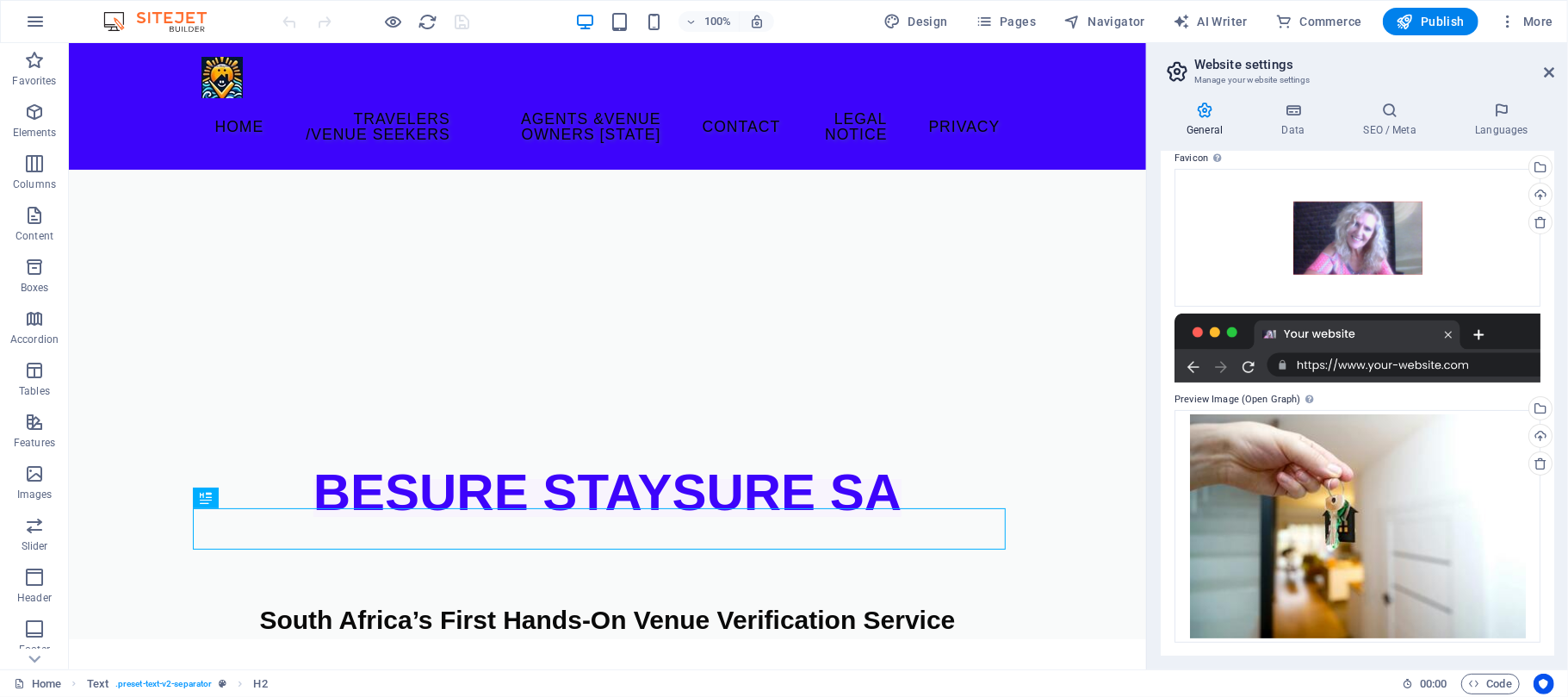 scroll, scrollTop: 166, scrollLeft: 0, axis: vertical 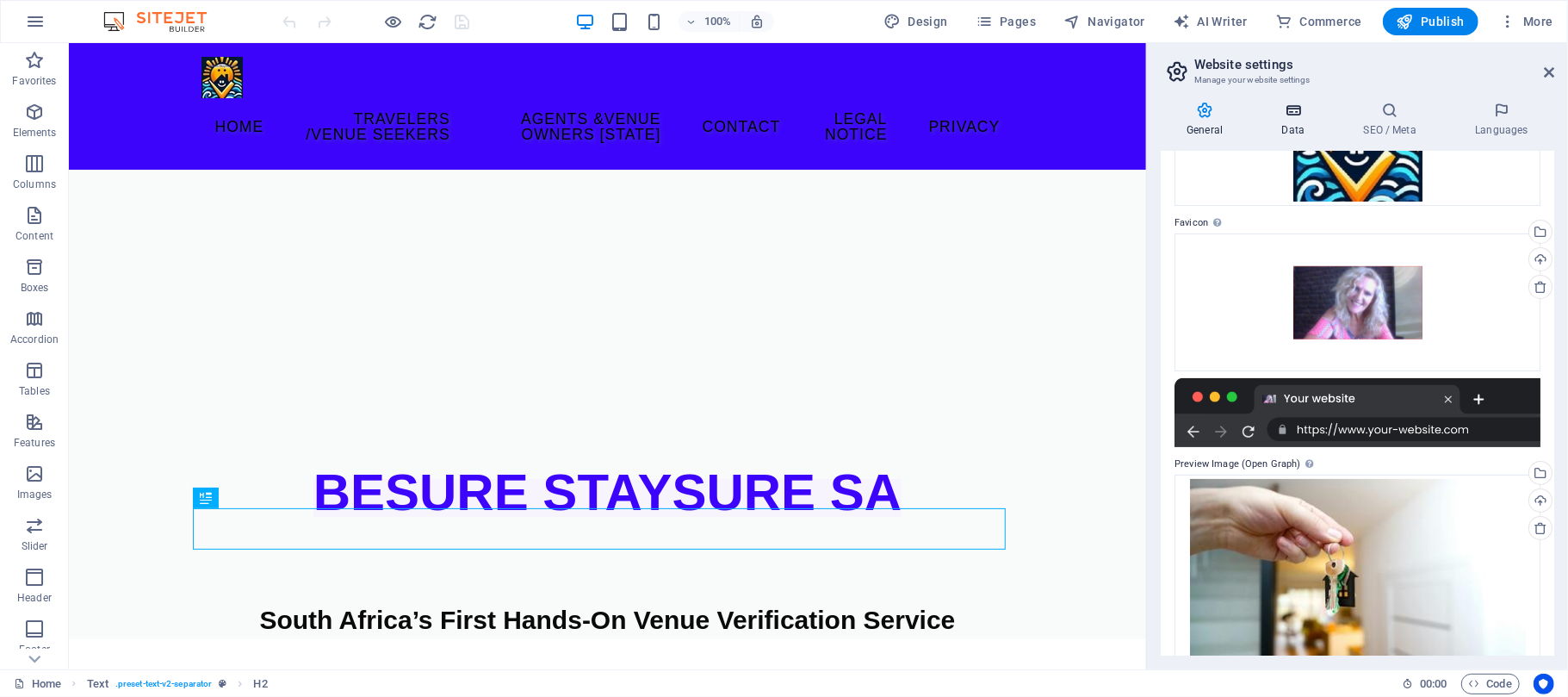click at bounding box center [1292, 110] 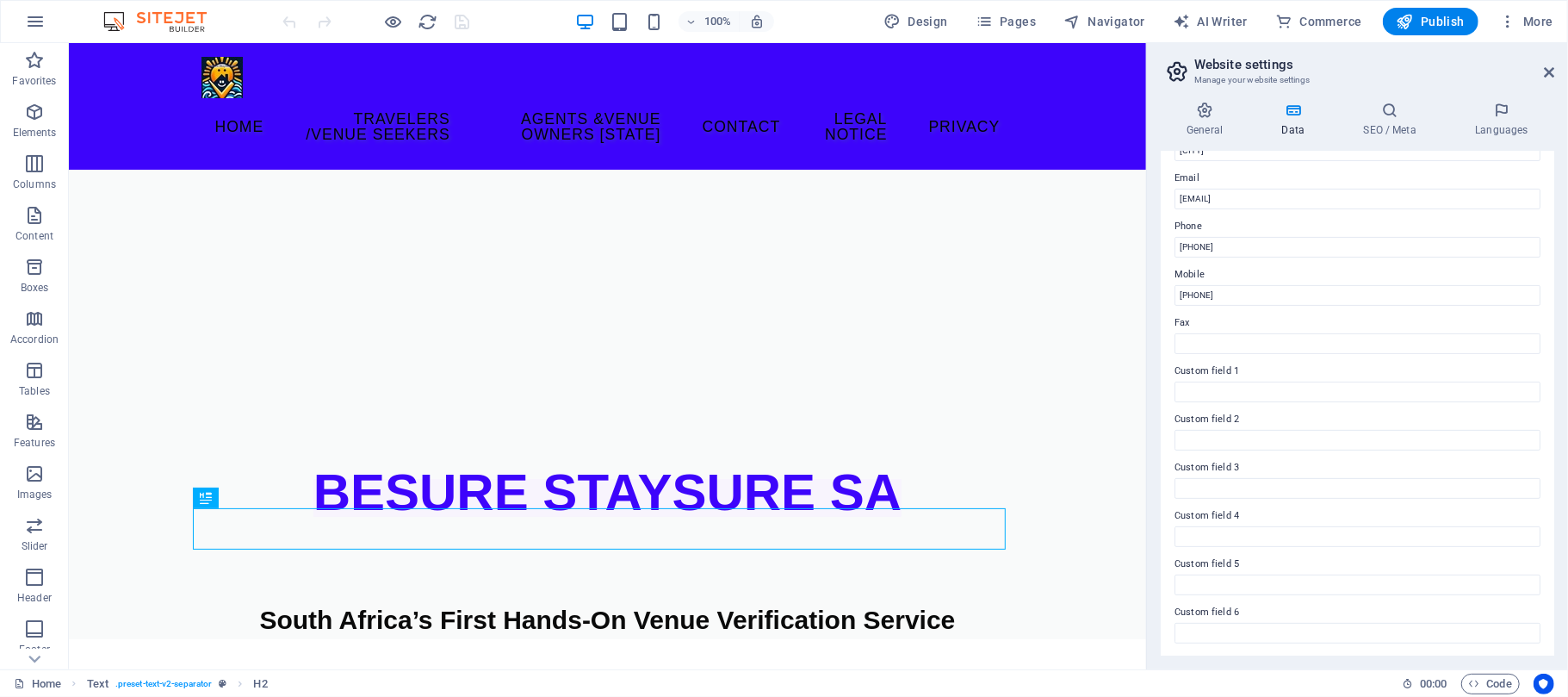 scroll, scrollTop: 0, scrollLeft: 0, axis: both 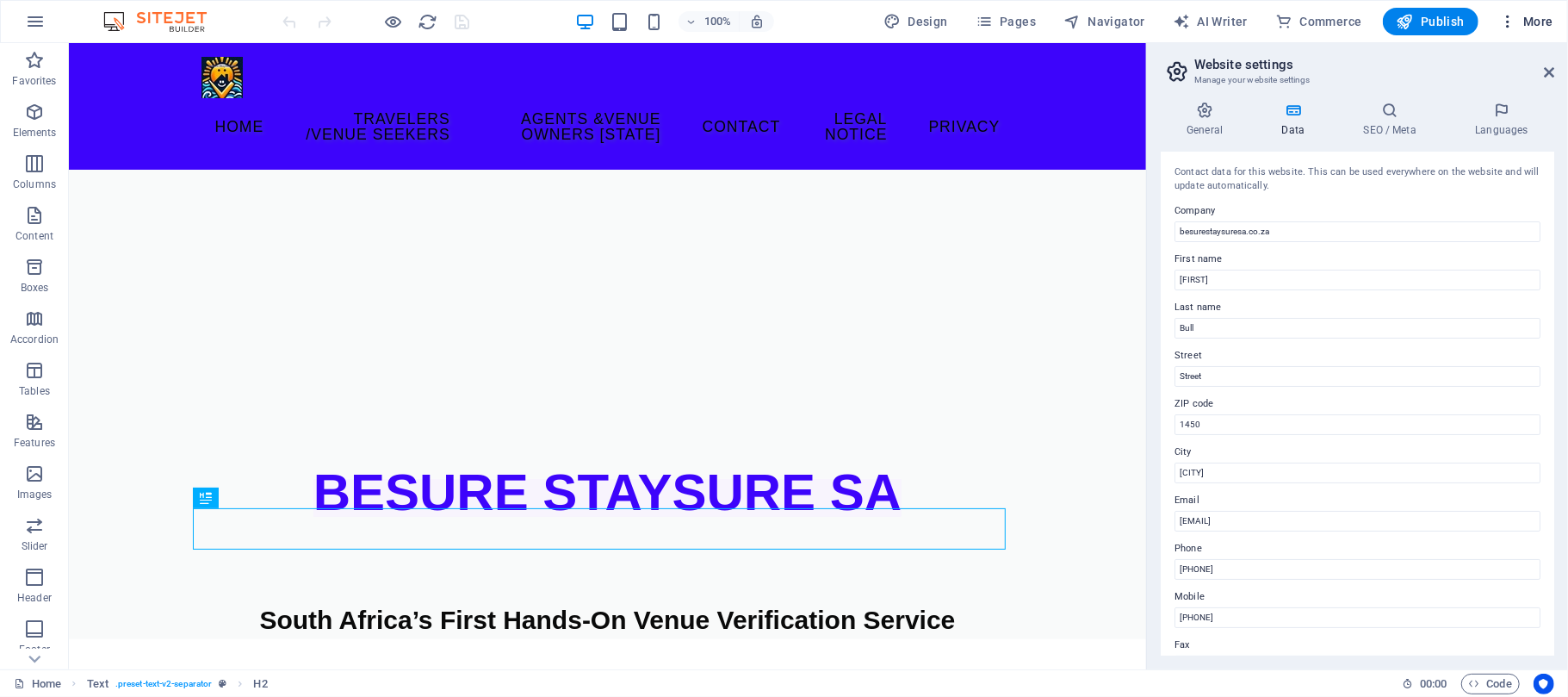 click at bounding box center [1508, 22] 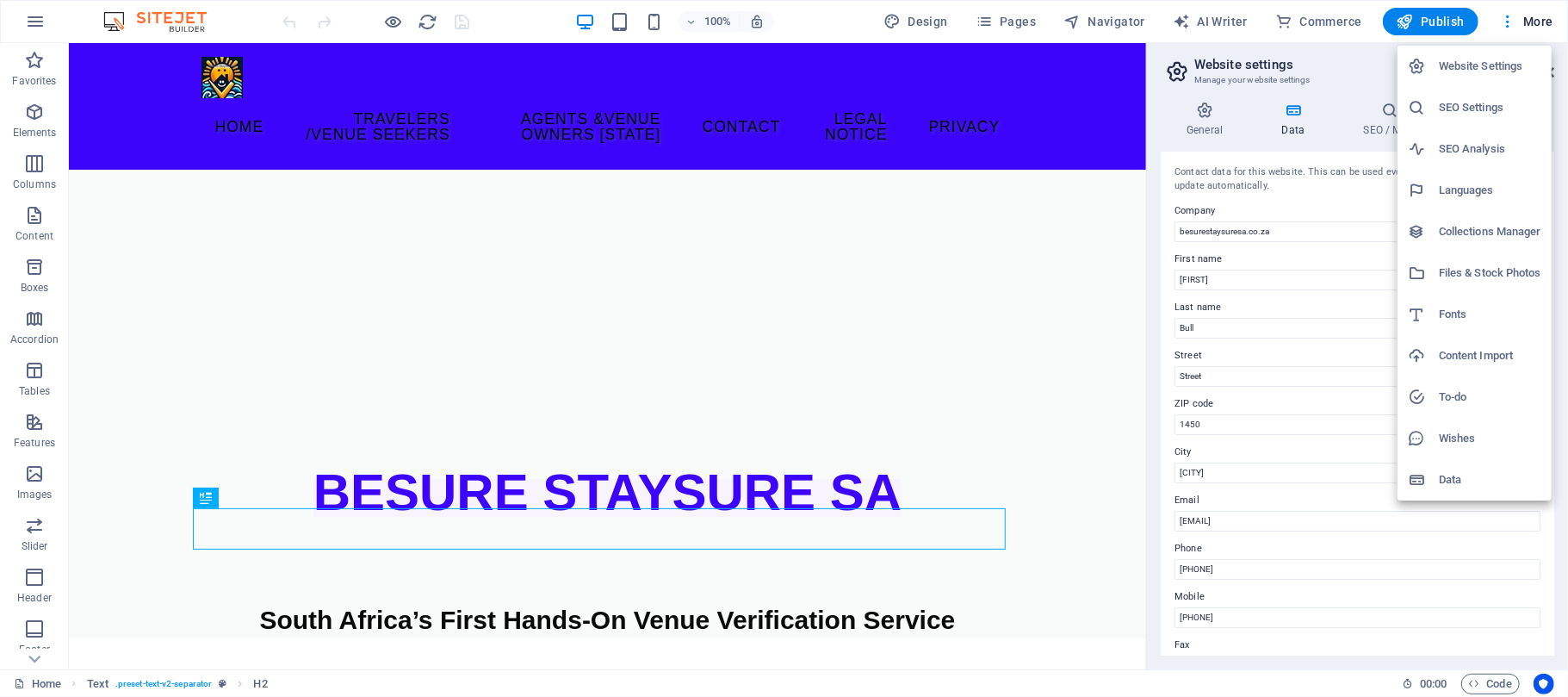 click on "Data" at bounding box center (1490, 480) 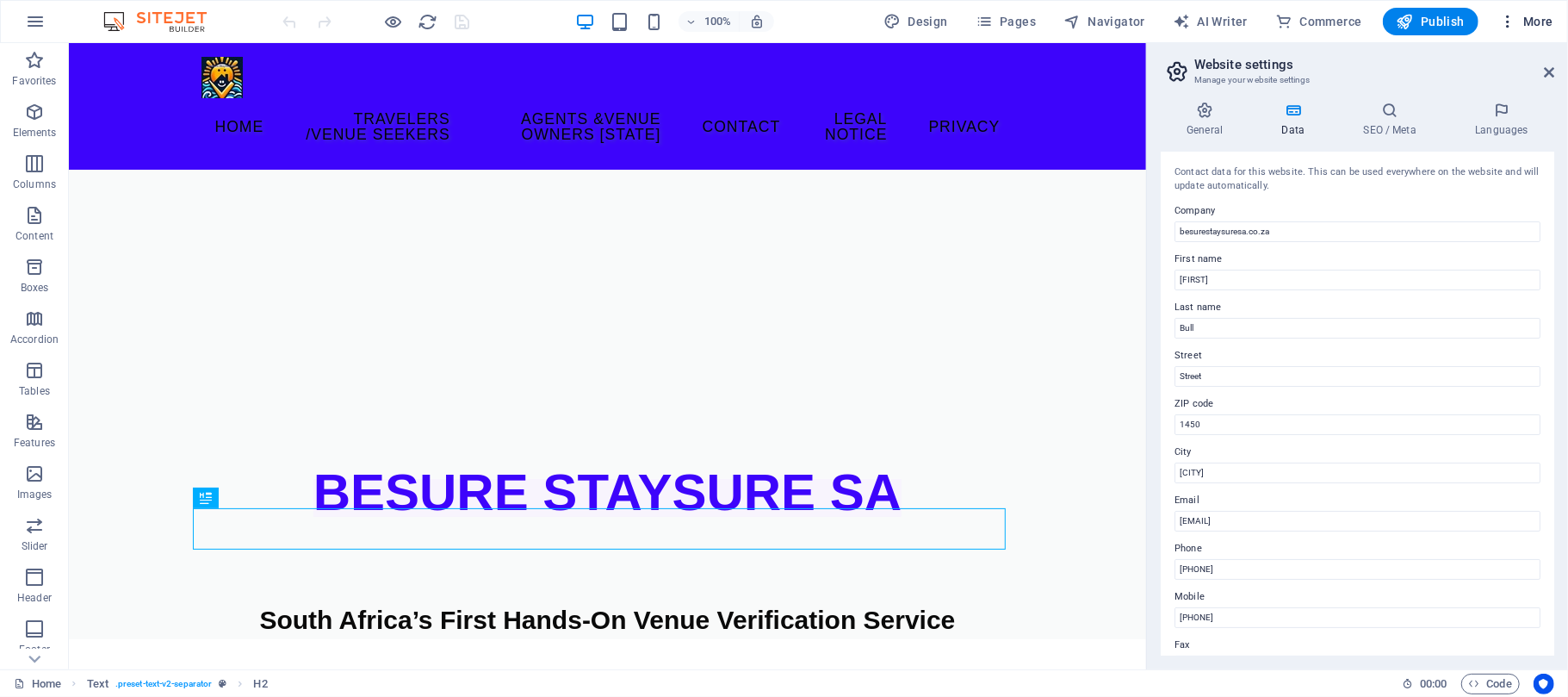 click at bounding box center [1508, 22] 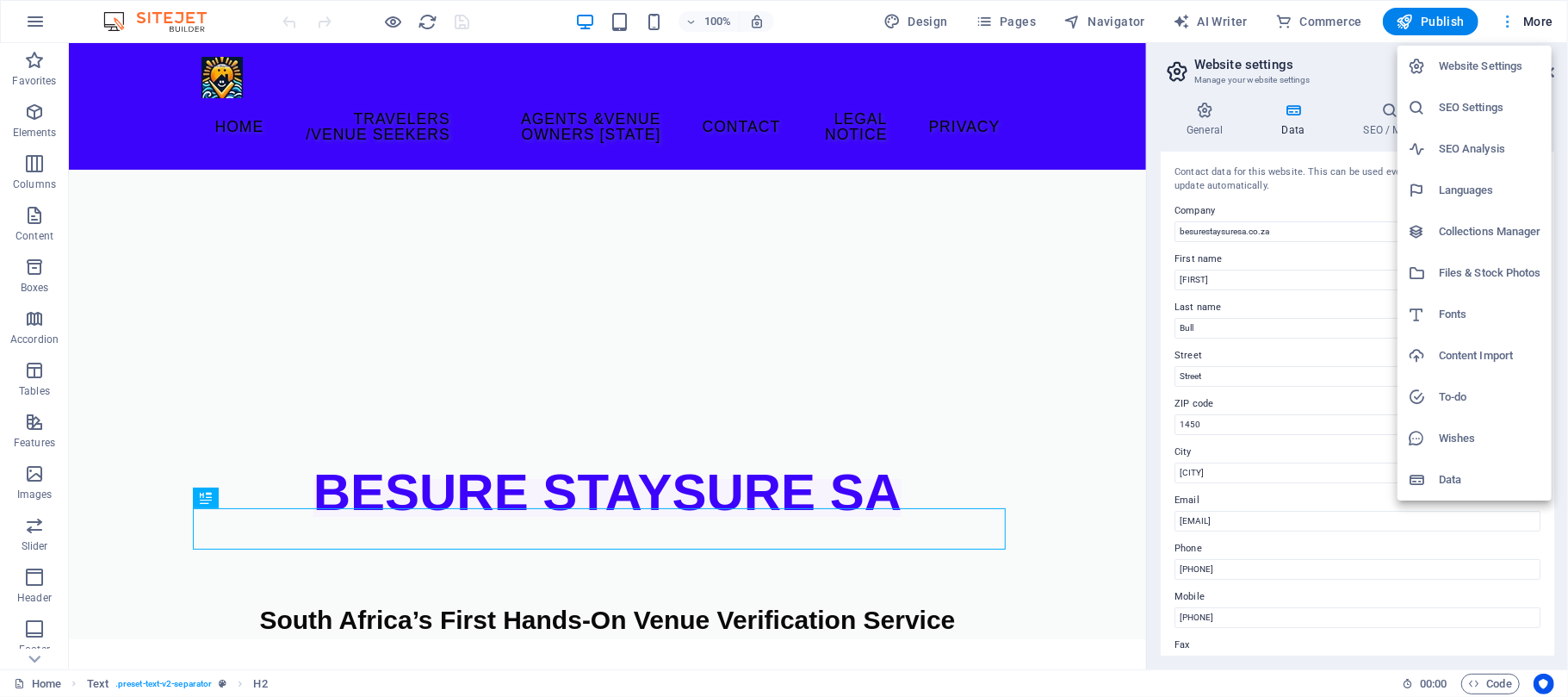 click at bounding box center [784, 348] 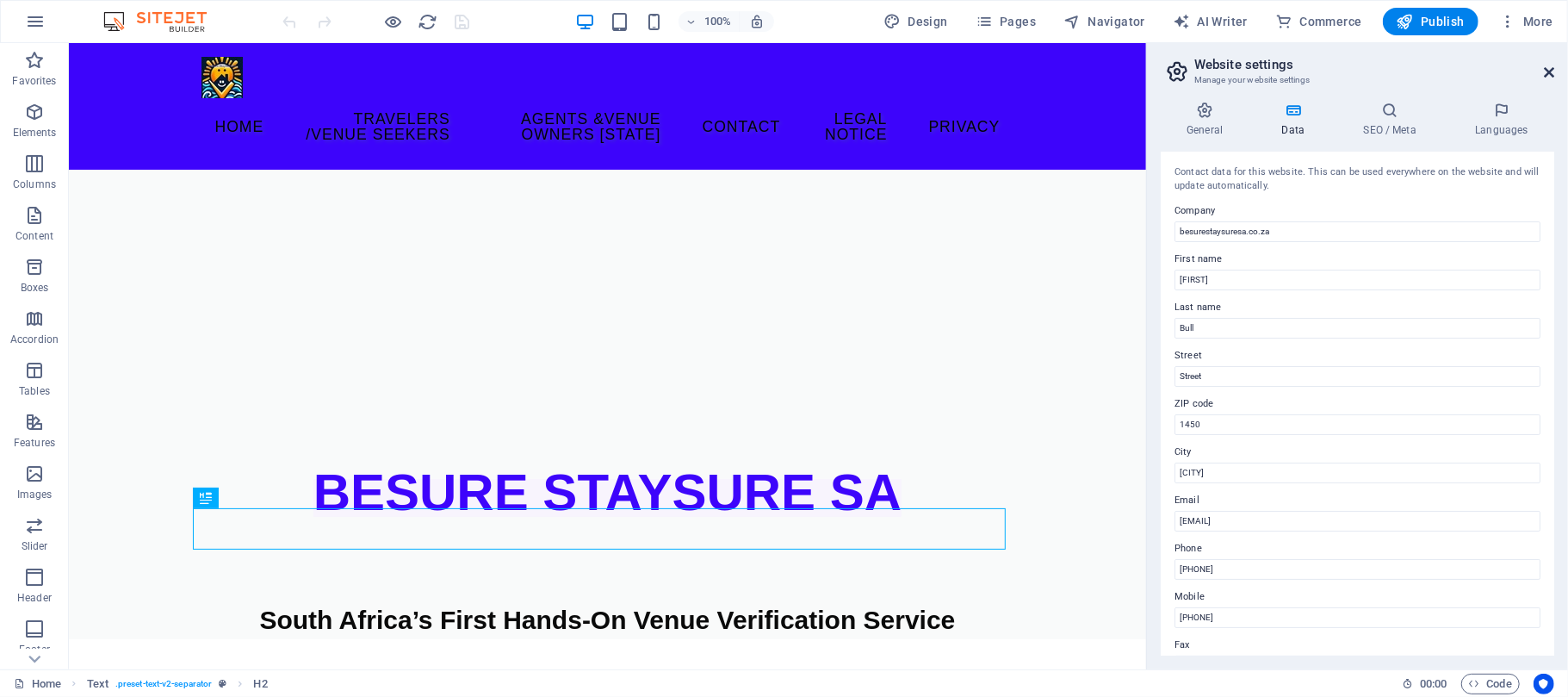 click at bounding box center (1549, 72) 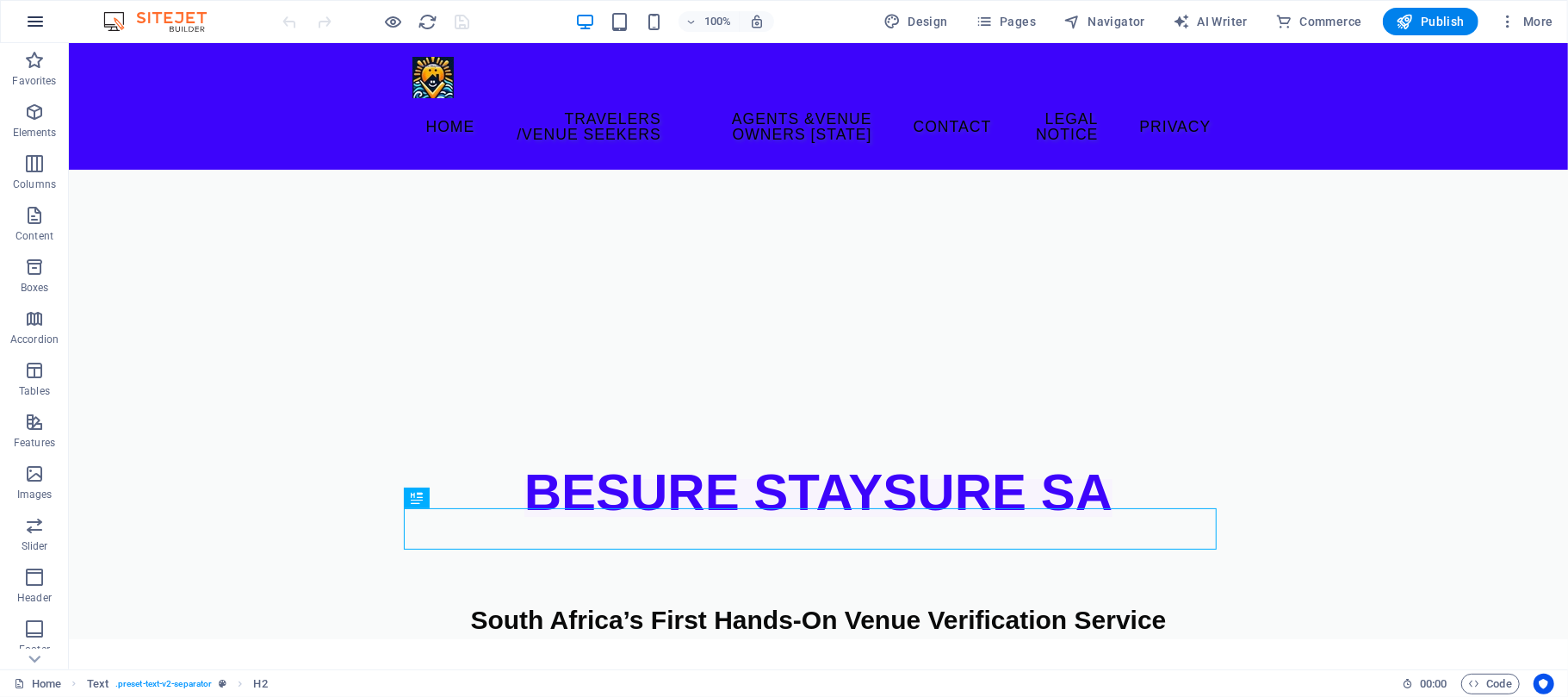 click at bounding box center [35, 22] 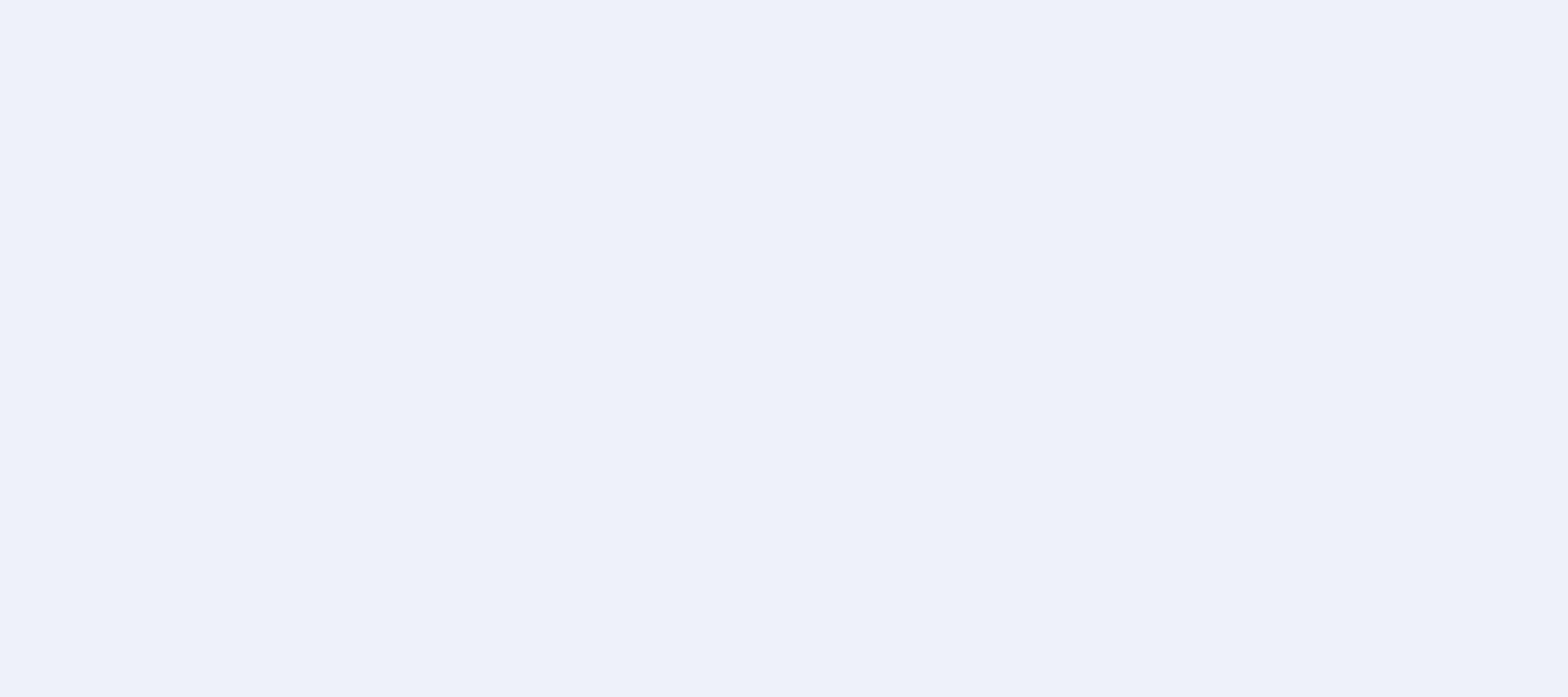 scroll, scrollTop: 0, scrollLeft: 0, axis: both 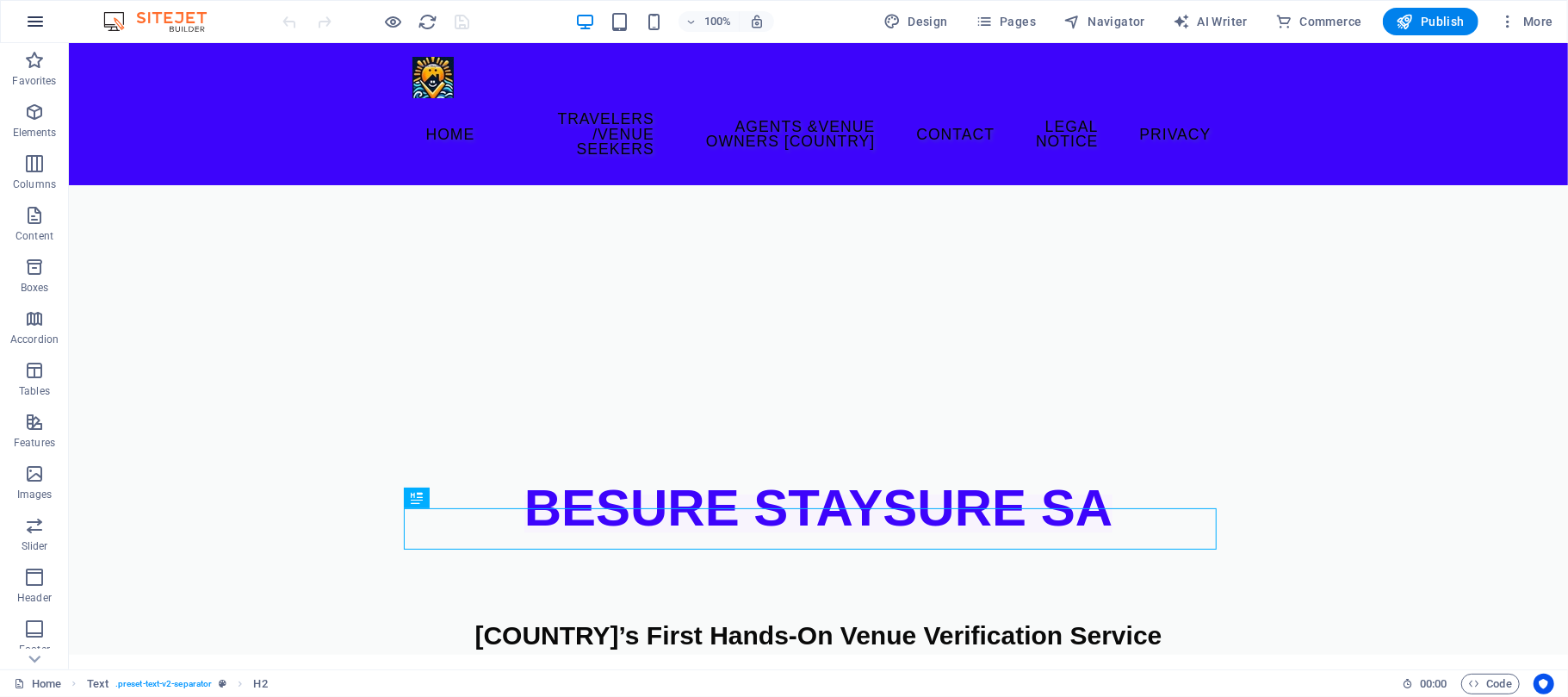 click at bounding box center [35, 22] 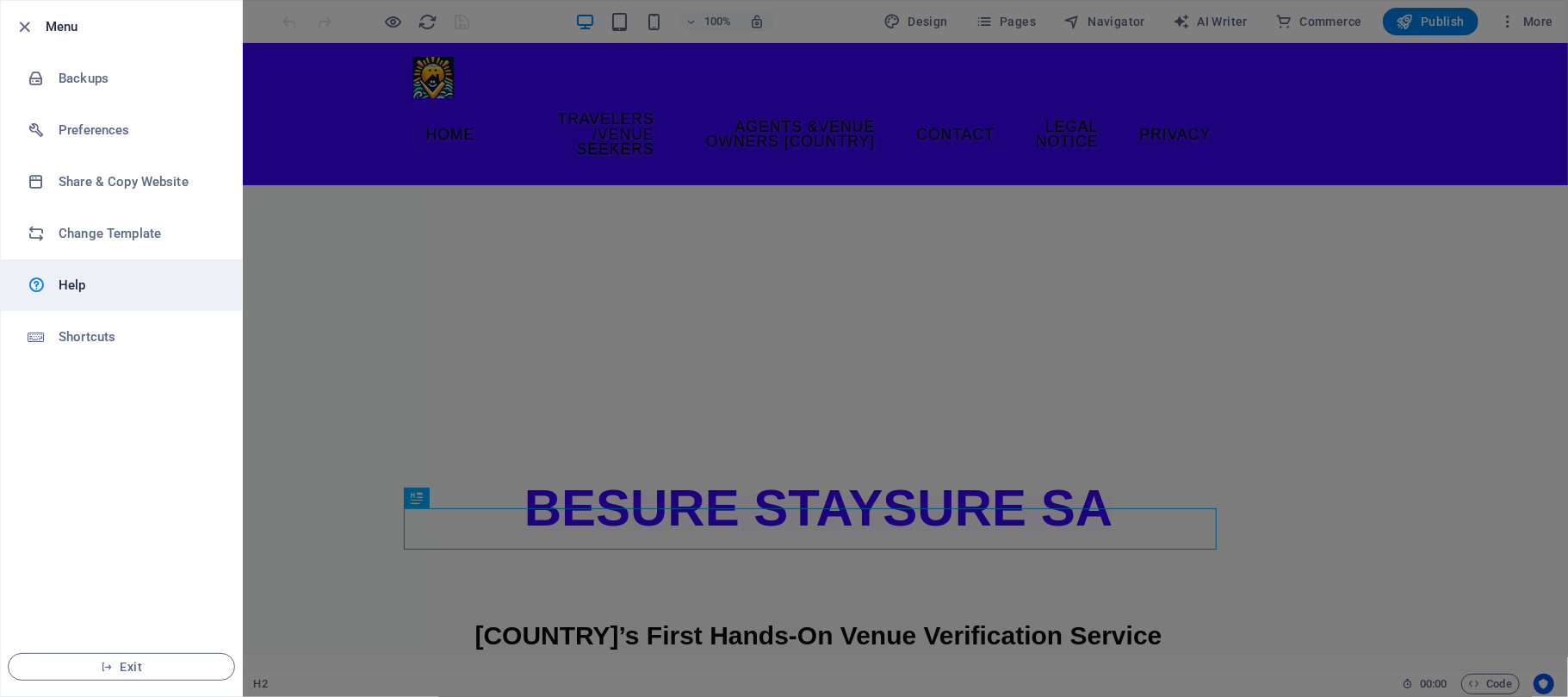 click on "Help" at bounding box center (138, 285) 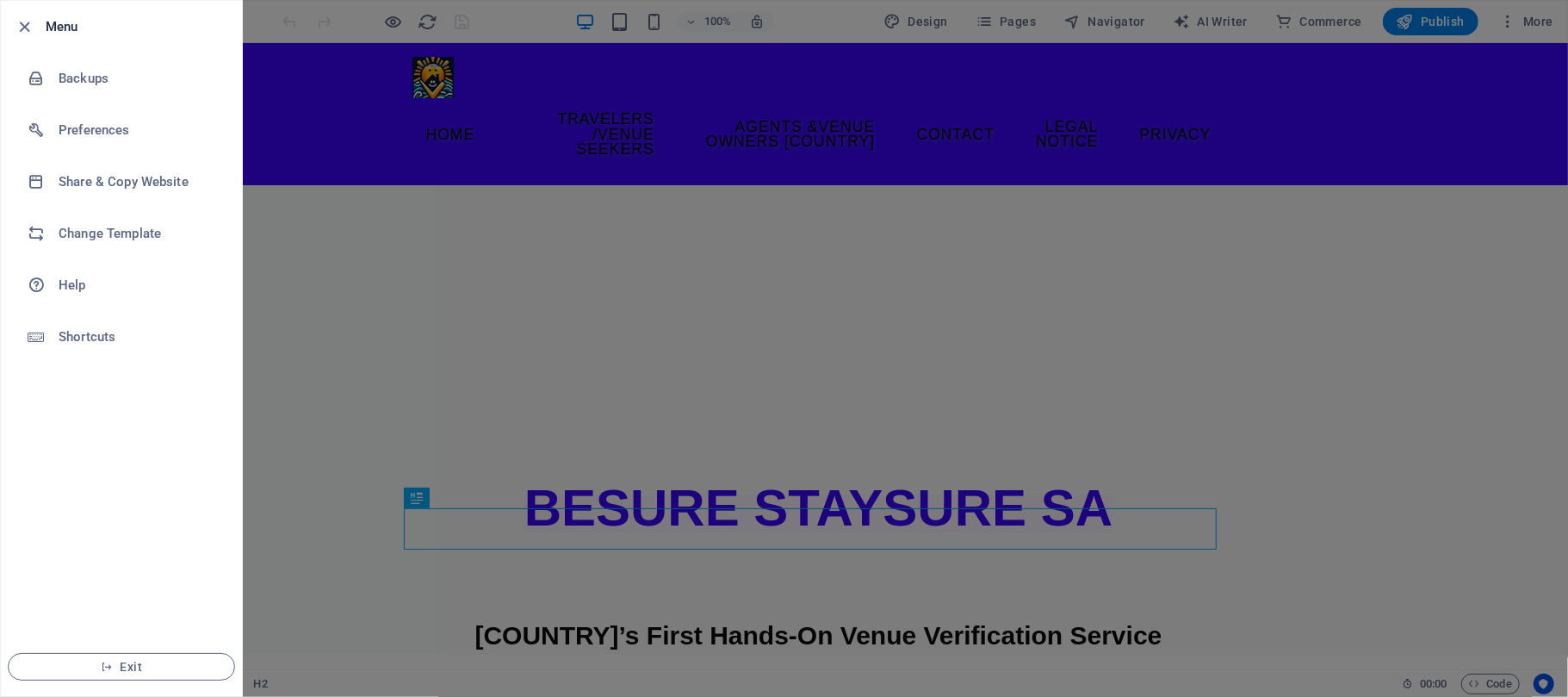 click on "Menu" at bounding box center (137, 27) 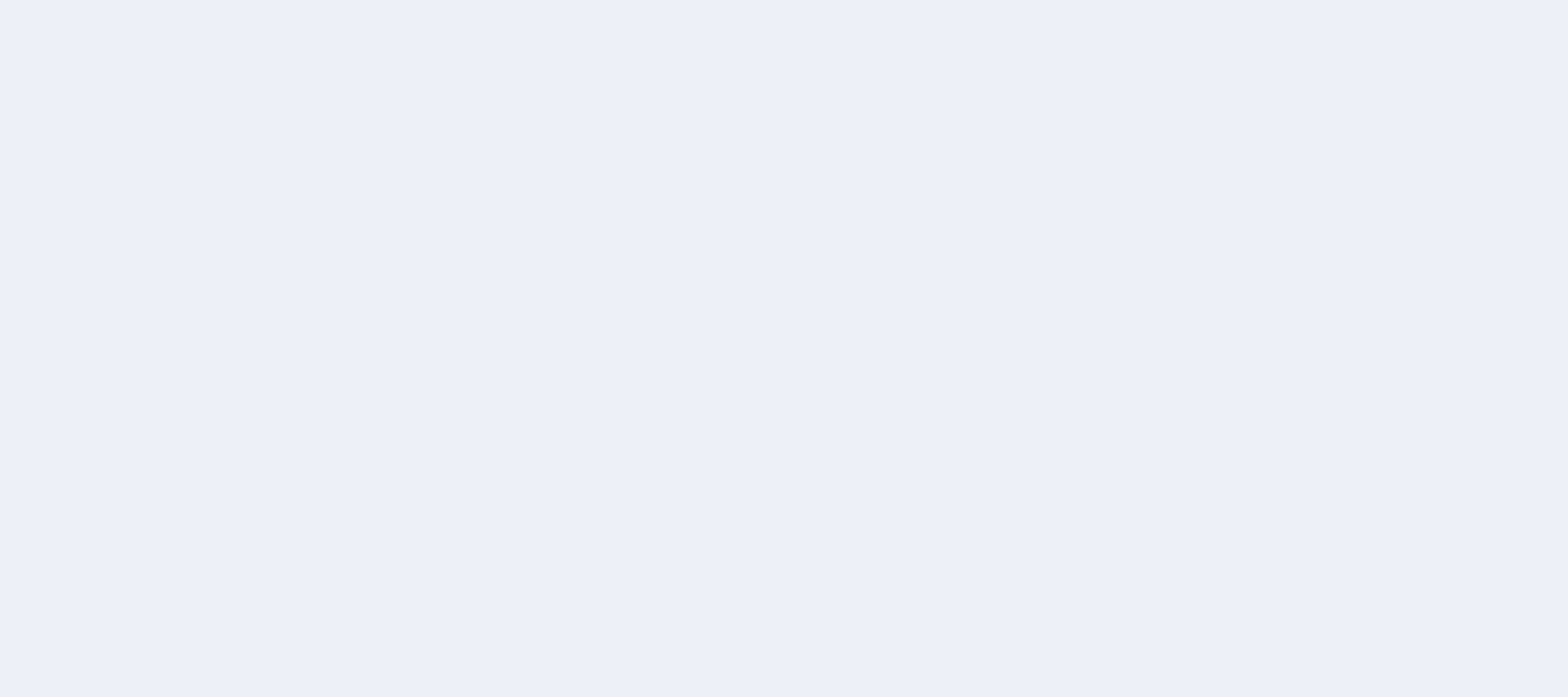 scroll, scrollTop: 0, scrollLeft: 0, axis: both 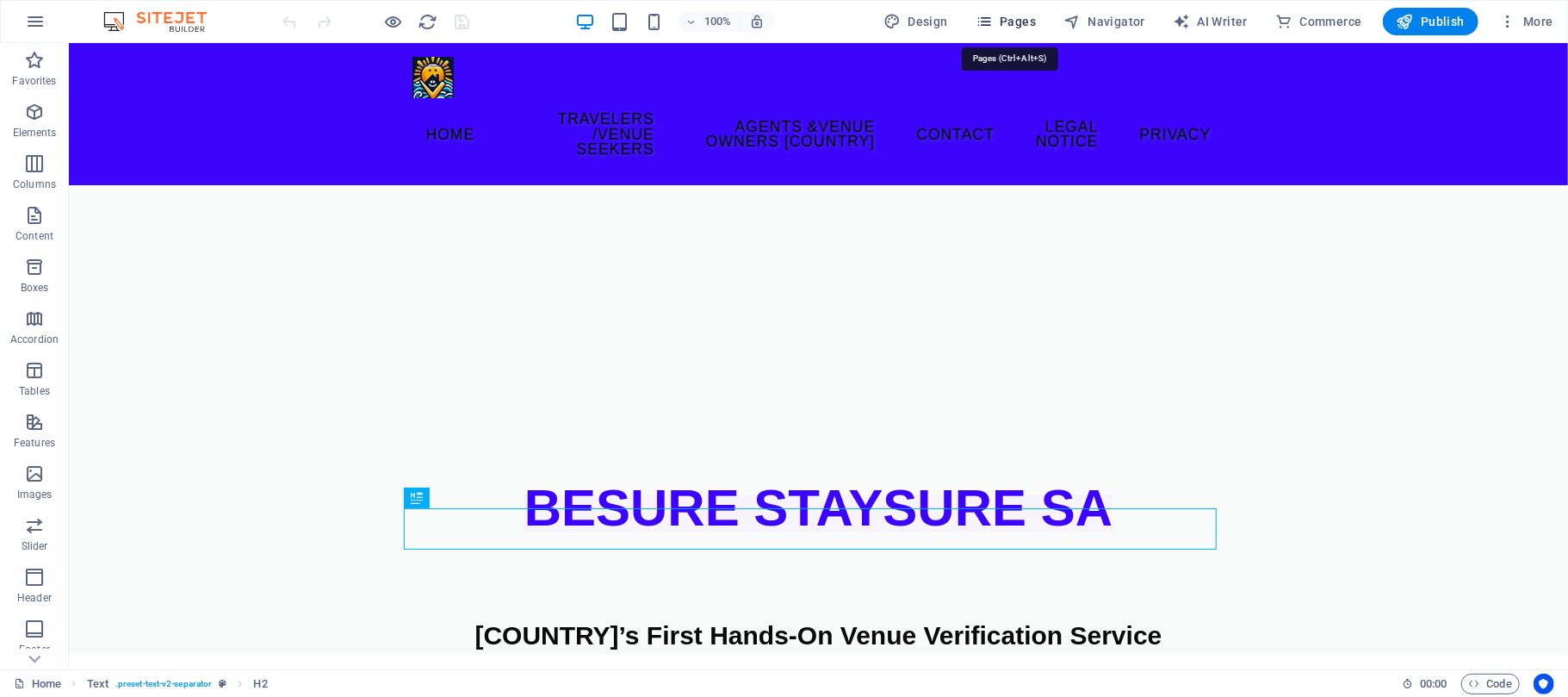 click on "Pages" at bounding box center [1006, 22] 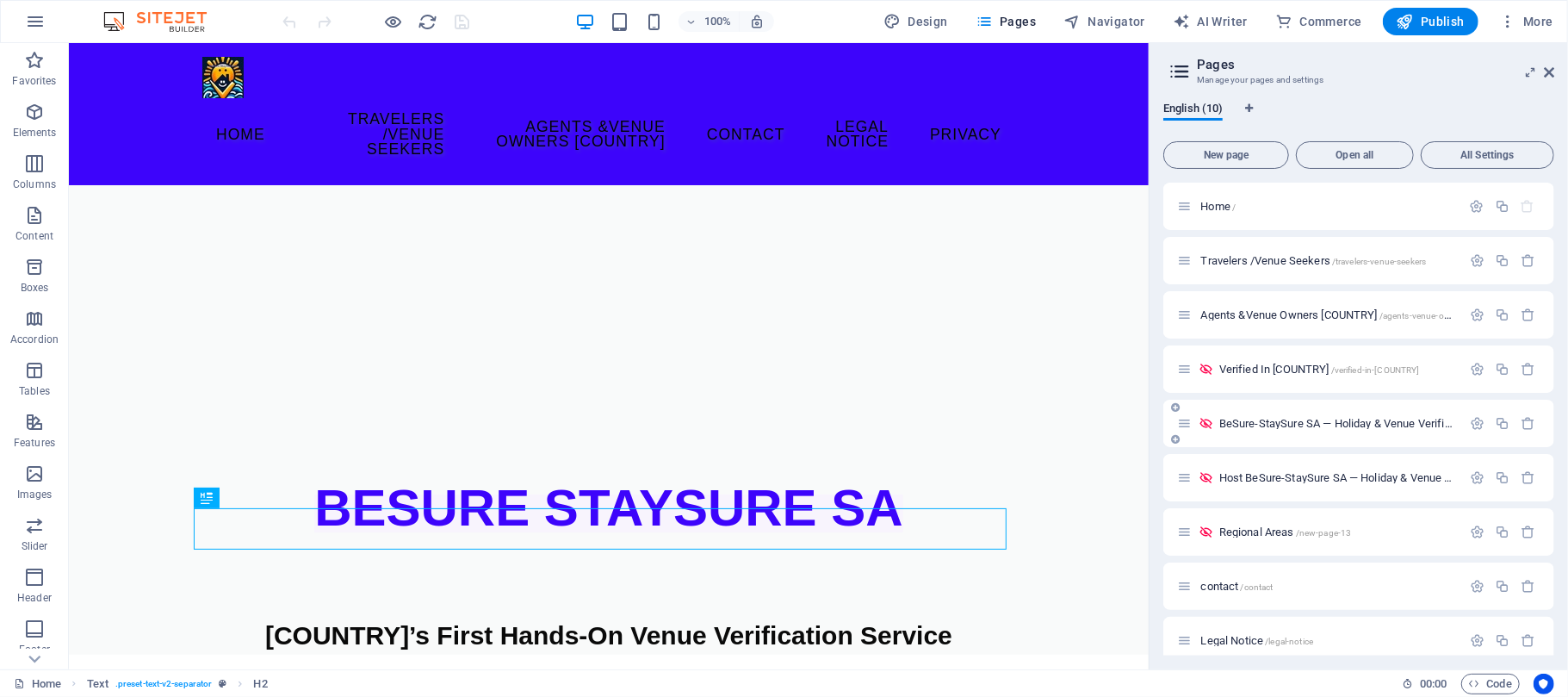 click on "BeSure-StaySure SA — Holiday & Venue Verification Request for Travelers /besure-staysure-sa-holiday-venue-verification-request-for-travelers" at bounding box center [1533, 423] 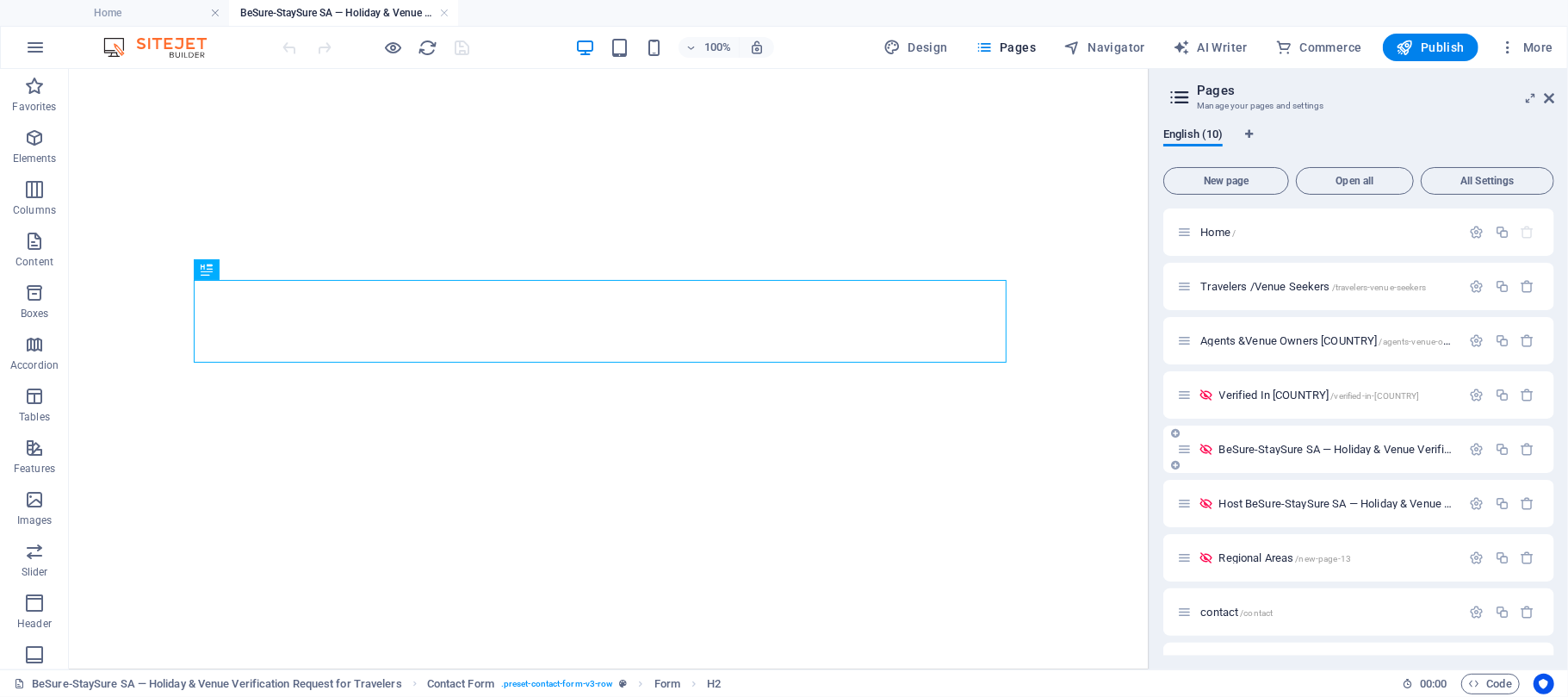 select 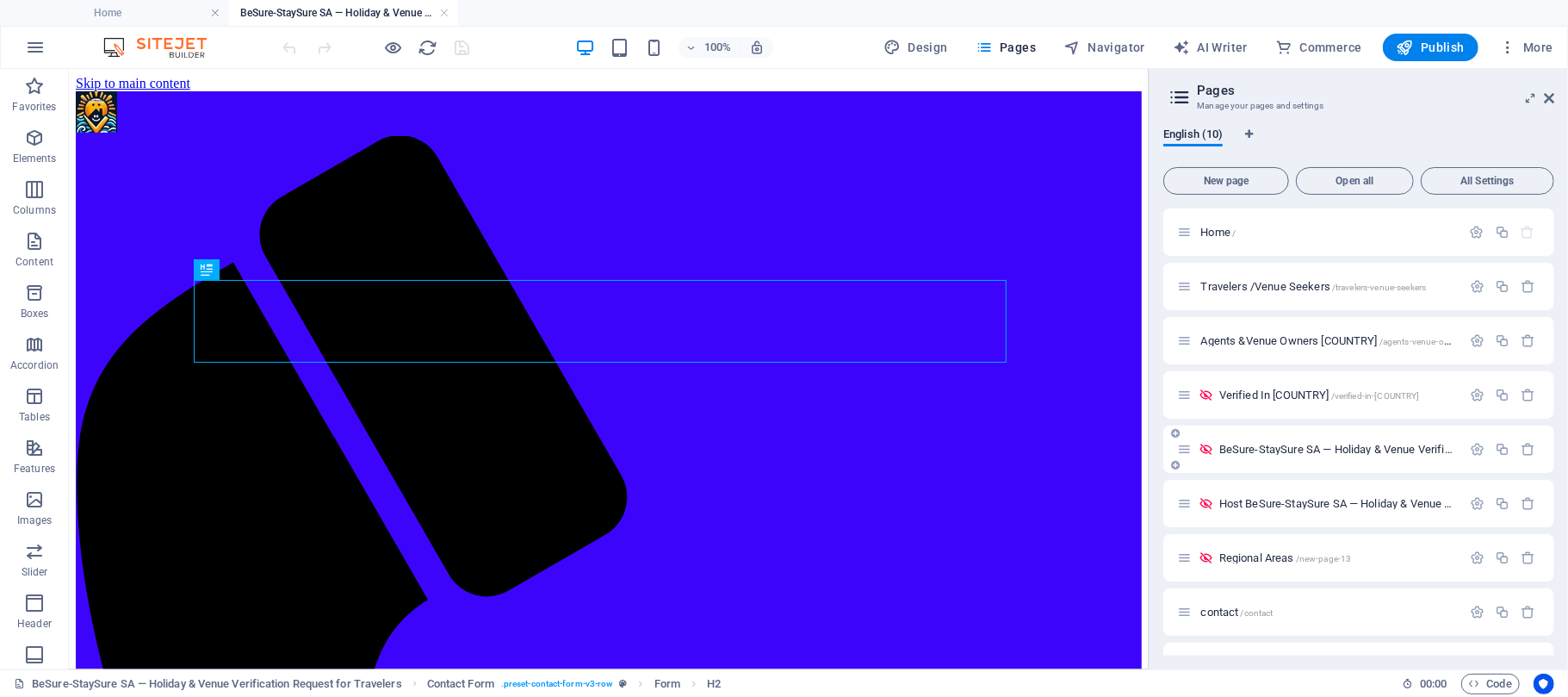 scroll, scrollTop: 0, scrollLeft: 0, axis: both 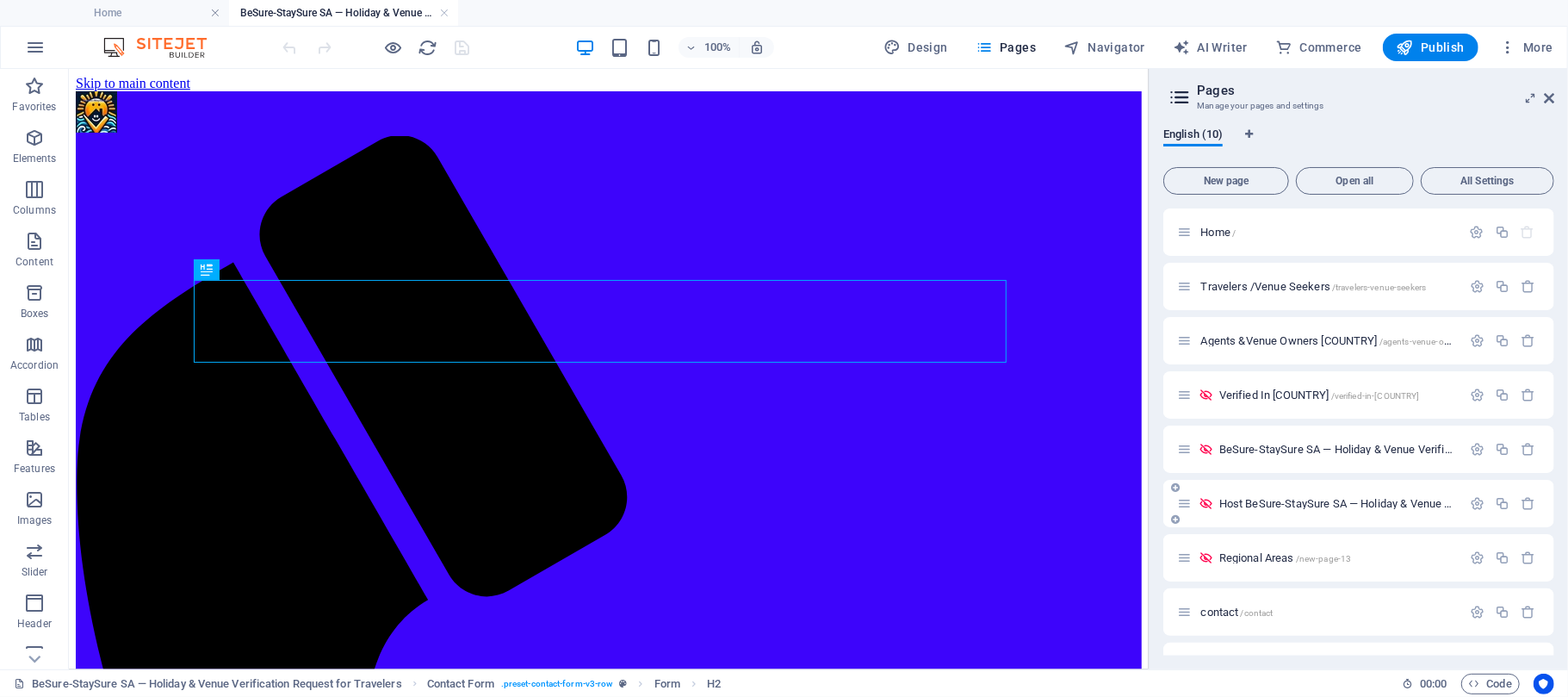click on "Host BeSure-StaySure SA — Holiday & Venue Verification Request /host-besure-staysure-sa-holiday-venue-verification-request" at bounding box center (1318, 503) 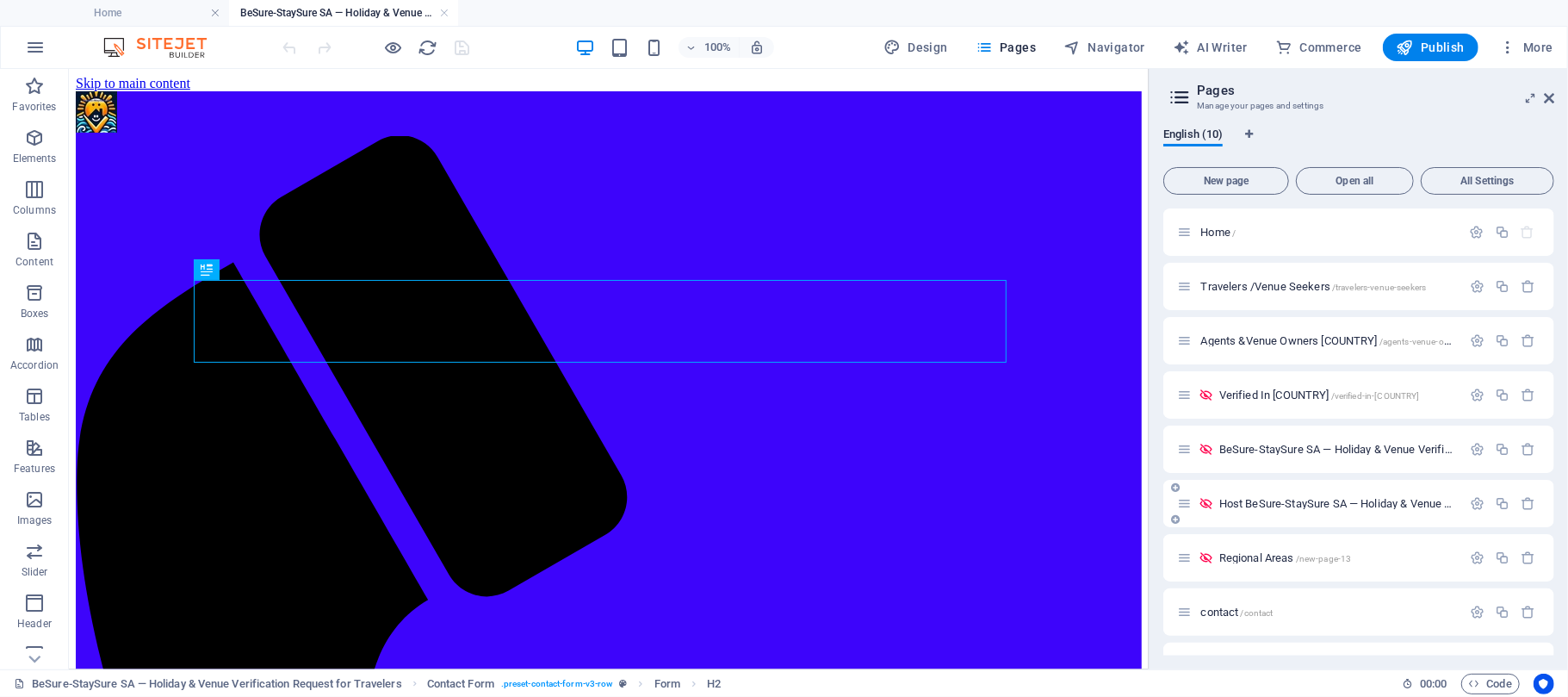 click on "Host BeSure-StaySure SA — Holiday & Venue Verification Request /host-besure-staysure-sa-holiday-venue-verification-request" at bounding box center [1499, 503] 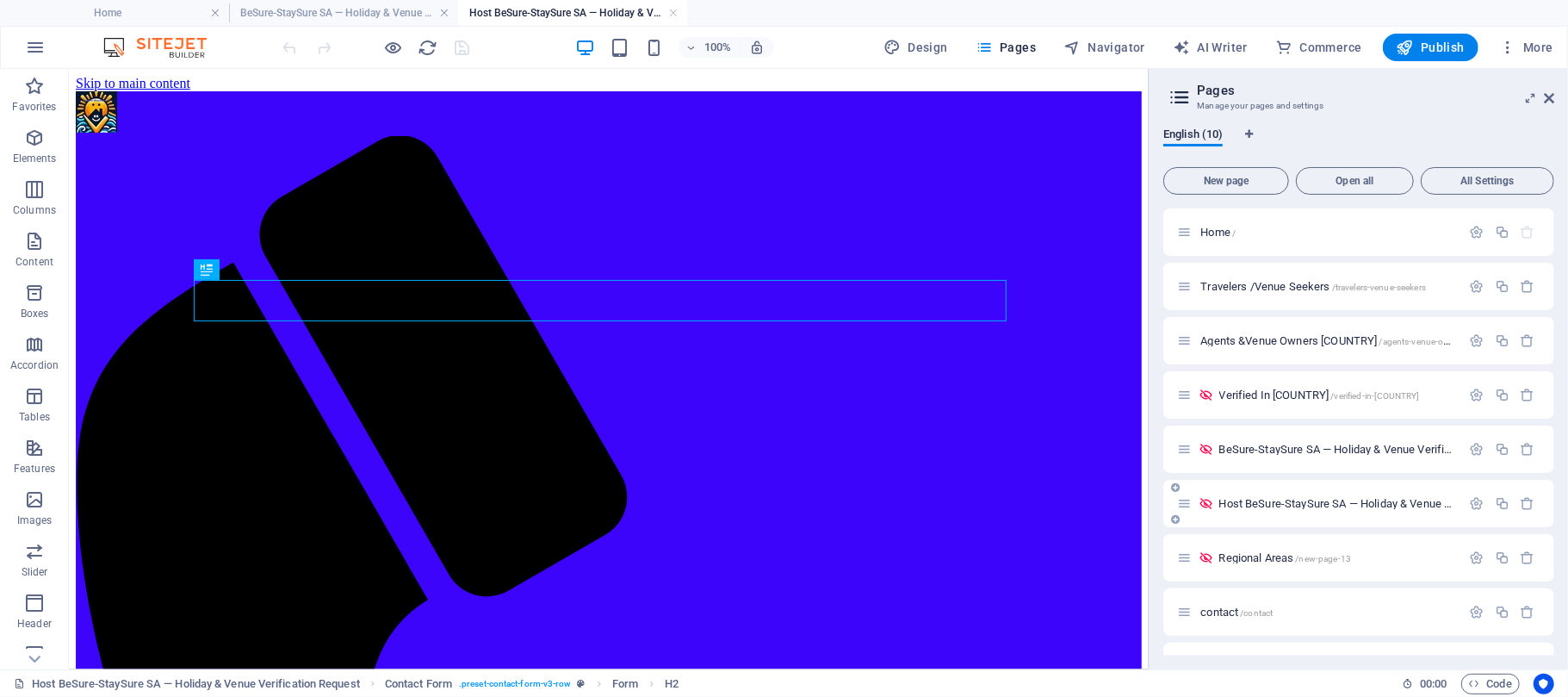 scroll, scrollTop: 0, scrollLeft: 0, axis: both 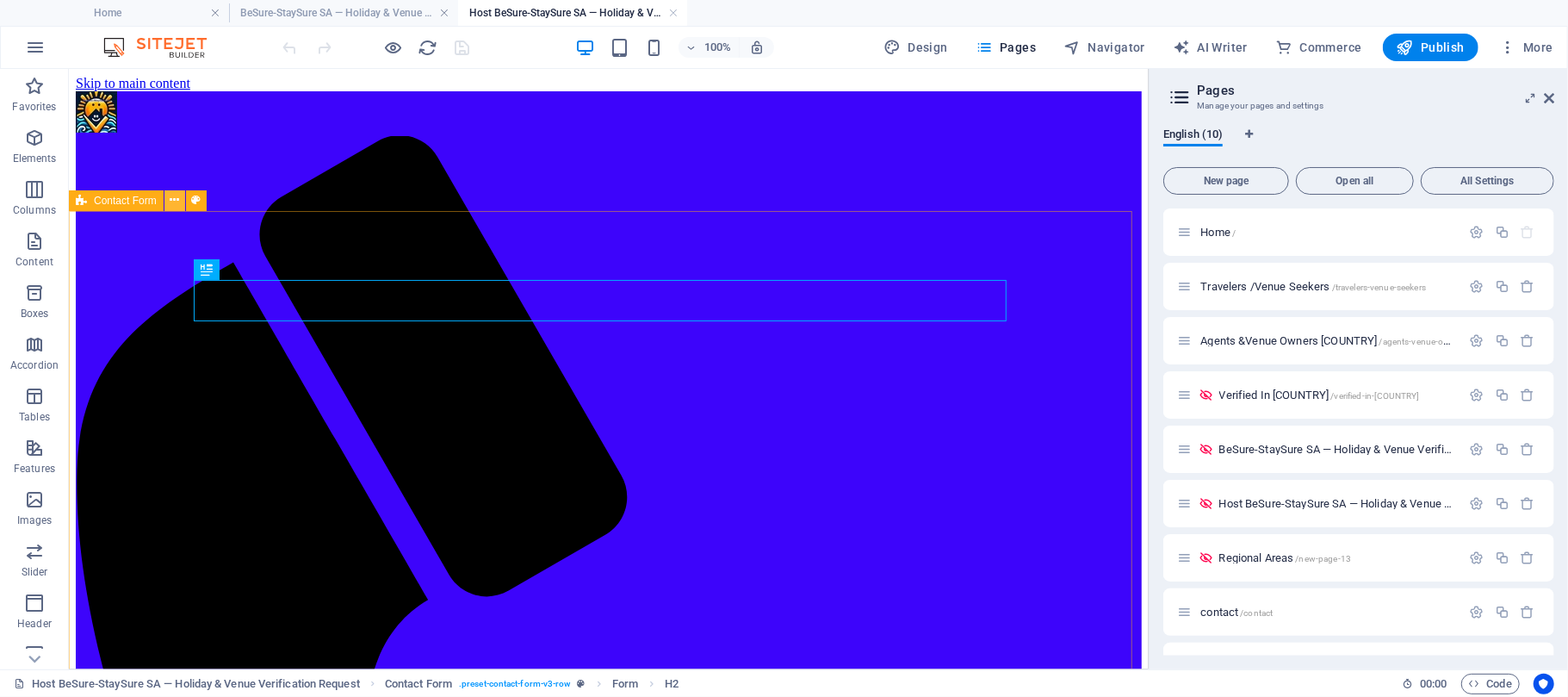click at bounding box center [174, 200] 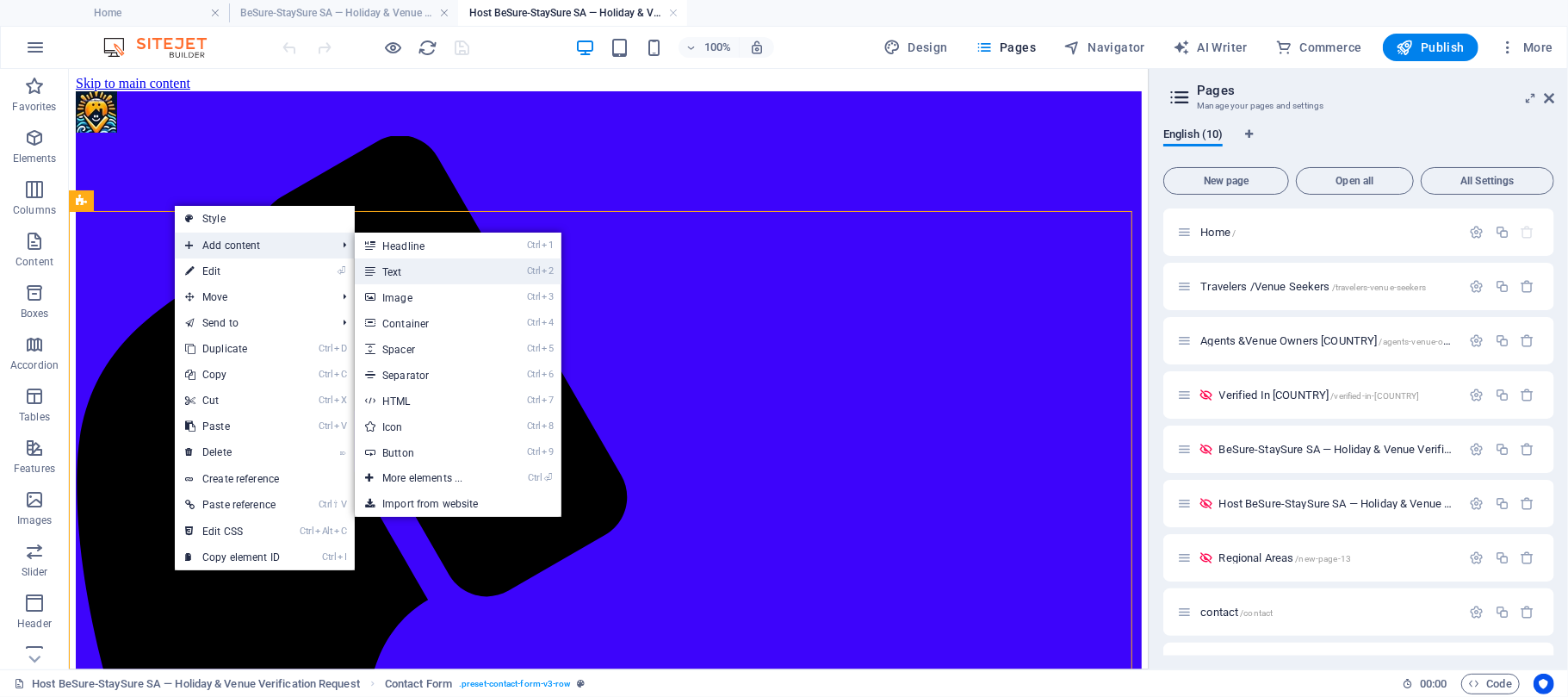 click on "Ctrl 2  Text" at bounding box center [425, 271] 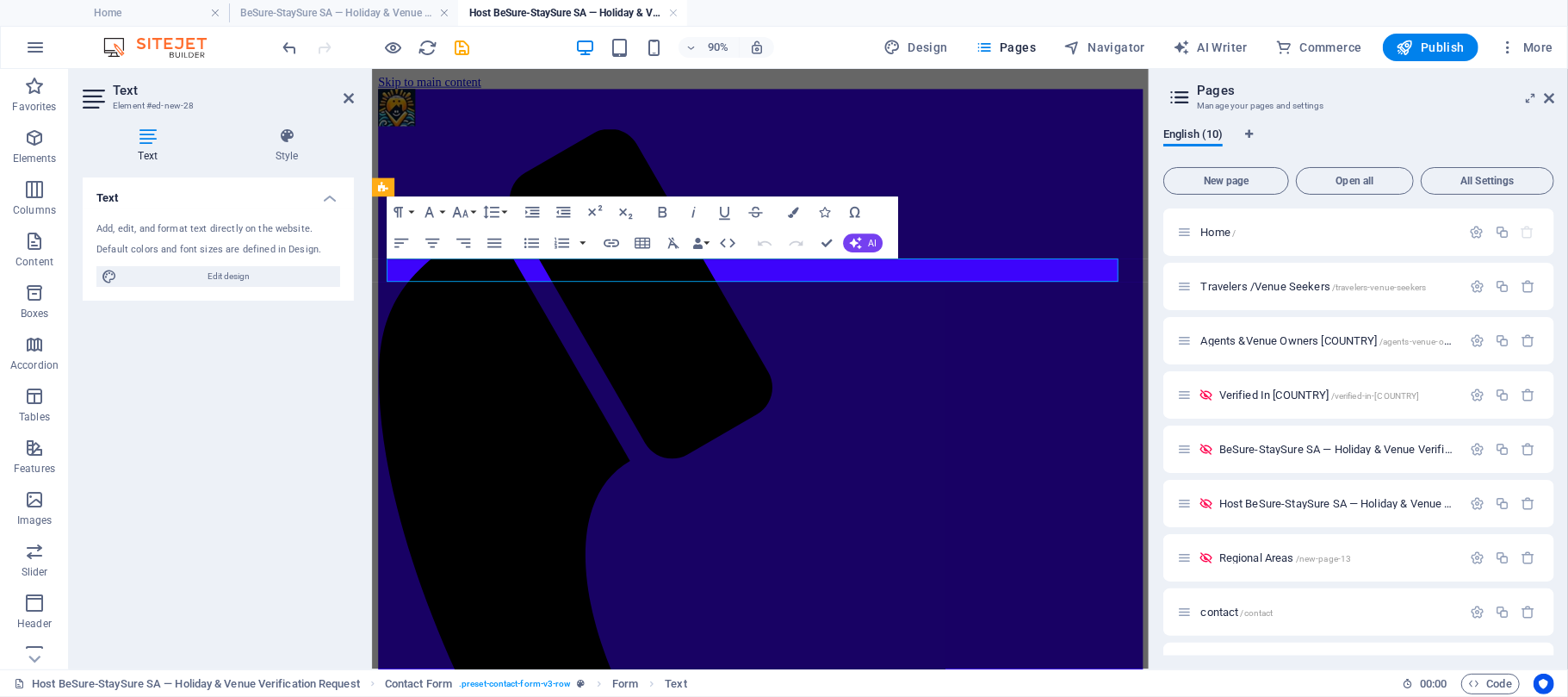 click on "New text element" at bounding box center (803, 1396) 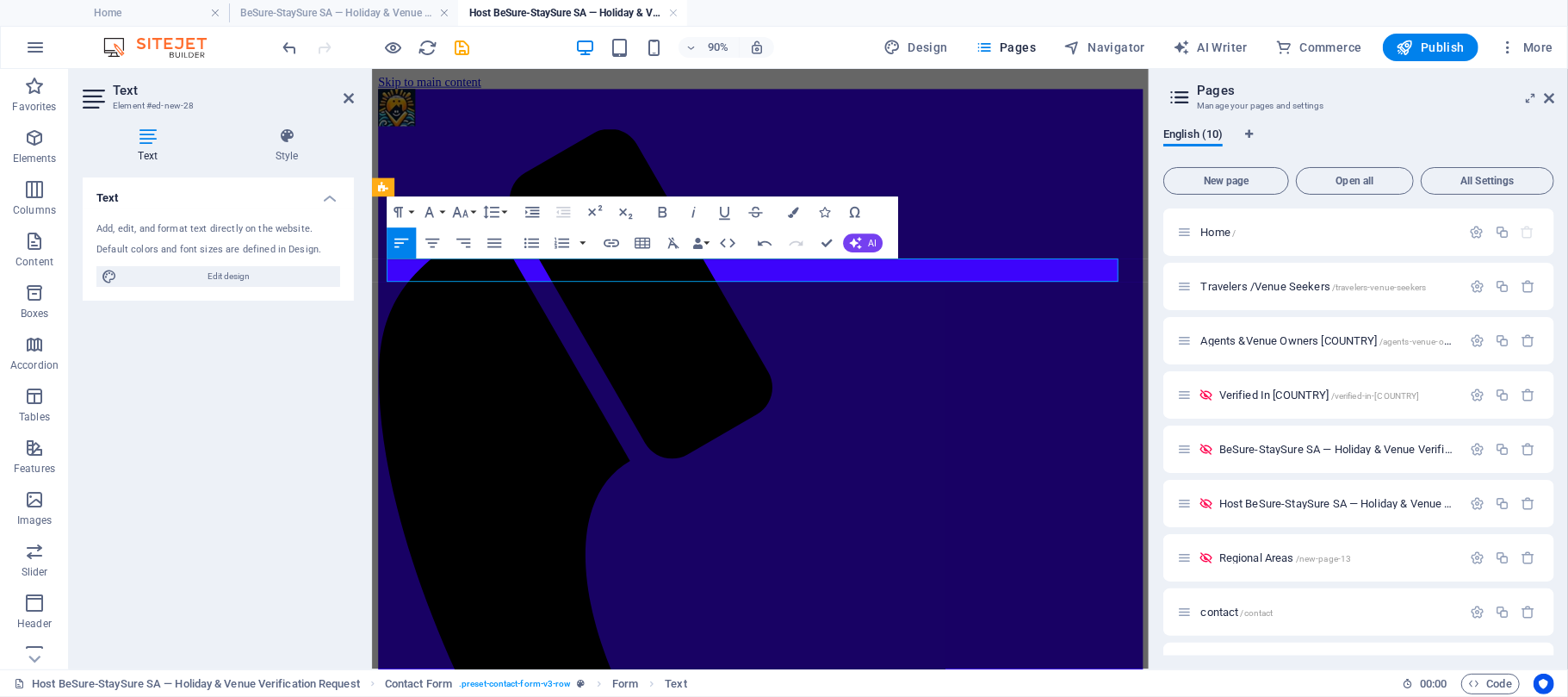 click on "​" at bounding box center (803, 1396) 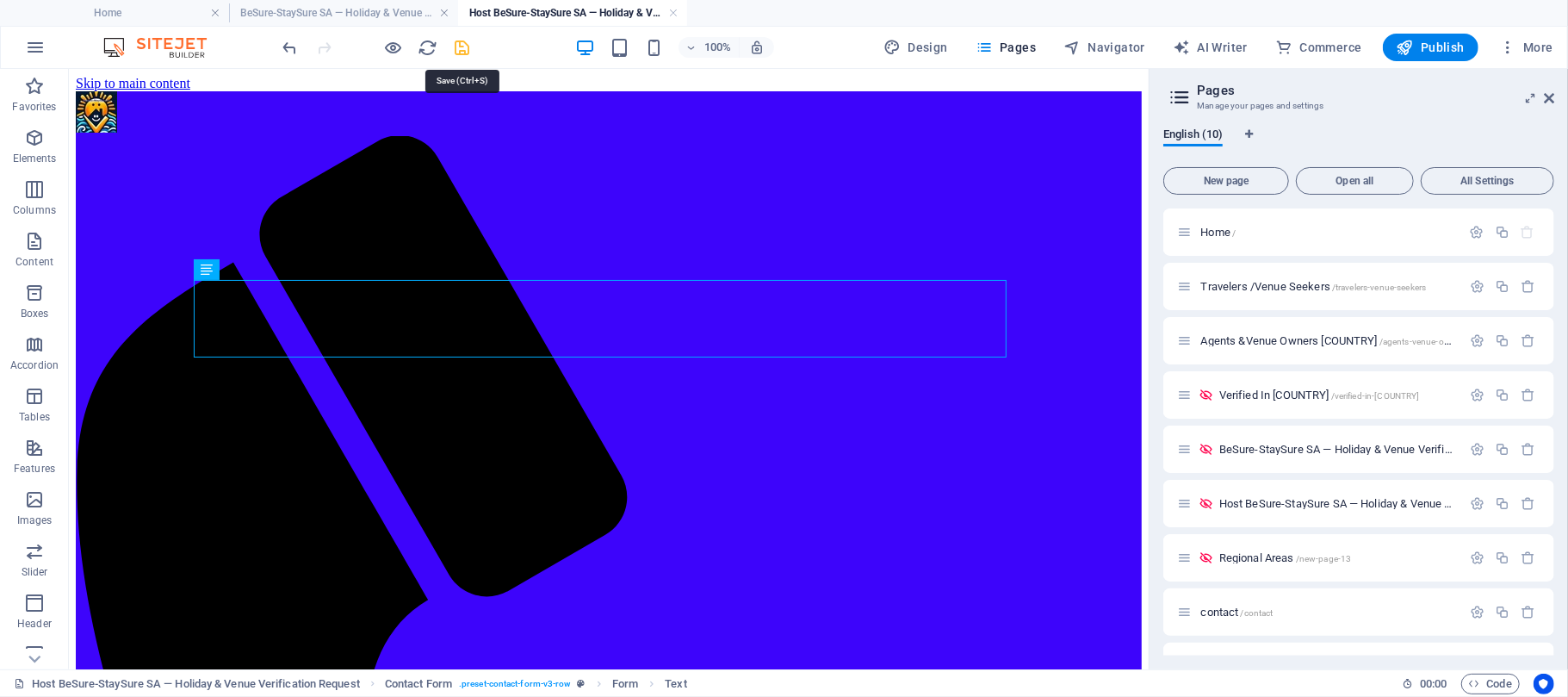 click at bounding box center (462, 47) 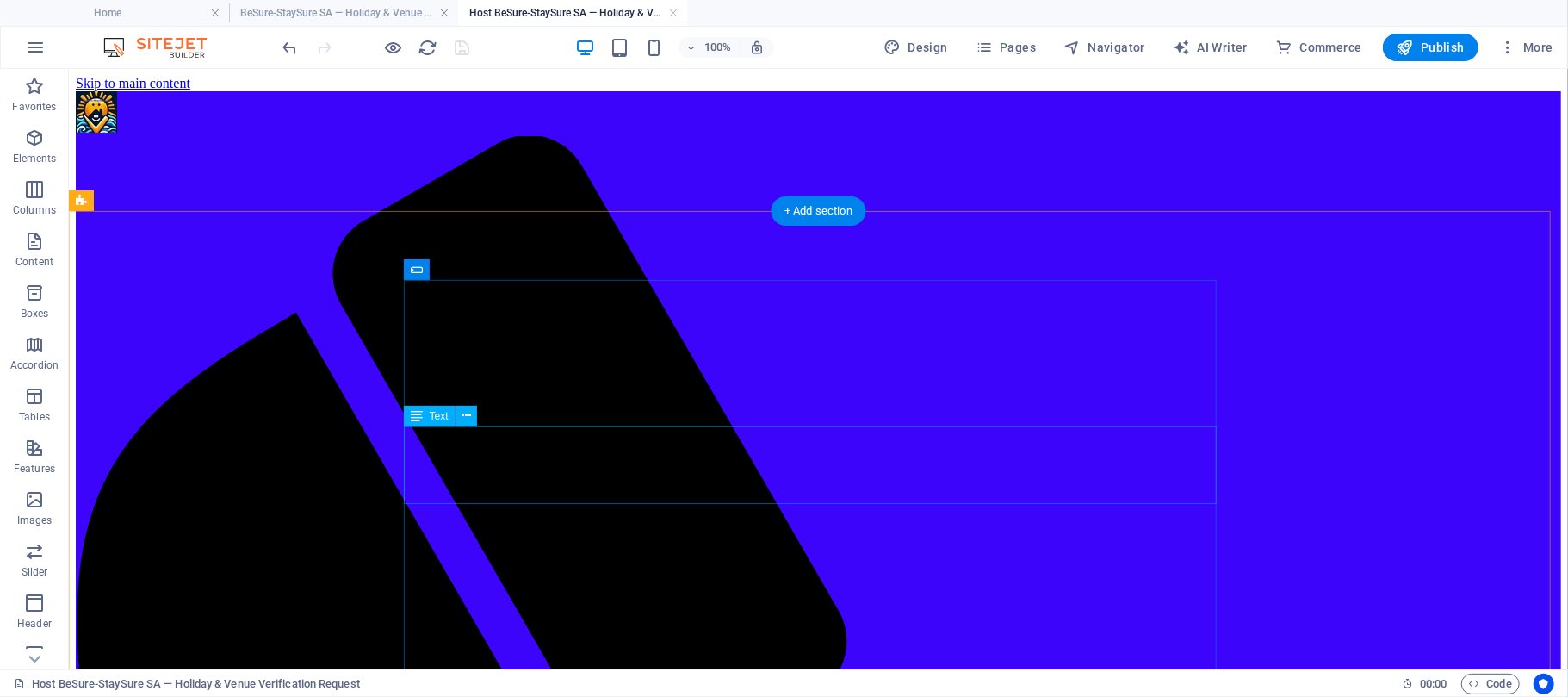 click on "We offer in-person venue checks across [COUNTRY] to help hosts and agents build trust, avoid scams, and confidently list their spaces. Whether you manage a guesthouse, B&B, lodge, or private rental — you're welcome here." at bounding box center (817, 2329) 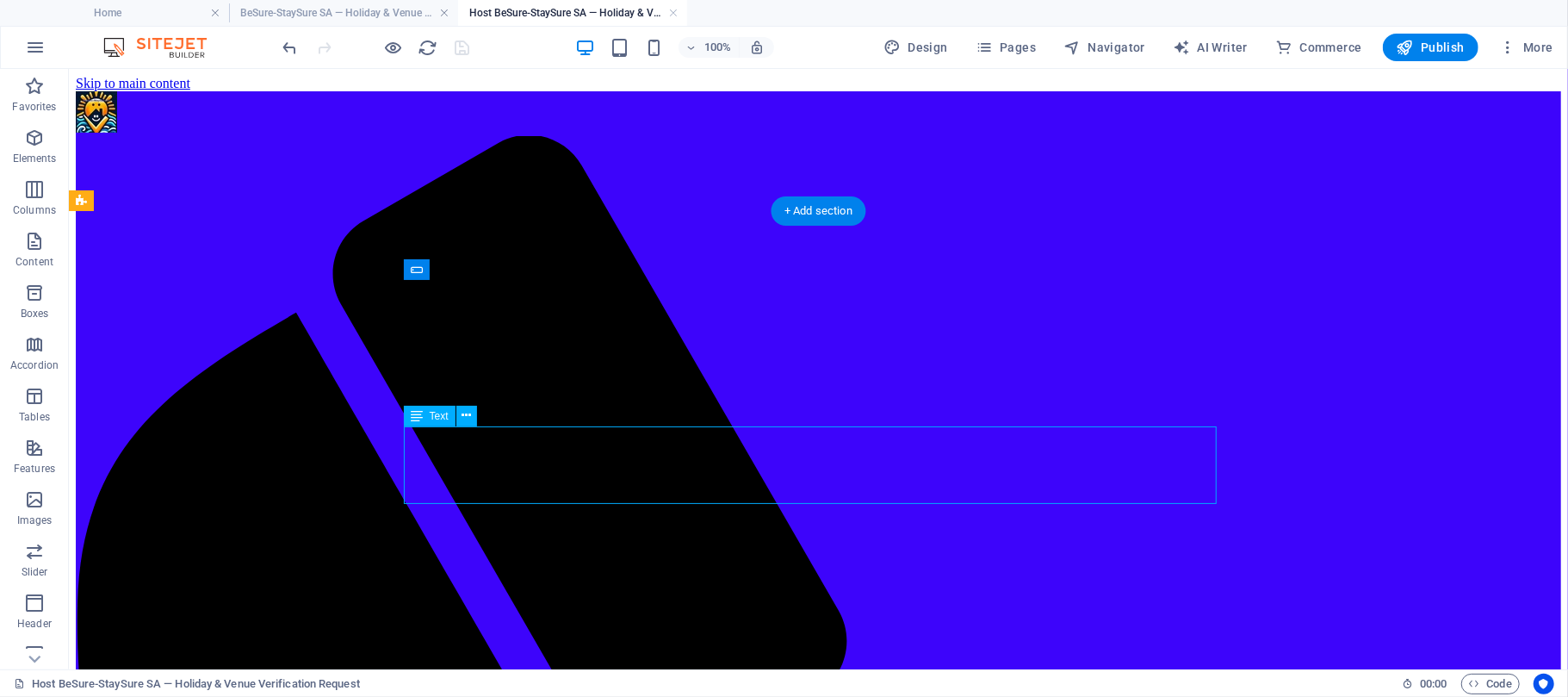 click on "We offer in-person venue checks across [COUNTRY] to help hosts and agents build trust, avoid scams, and confidently list their spaces. Whether you manage a guesthouse, B&B, lodge, or private rental — you're welcome here." at bounding box center [817, 2329] 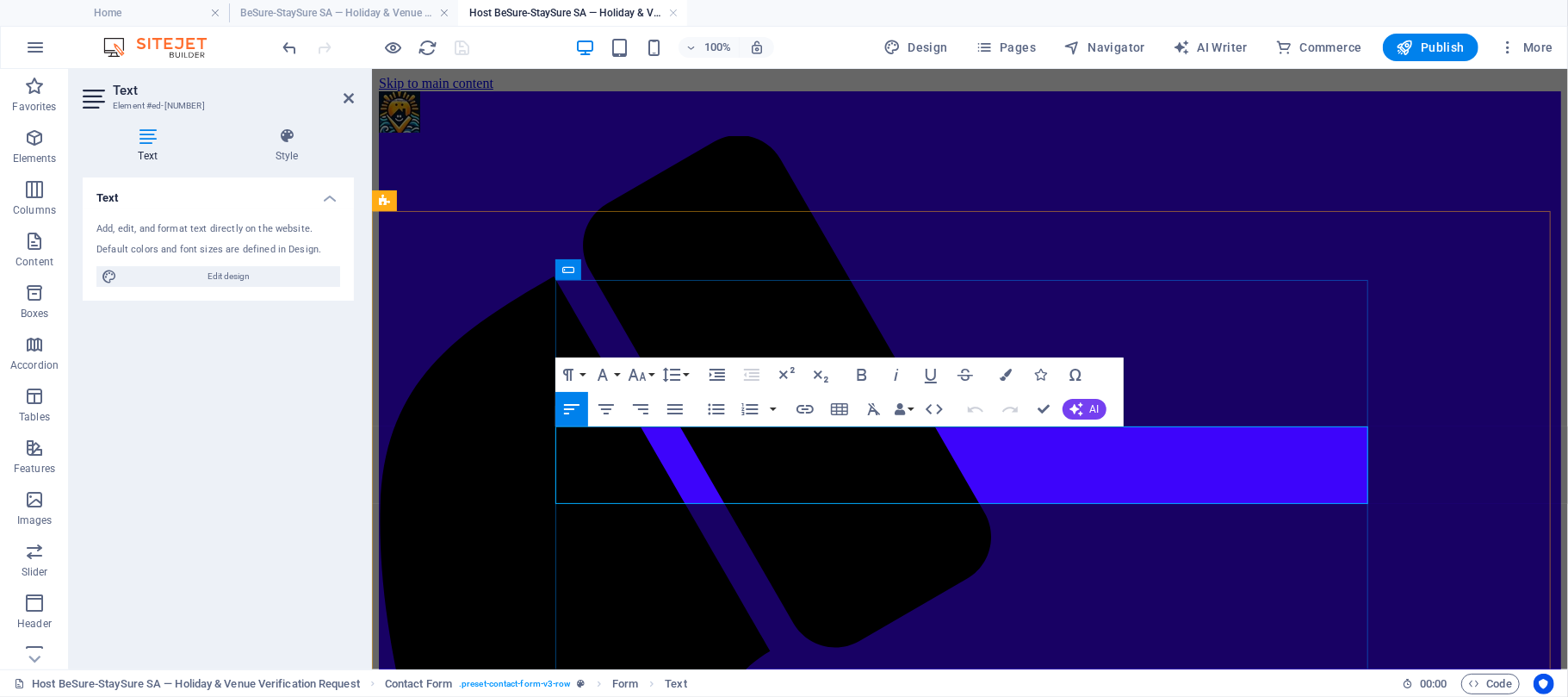 drag, startPoint x: 747, startPoint y: 490, endPoint x: 561, endPoint y: 447, distance: 190.90574 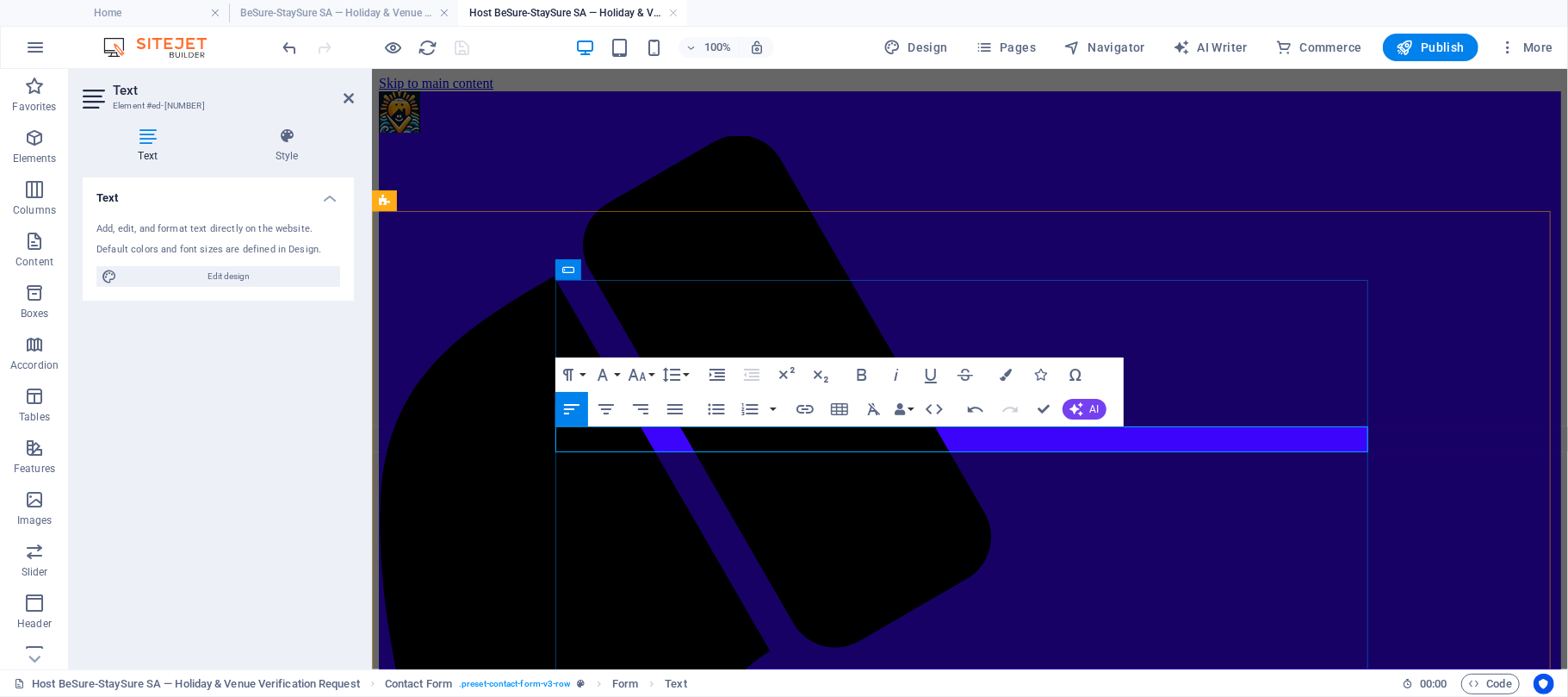 click at bounding box center [969, 1926] 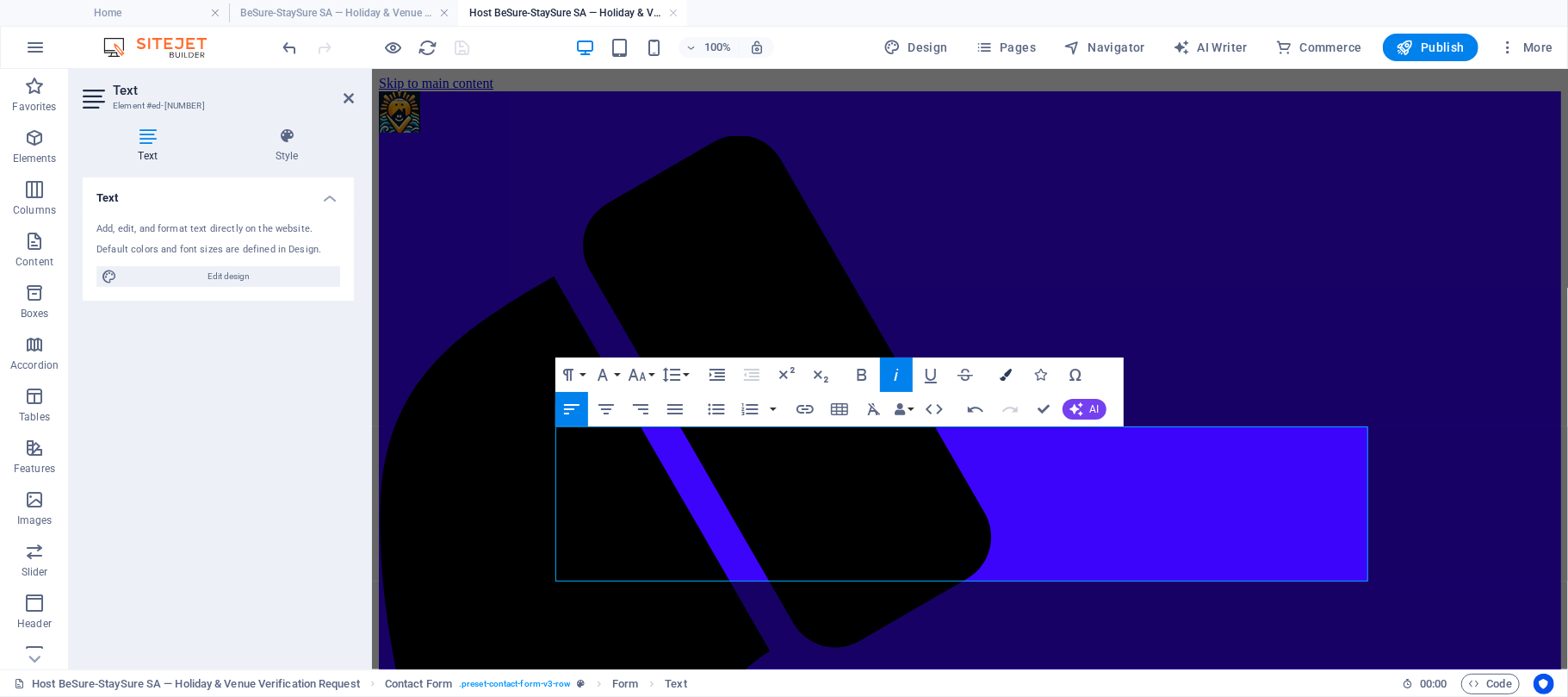 click on "Colors" at bounding box center (1007, 375) 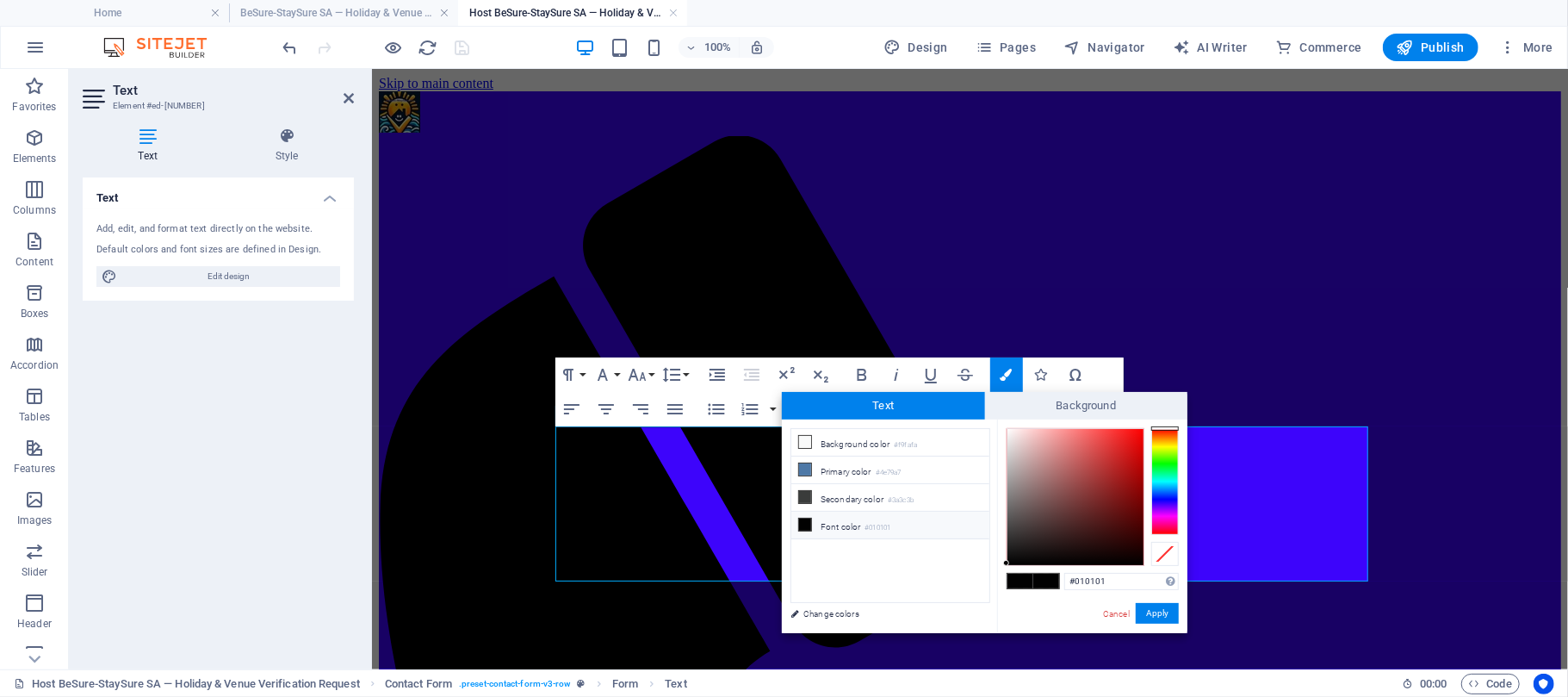 click at bounding box center [805, 525] 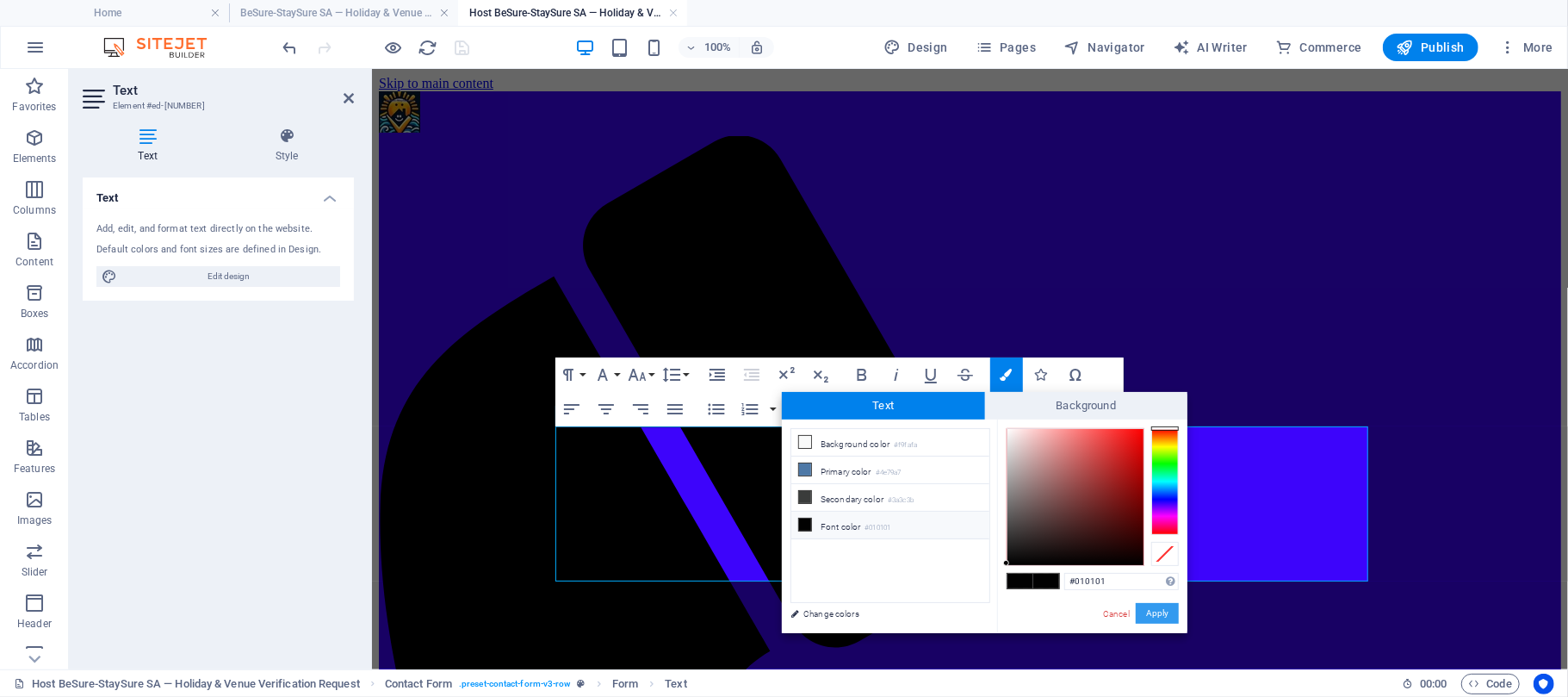 click on "Apply" at bounding box center (1157, 613) 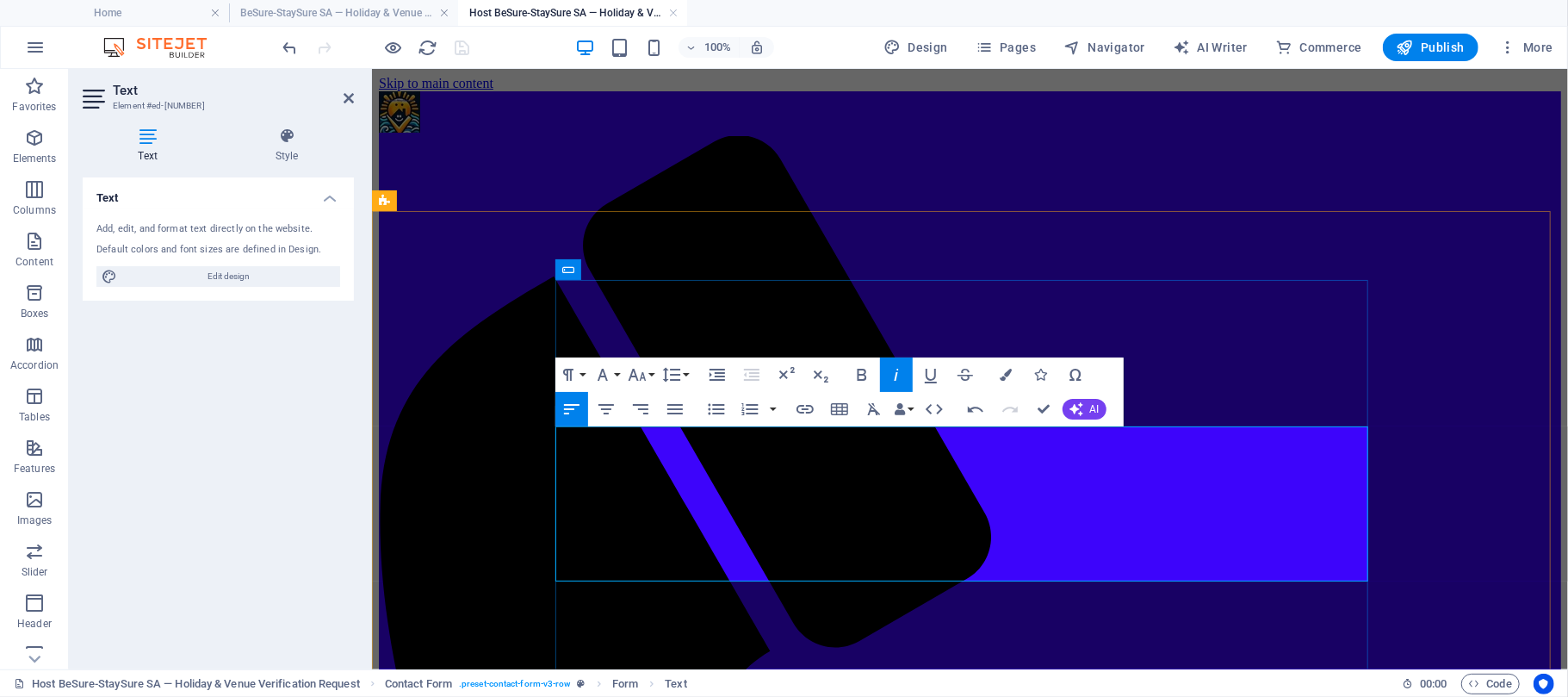 drag, startPoint x: 1323, startPoint y: 568, endPoint x: 555, endPoint y: 440, distance: 778.5936 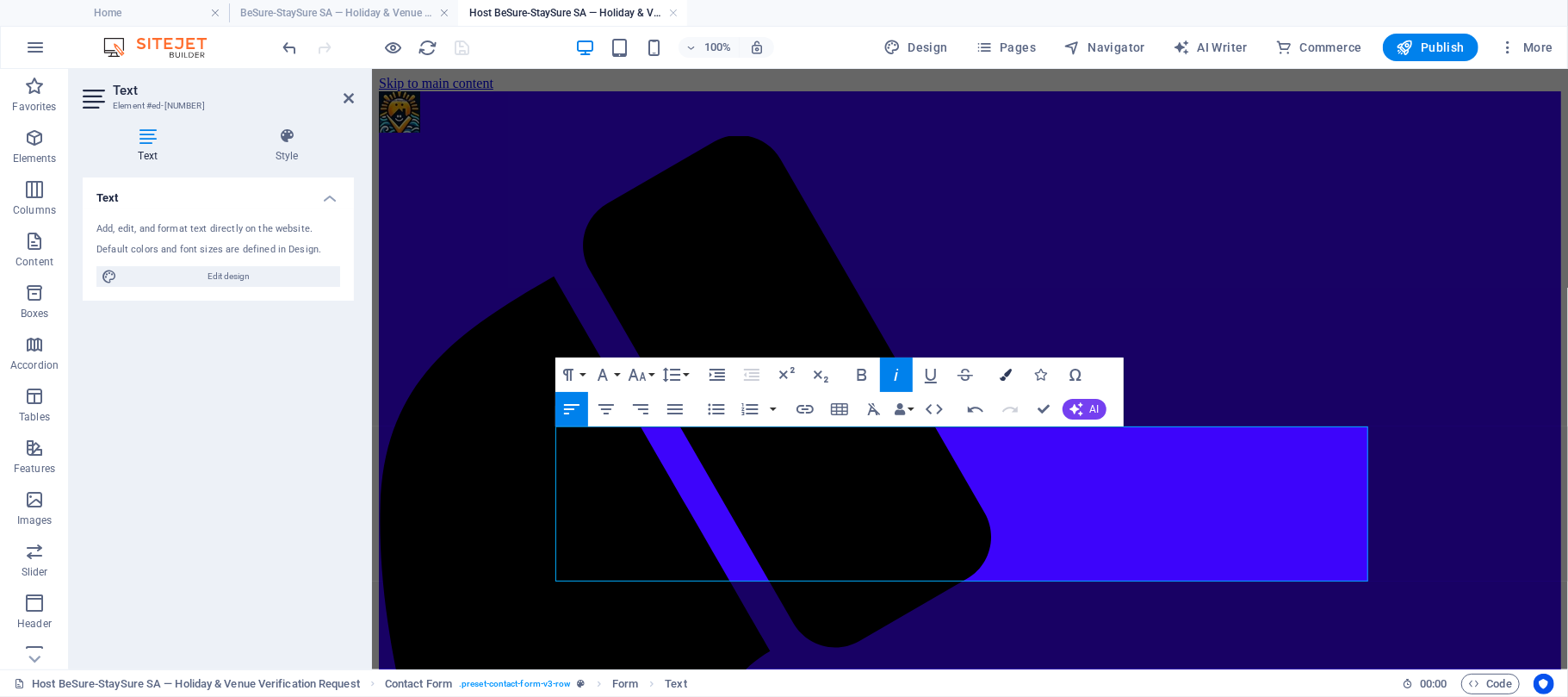 click at bounding box center [1007, 375] 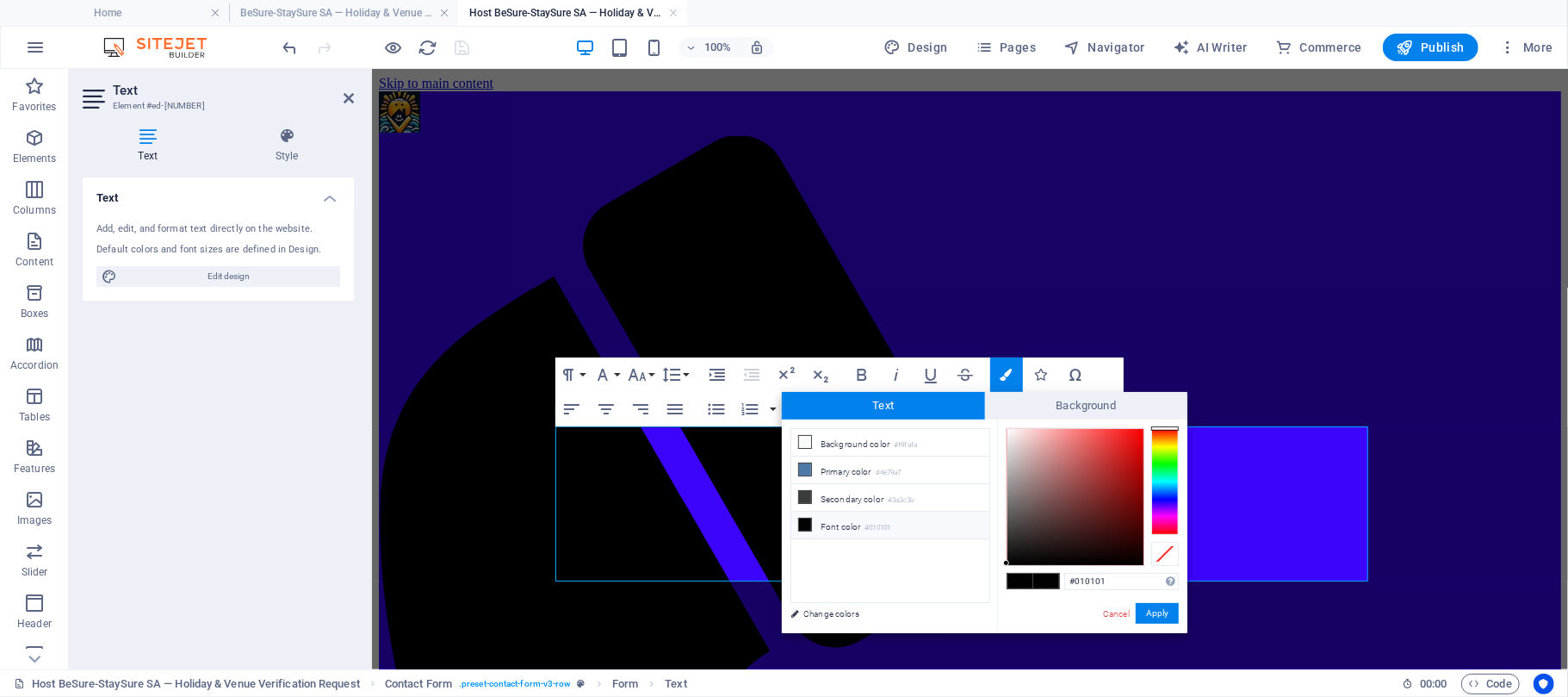 click on "Font color
#010101" at bounding box center [890, 526] 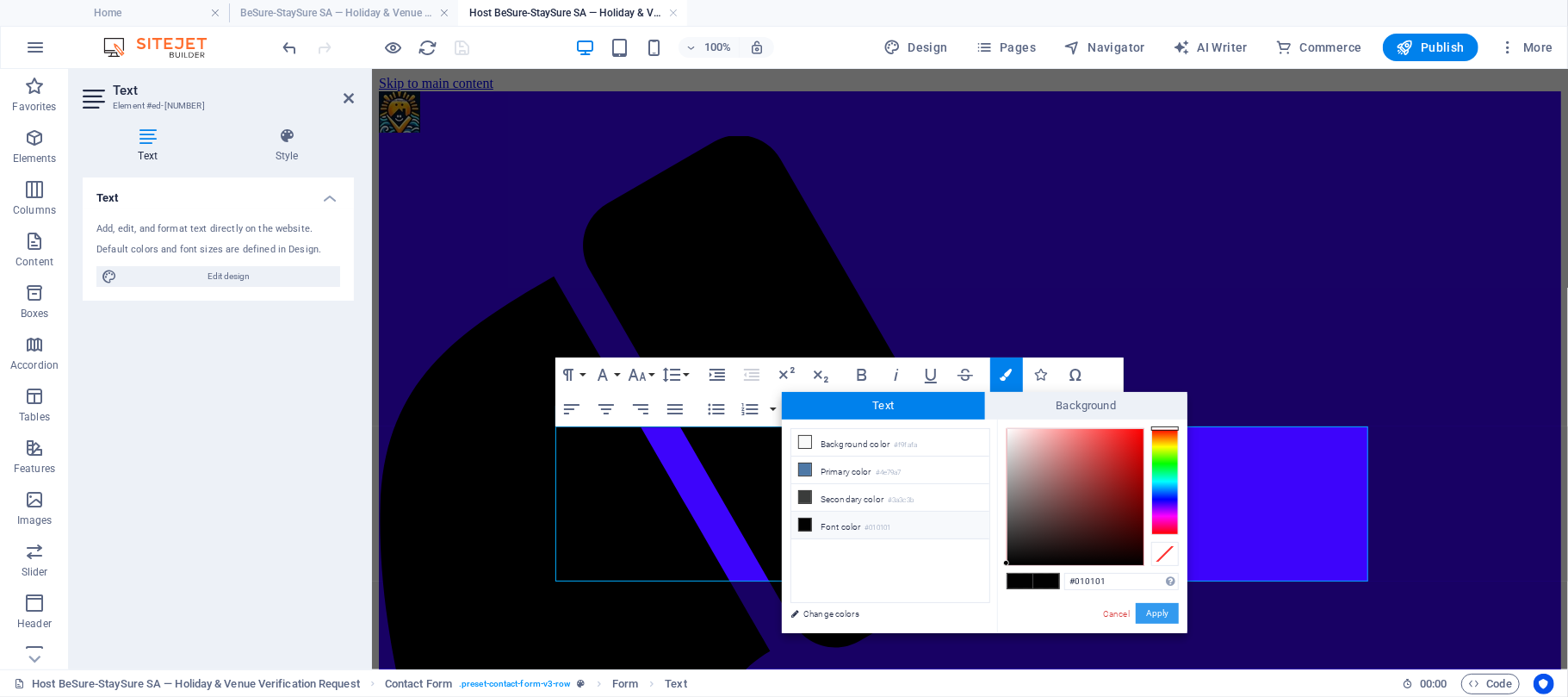 click on "Apply" at bounding box center [1157, 613] 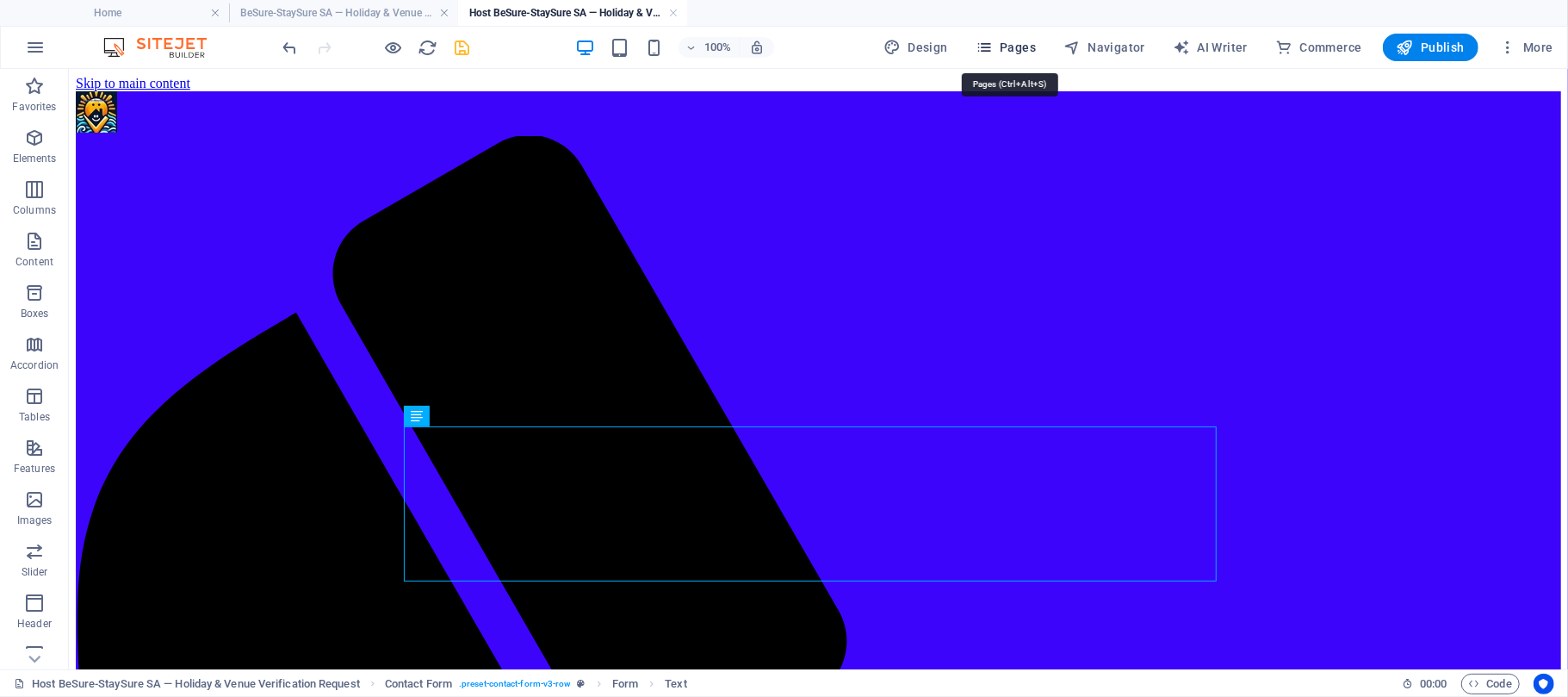 click on "Pages" at bounding box center [1006, 47] 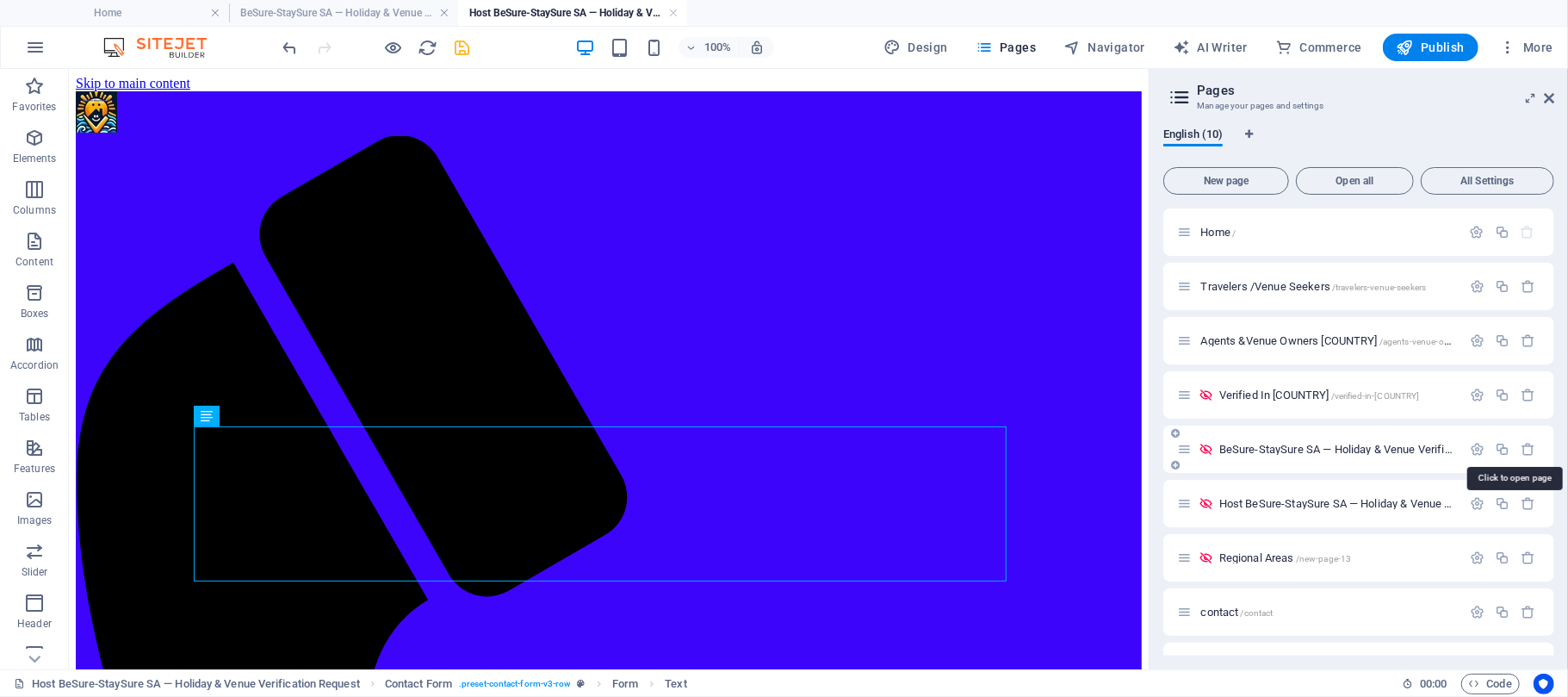 click on "BeSure-StaySure SA — Holiday & Venue Verification Request for Travelers /besure-staysure-sa-holiday-venue-verification-request-for-travelers" at bounding box center [1533, 449] 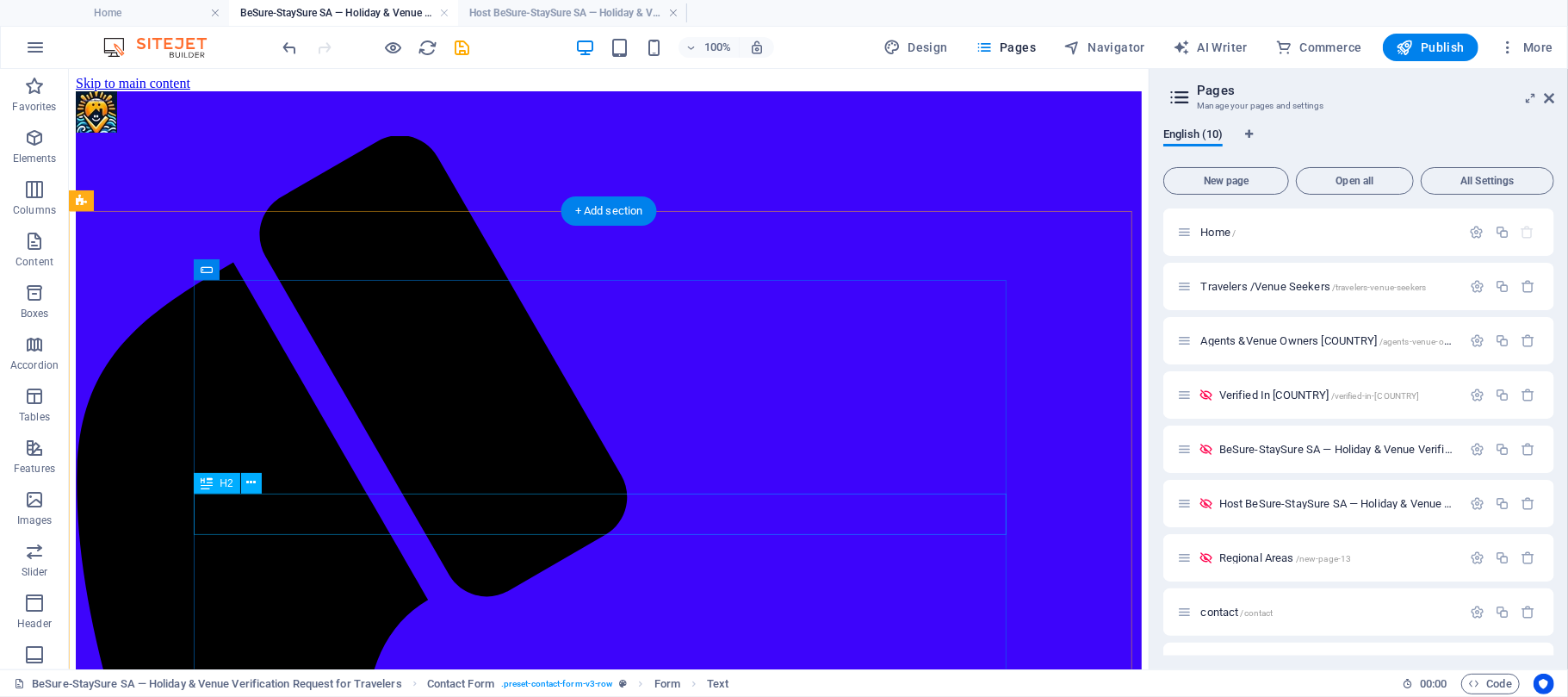 click on "📌 Verification Packages" at bounding box center (608, 1849) 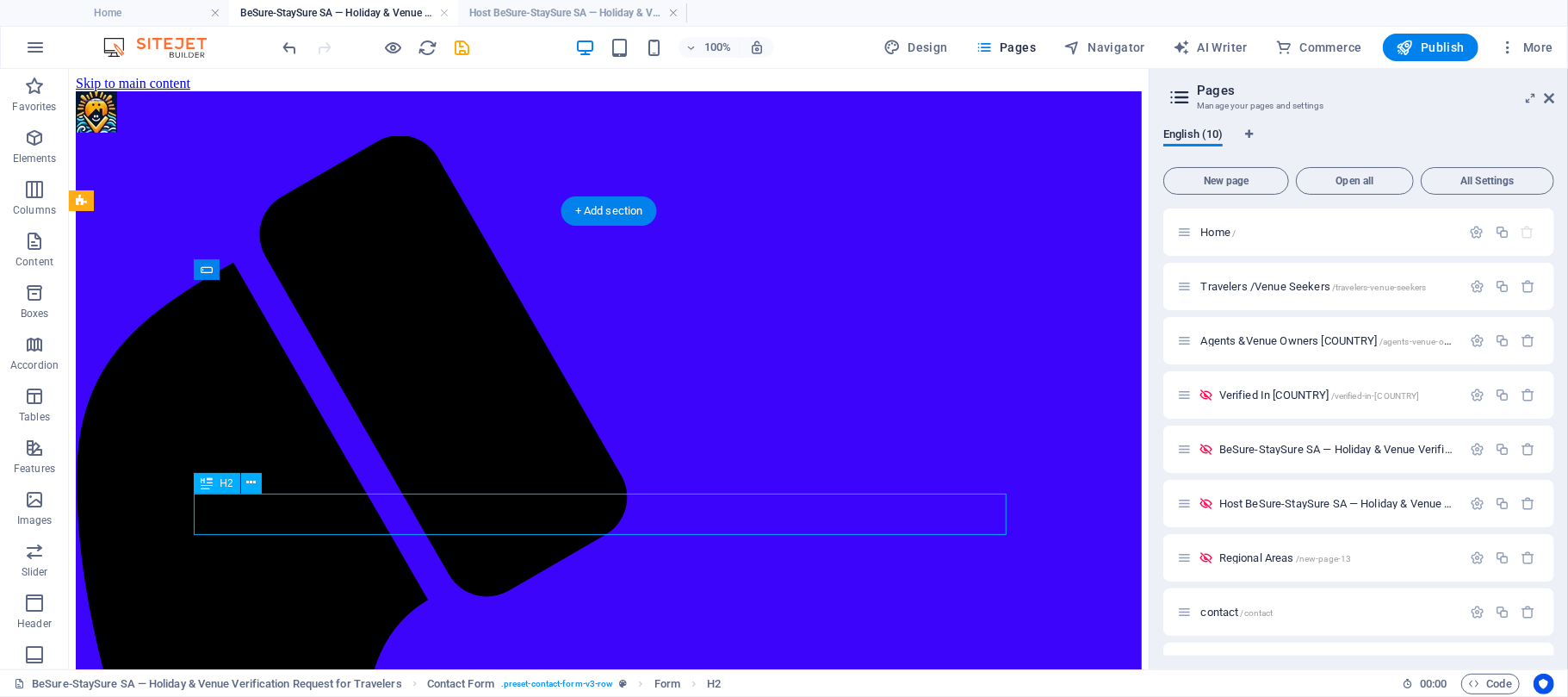 click on "📌 Verification Packages" at bounding box center (608, 1849) 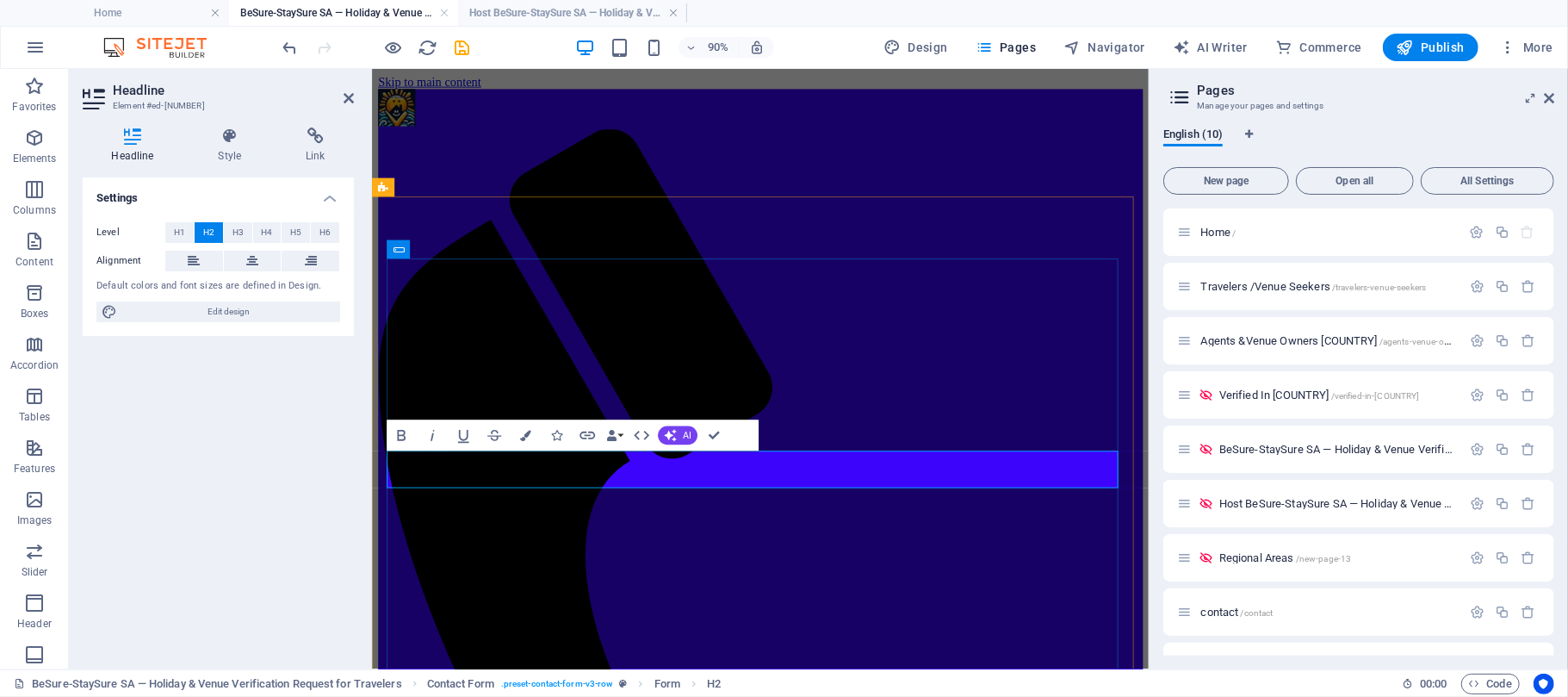click on "📌 Verification Packages" at bounding box center (803, 1562) 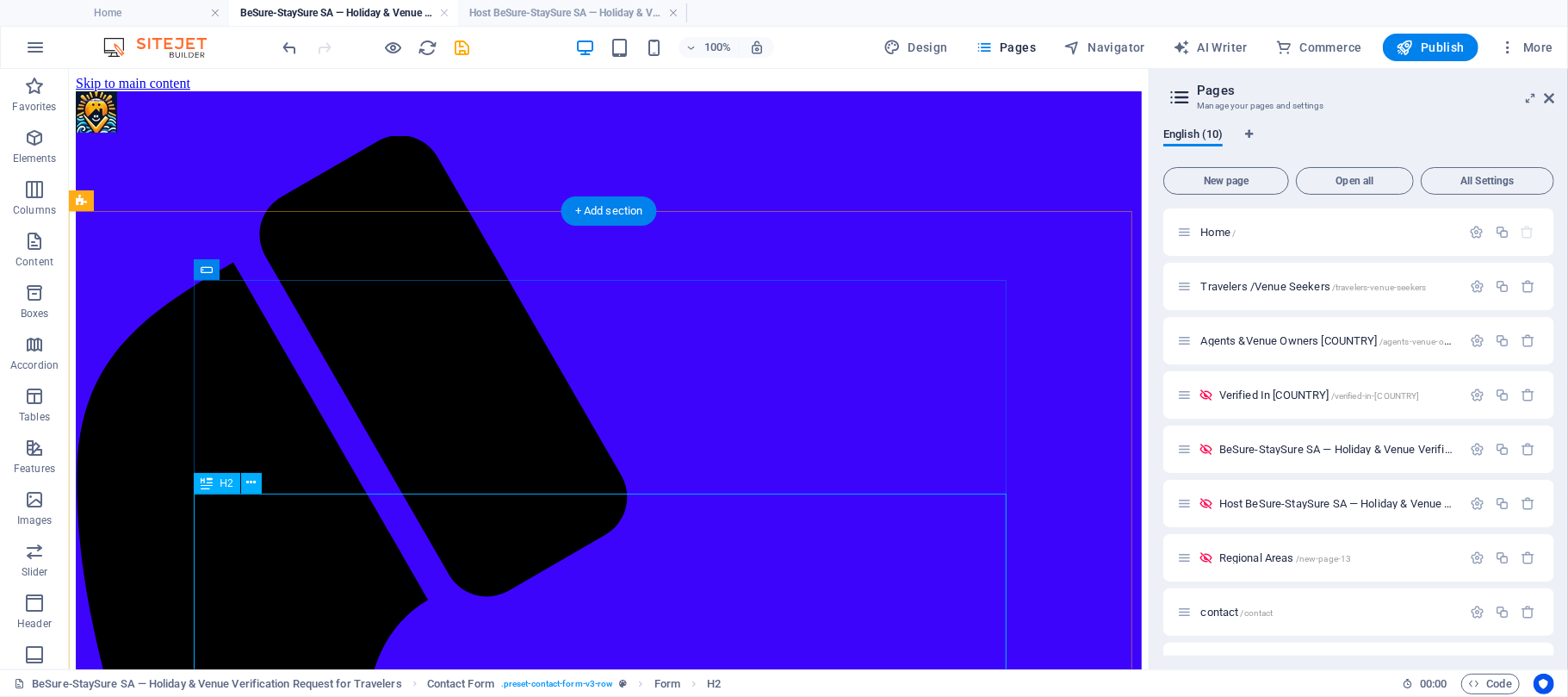 click on "📌 Verification Packages Our pricing reflects the time, travel, and care that go into each personal visit. Every venue we verify is checked by a trained [COMPANY] agent — no shortcuts, no outsourcing. We follow a standard that’s rooted in real-world safety and honest connection, ensuring every guest and host can trust what they see.  Our agents are handpicked and guided to uphold the same care-based standard whether they’re verifying a guest farm in [CITY], a beachfront cottage in [CITY], or a hidden retreat in the [REGION]. Wherever we go, we bring the same commitment to inclusion, transparency, and heartfelt hospitality." at bounding box center (608, 1919) 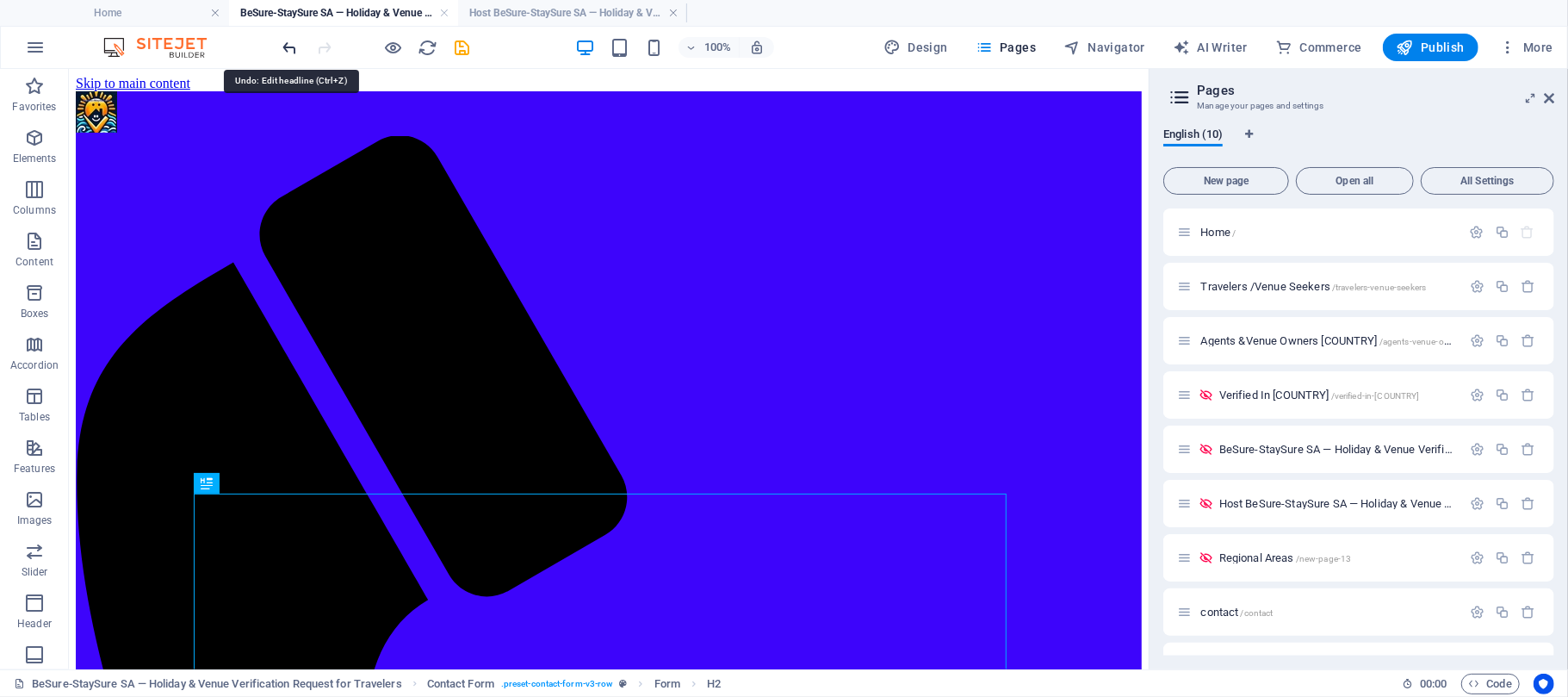 click at bounding box center [290, 47] 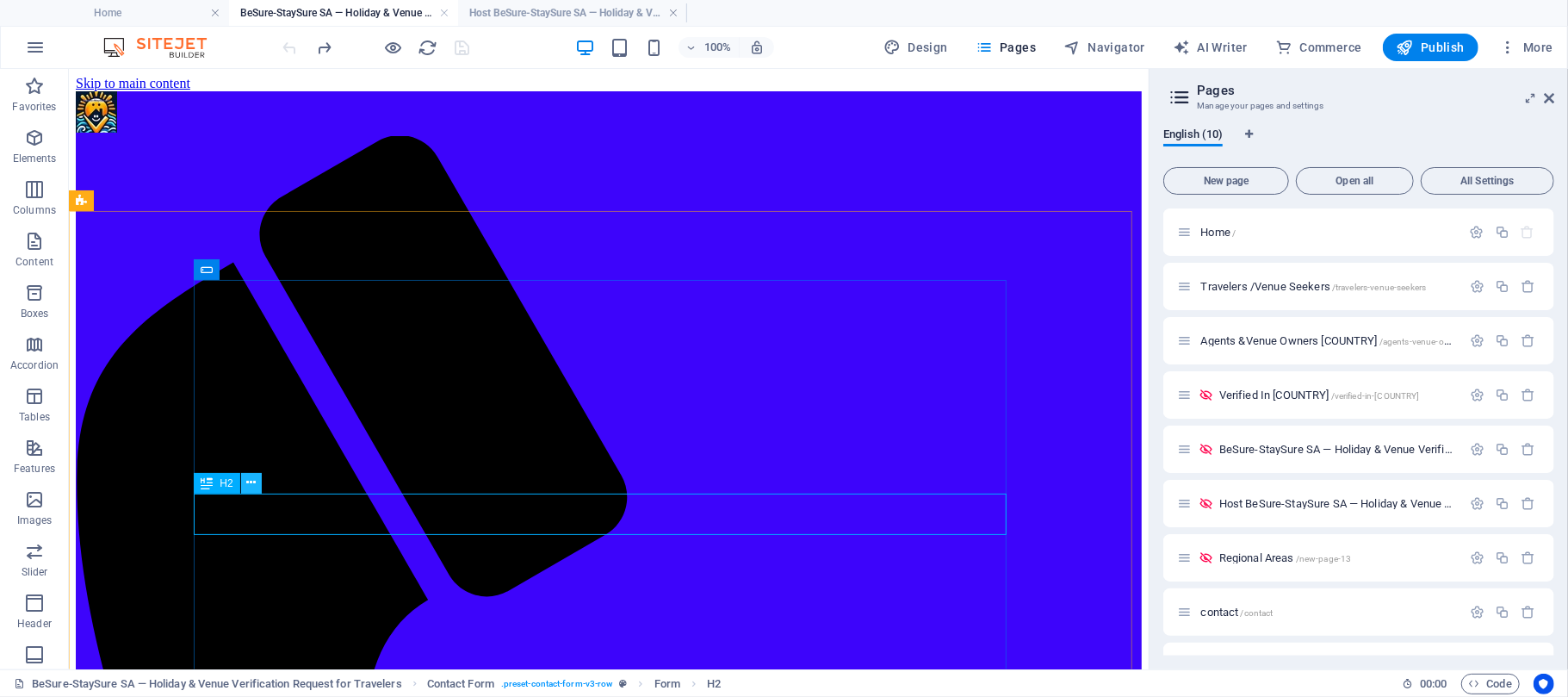 click at bounding box center (251, 482) 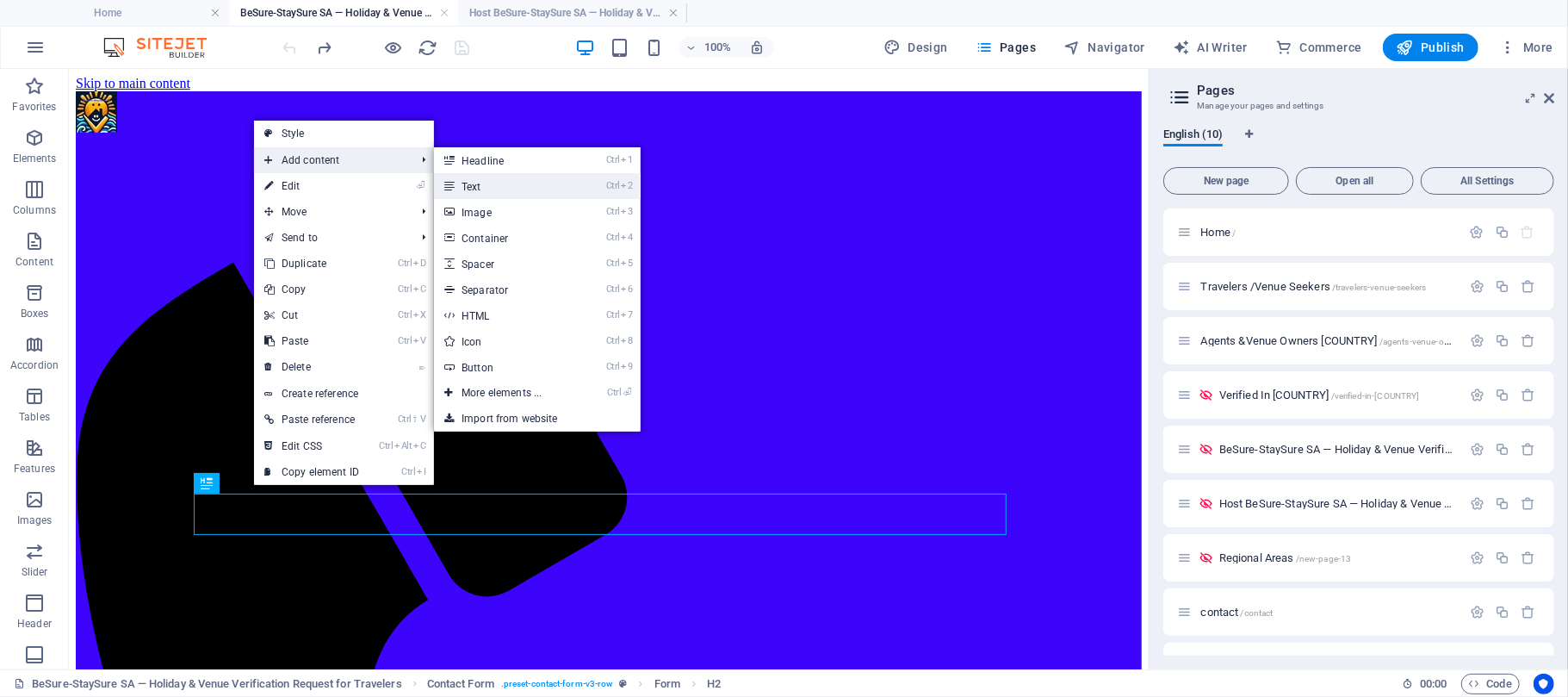 click on "Ctrl 2  Text" at bounding box center (505, 186) 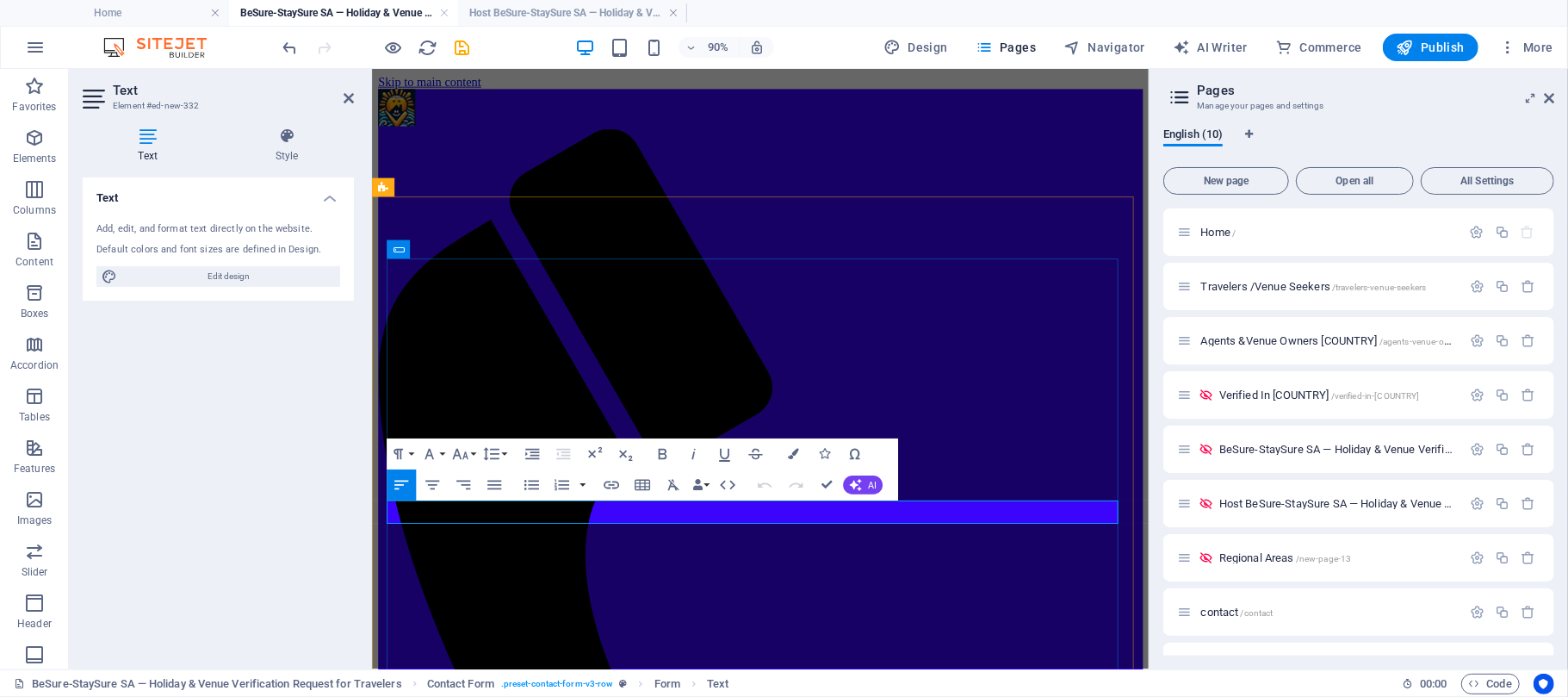click on "New text element" at bounding box center (803, 1599) 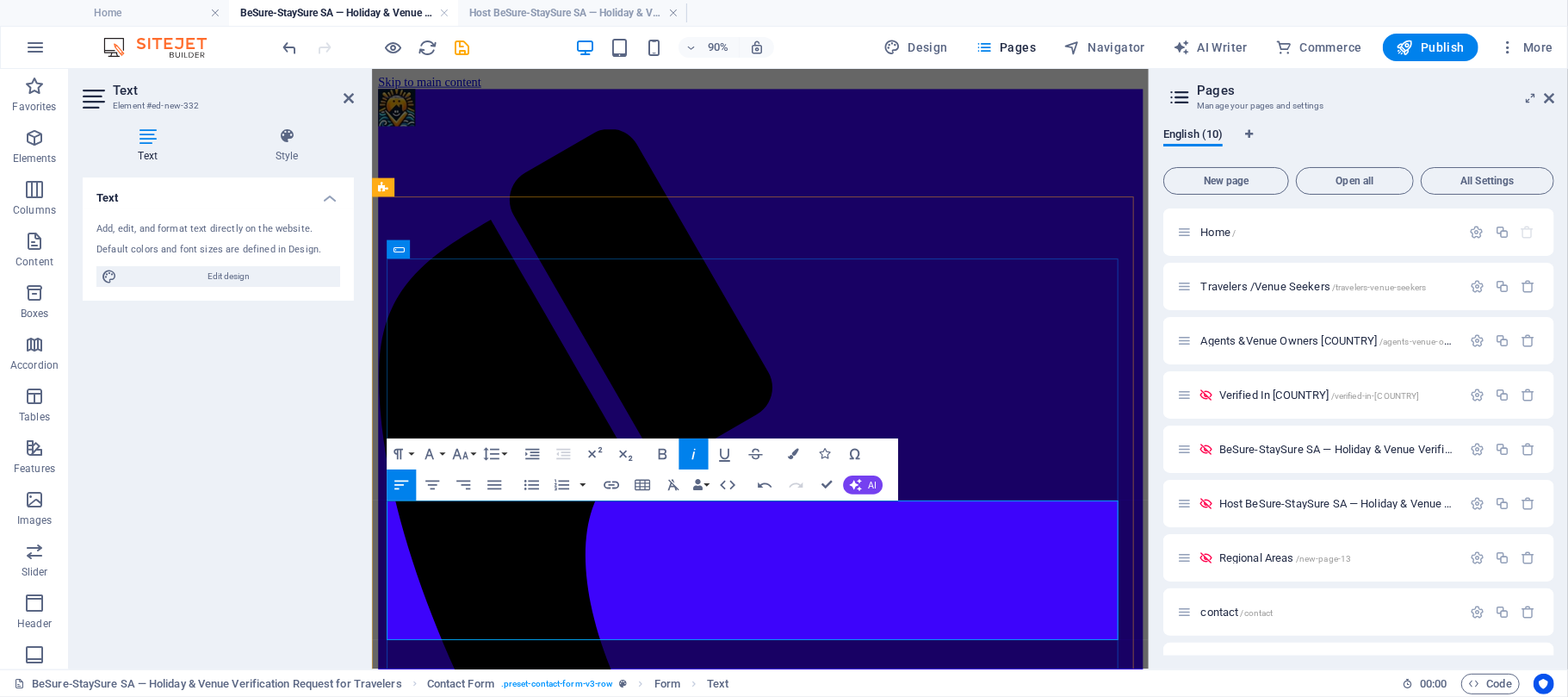 drag, startPoint x: 390, startPoint y: 560, endPoint x: 1169, endPoint y: 700, distance: 791.48026 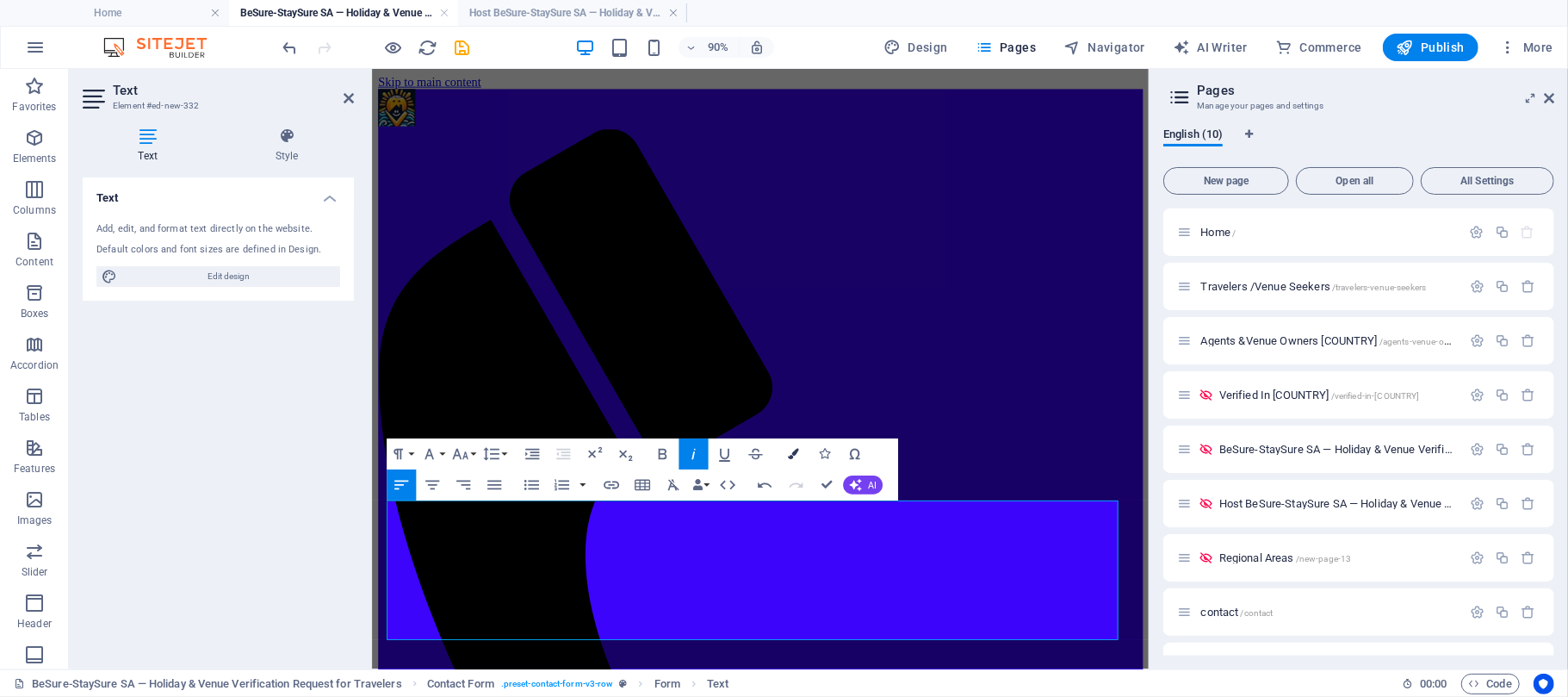 click at bounding box center [793, 454] 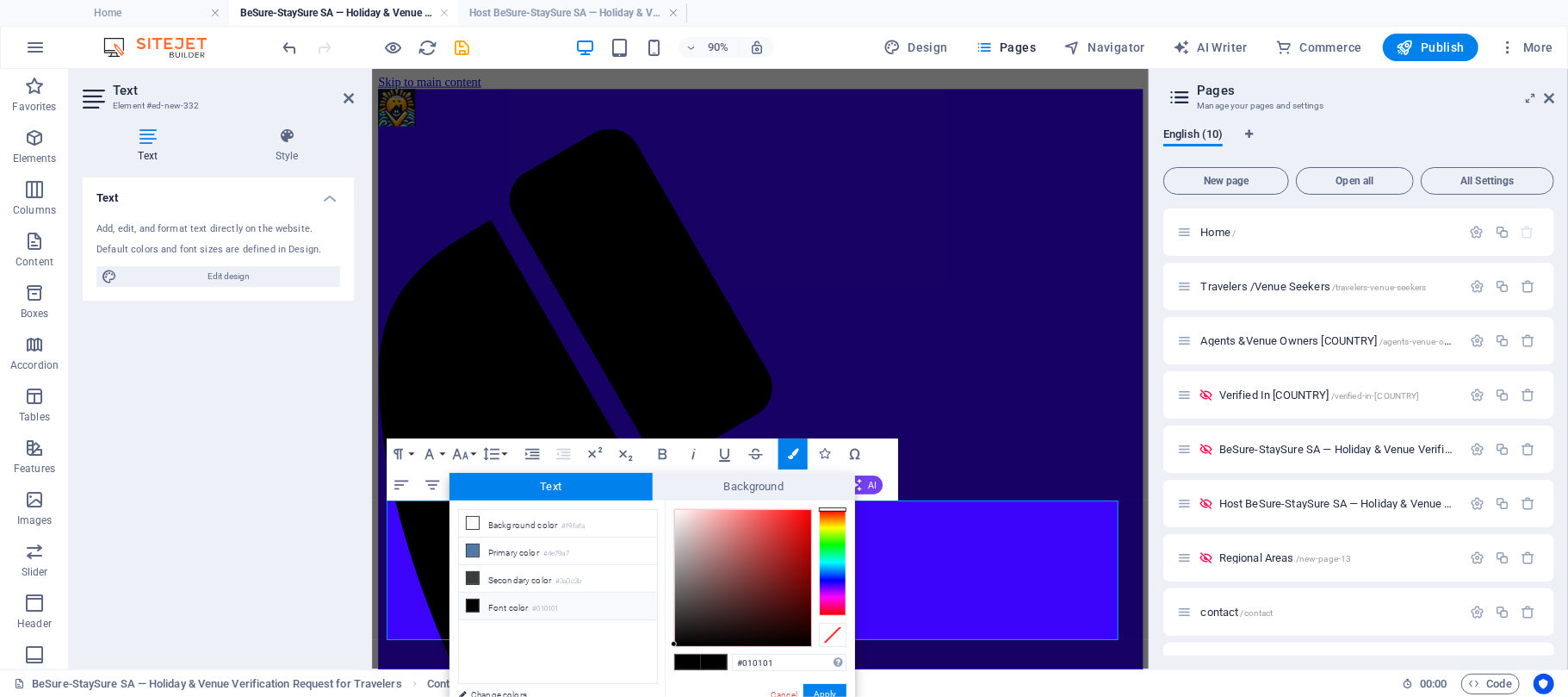 click at bounding box center [473, 606] 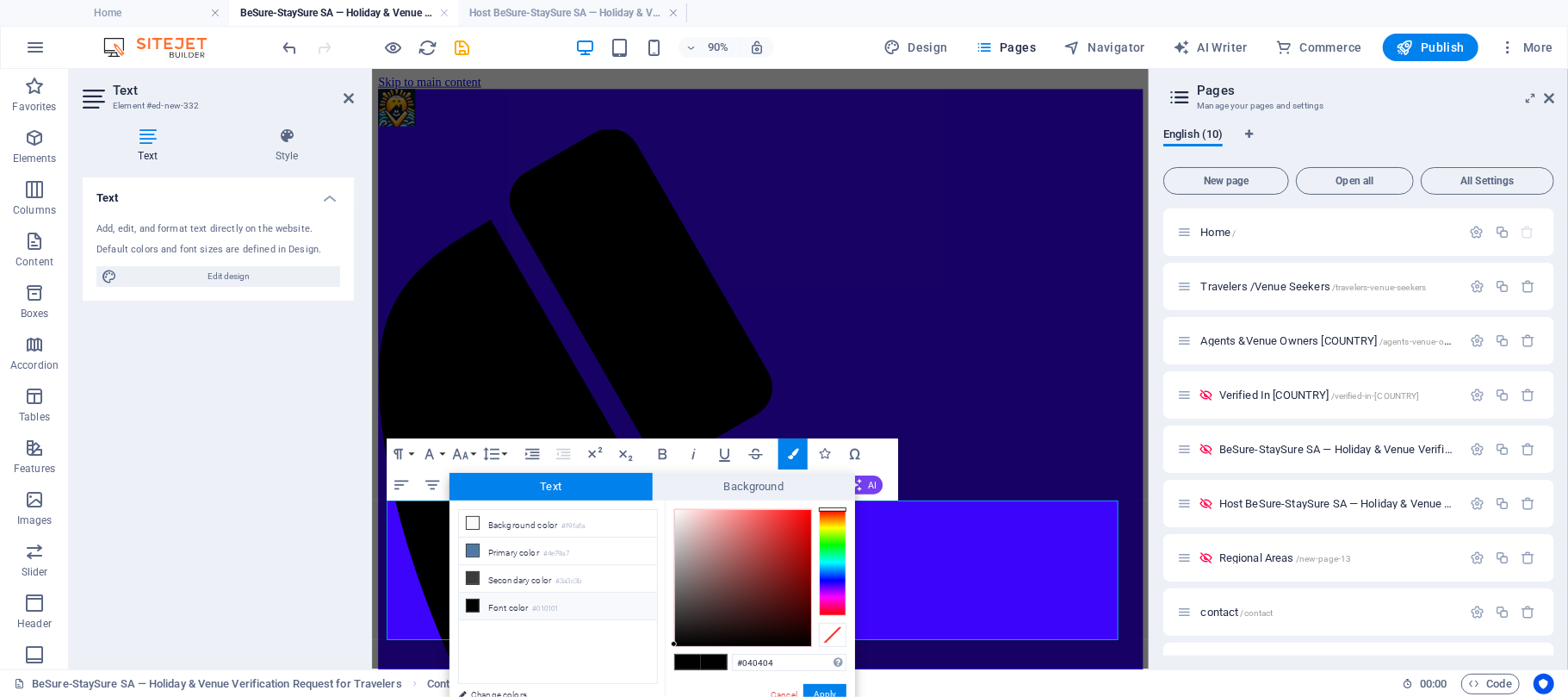 click at bounding box center [743, 578] 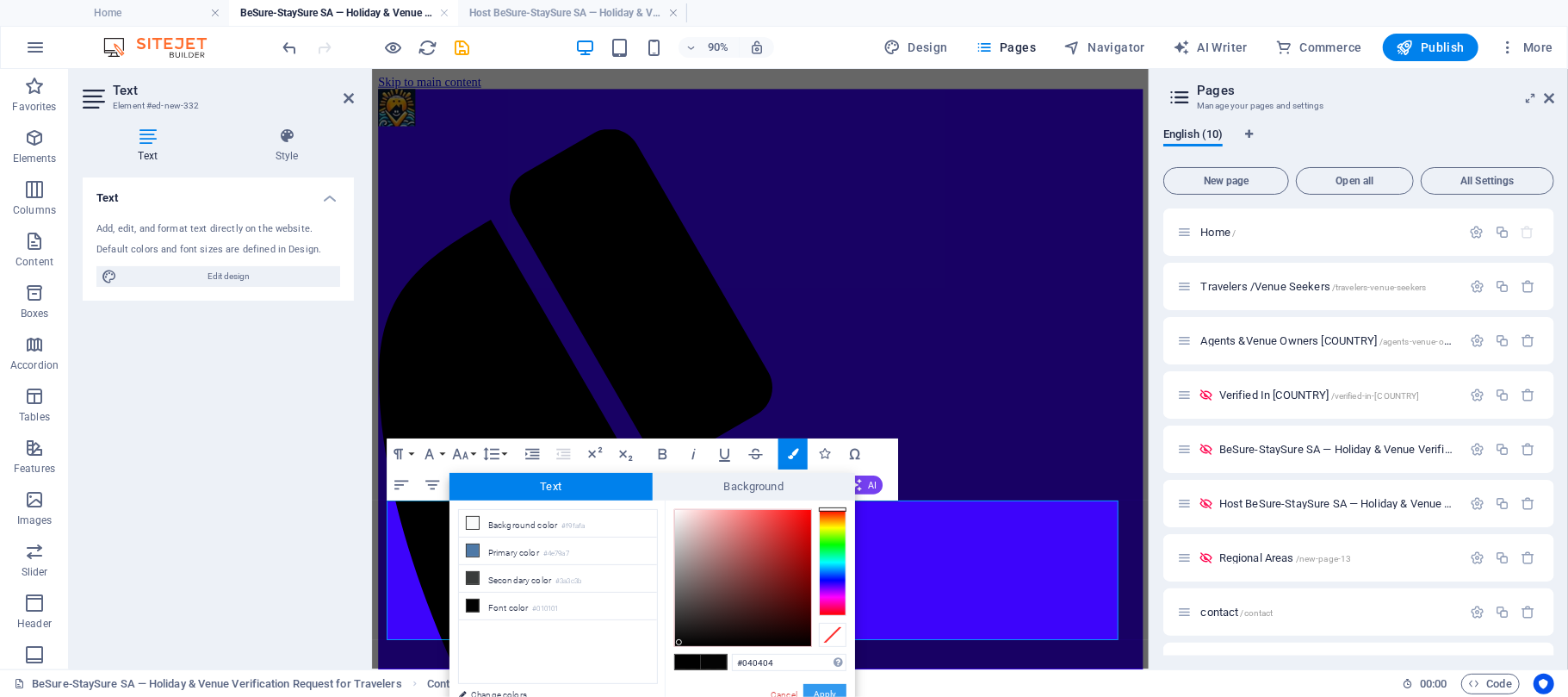 click on "Apply" at bounding box center (825, 694) 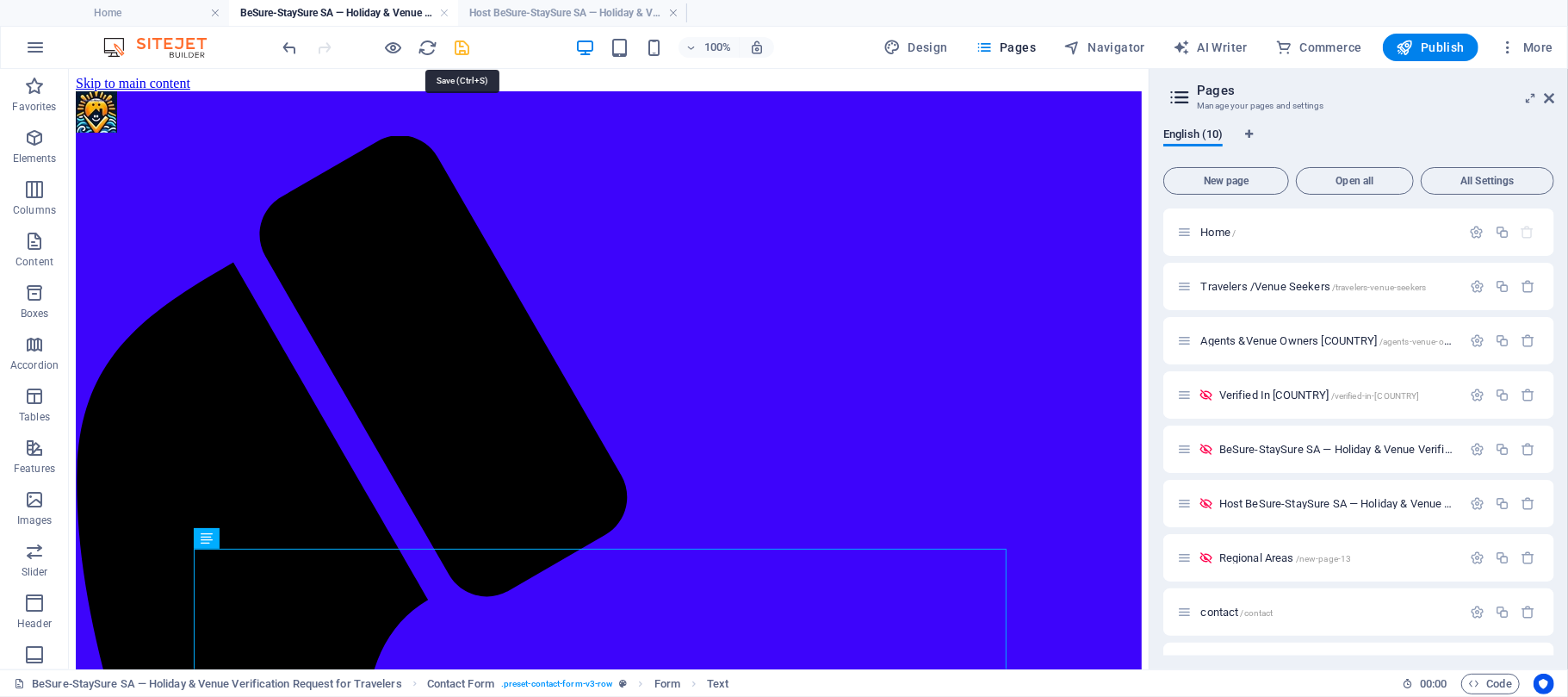 click at bounding box center (462, 47) 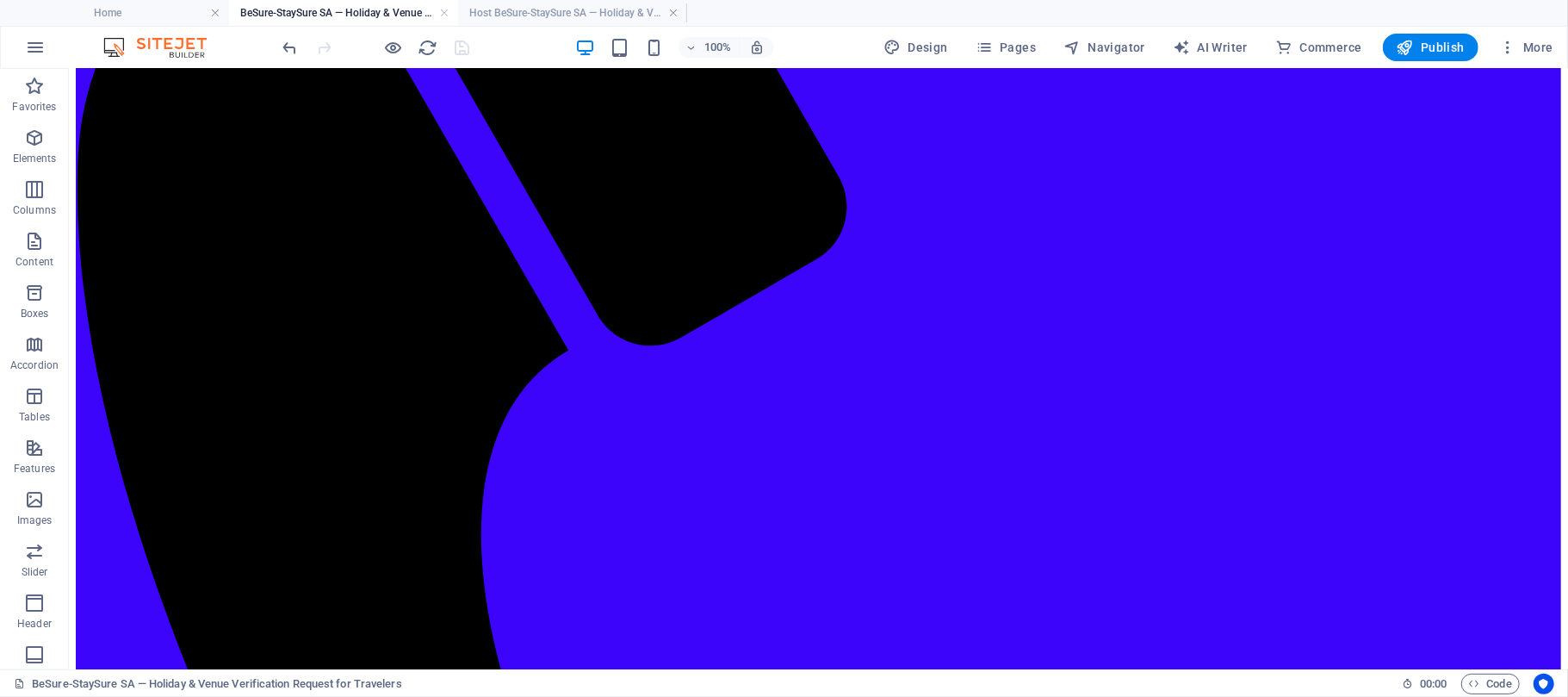 scroll, scrollTop: 486, scrollLeft: 0, axis: vertical 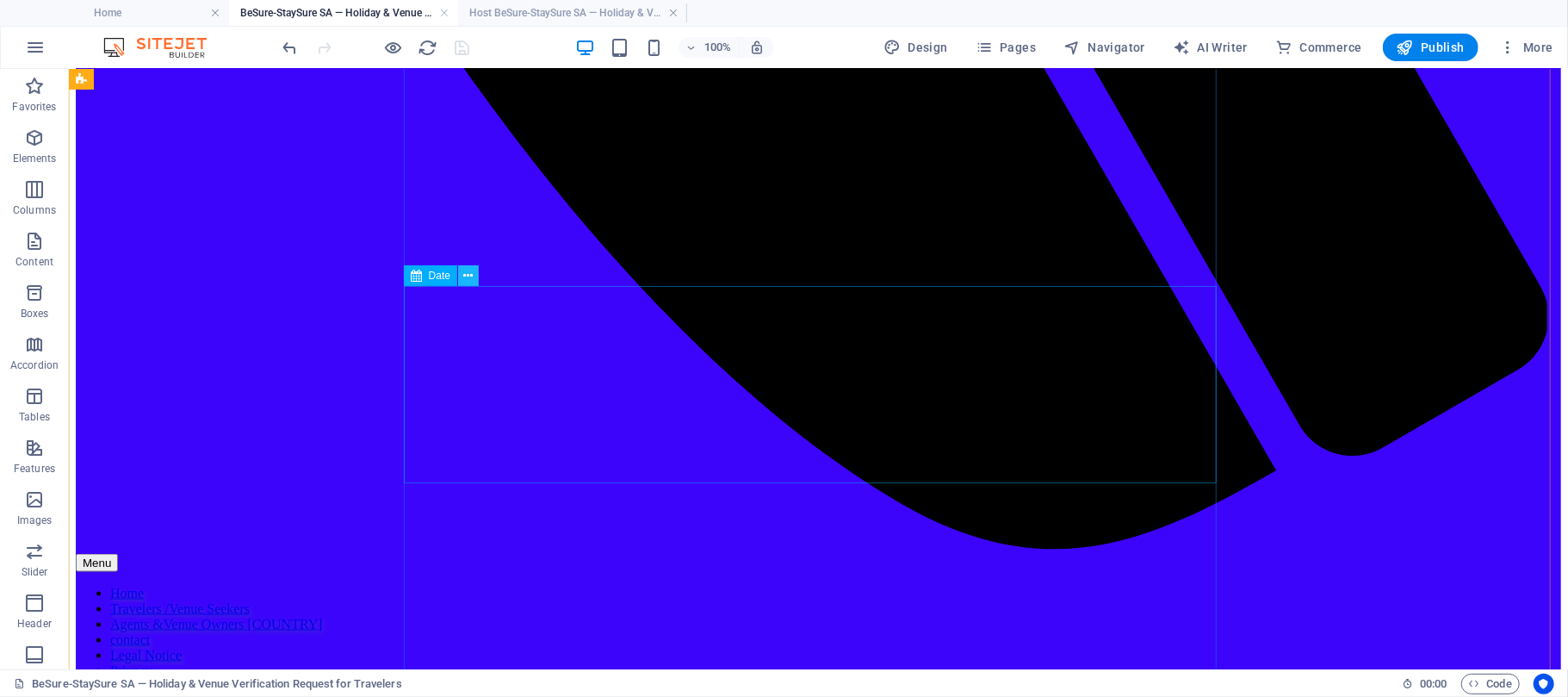 click at bounding box center (468, 276) 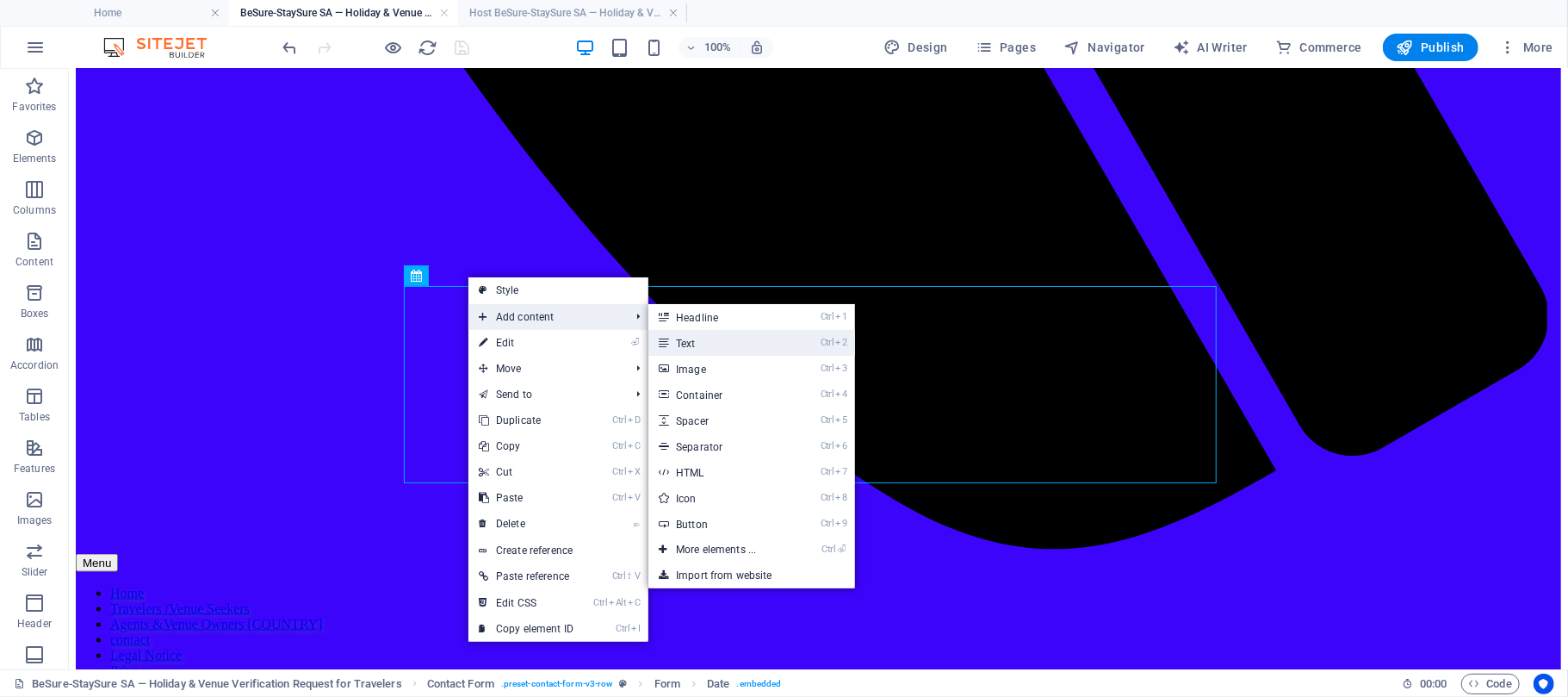 click on "Ctrl 2  Text" at bounding box center (719, 343) 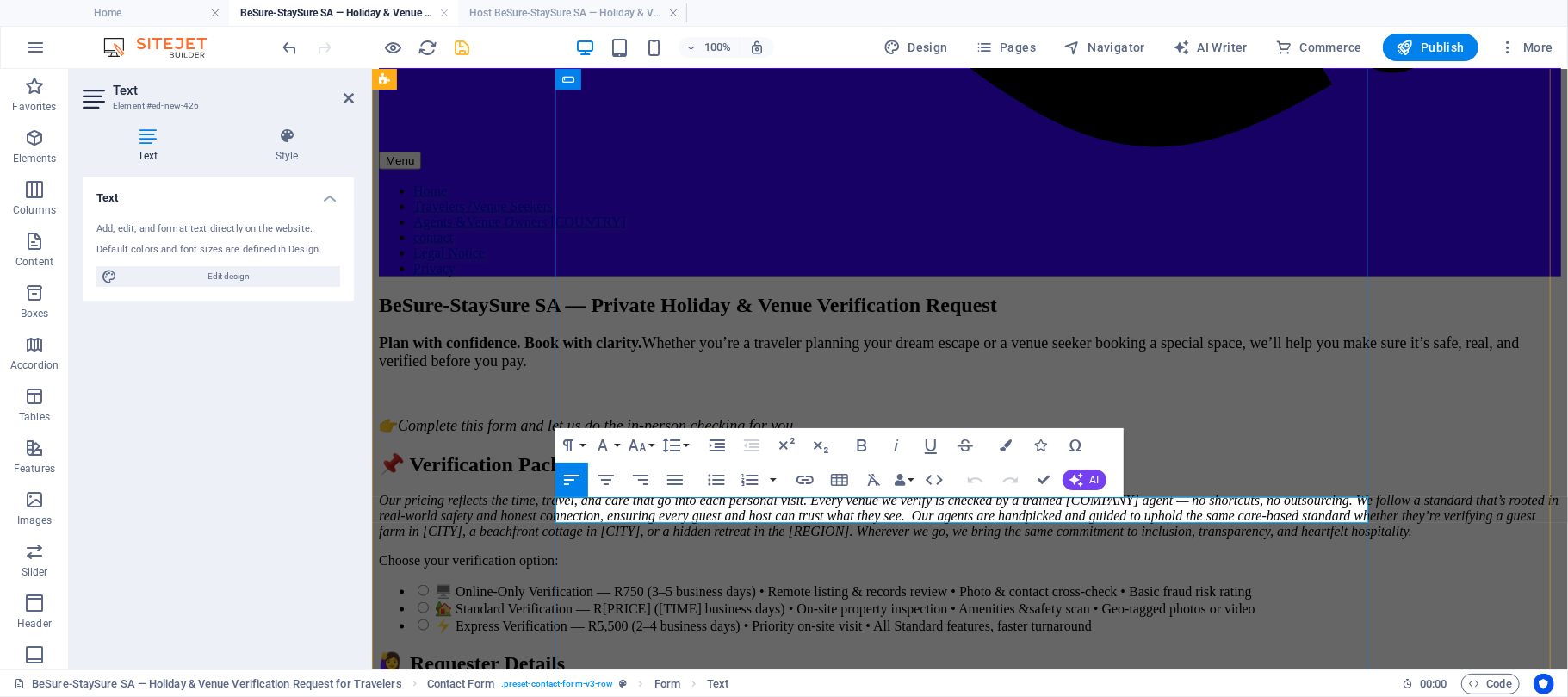 click on "New text element" at bounding box center (969, 4362) 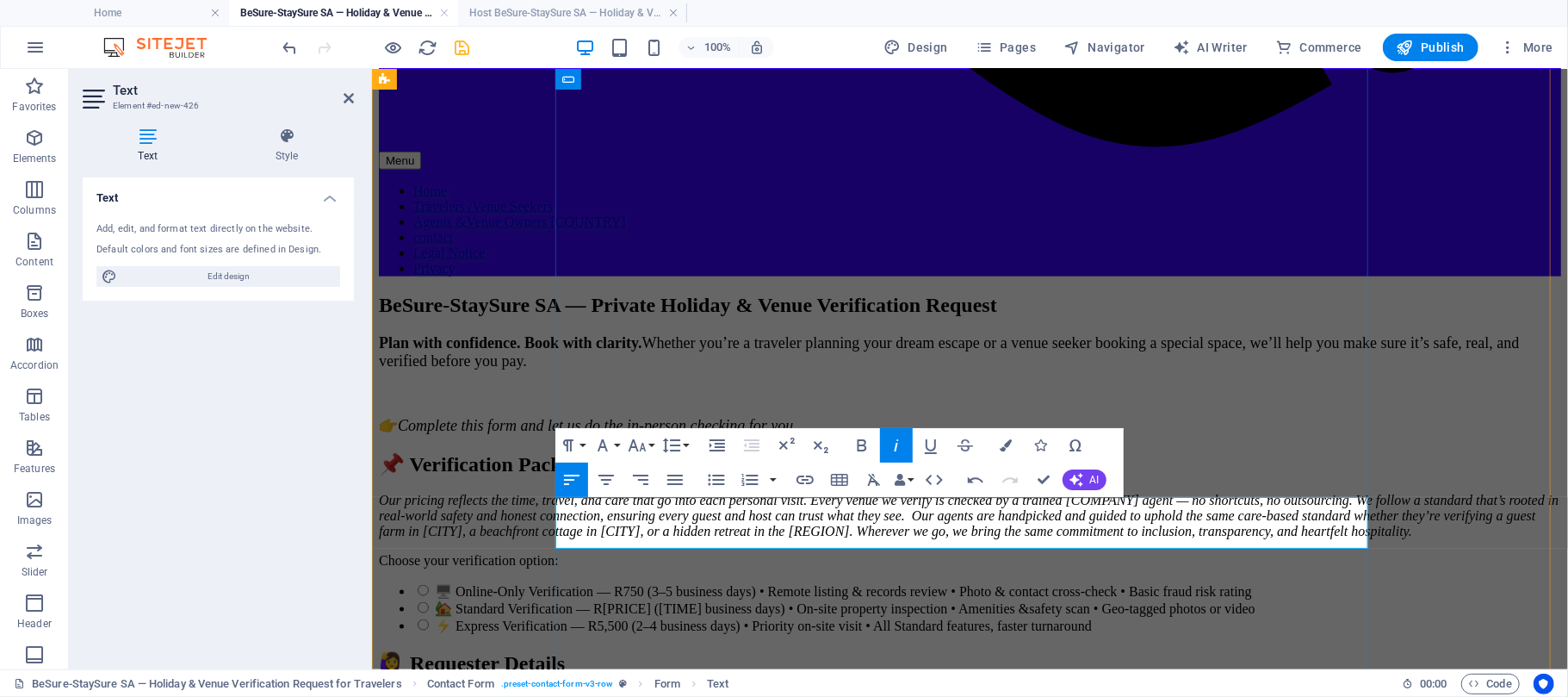 drag, startPoint x: 864, startPoint y: 538, endPoint x: 554, endPoint y: 511, distance: 311.17358 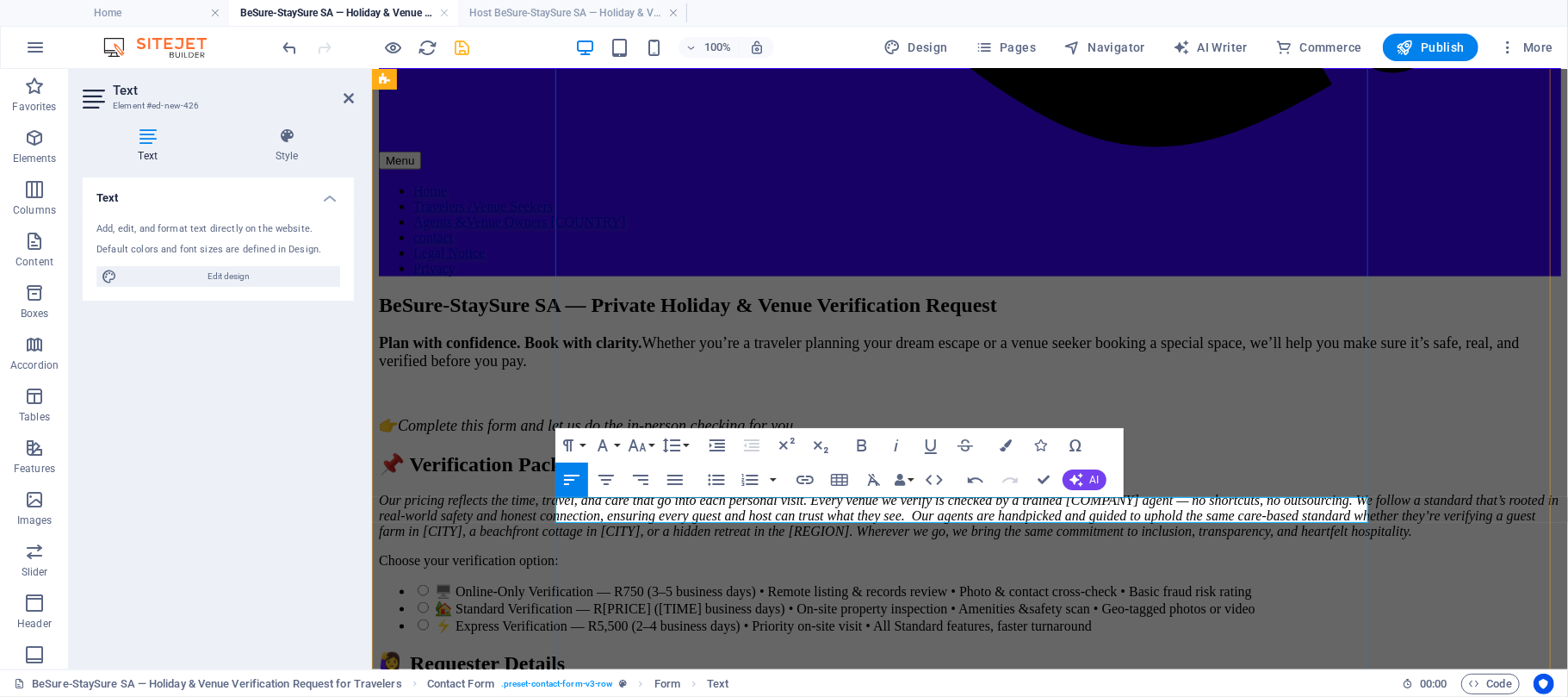 click at bounding box center (969, 4362) 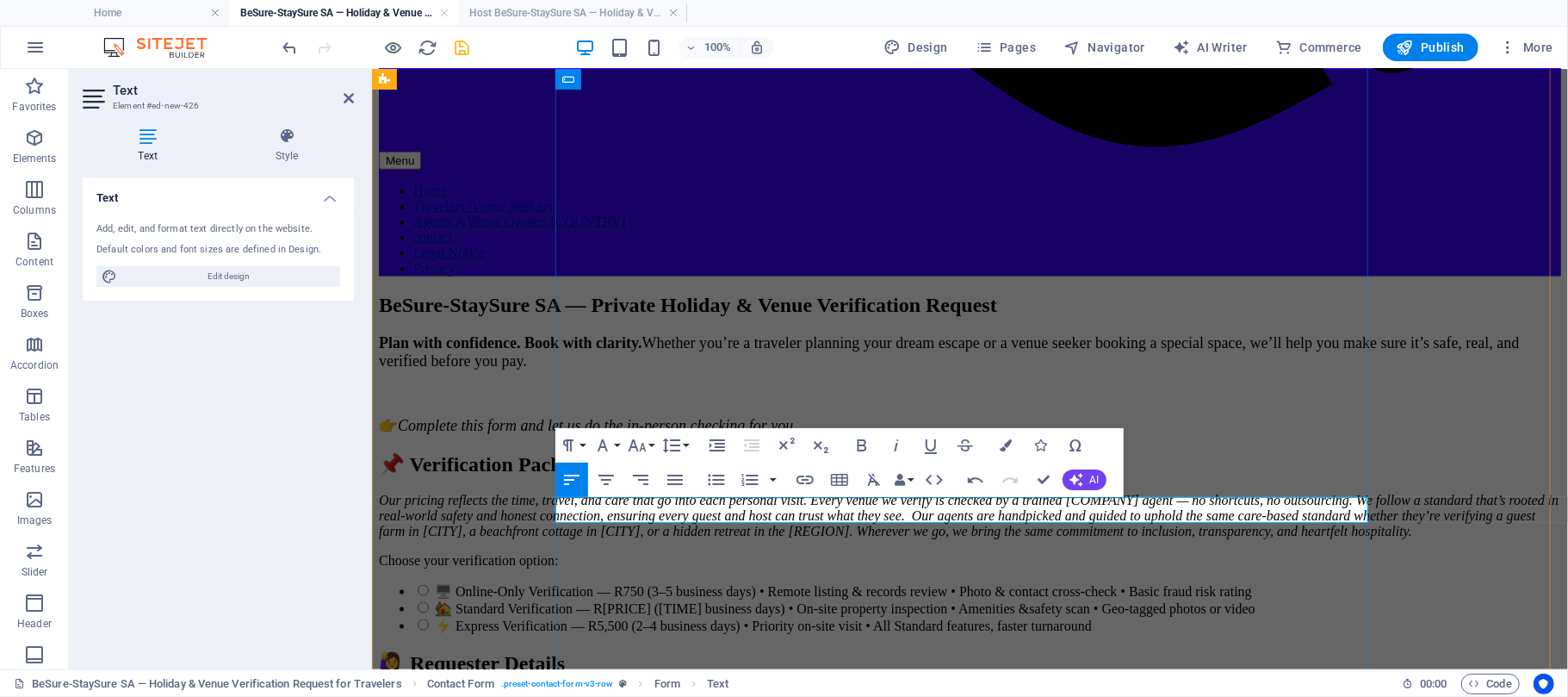 drag, startPoint x: 1326, startPoint y: 507, endPoint x: 557, endPoint y: 517, distance: 769.065 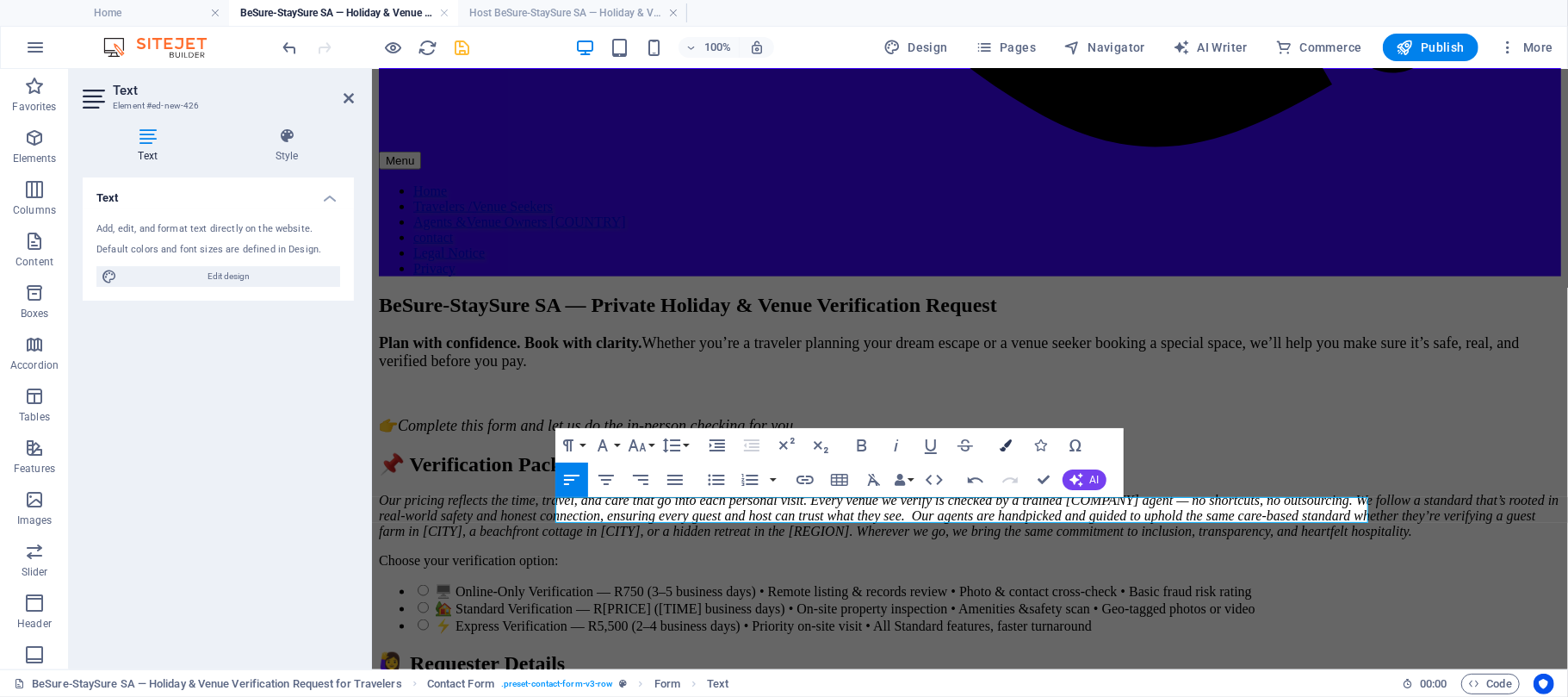 click at bounding box center [1007, 445] 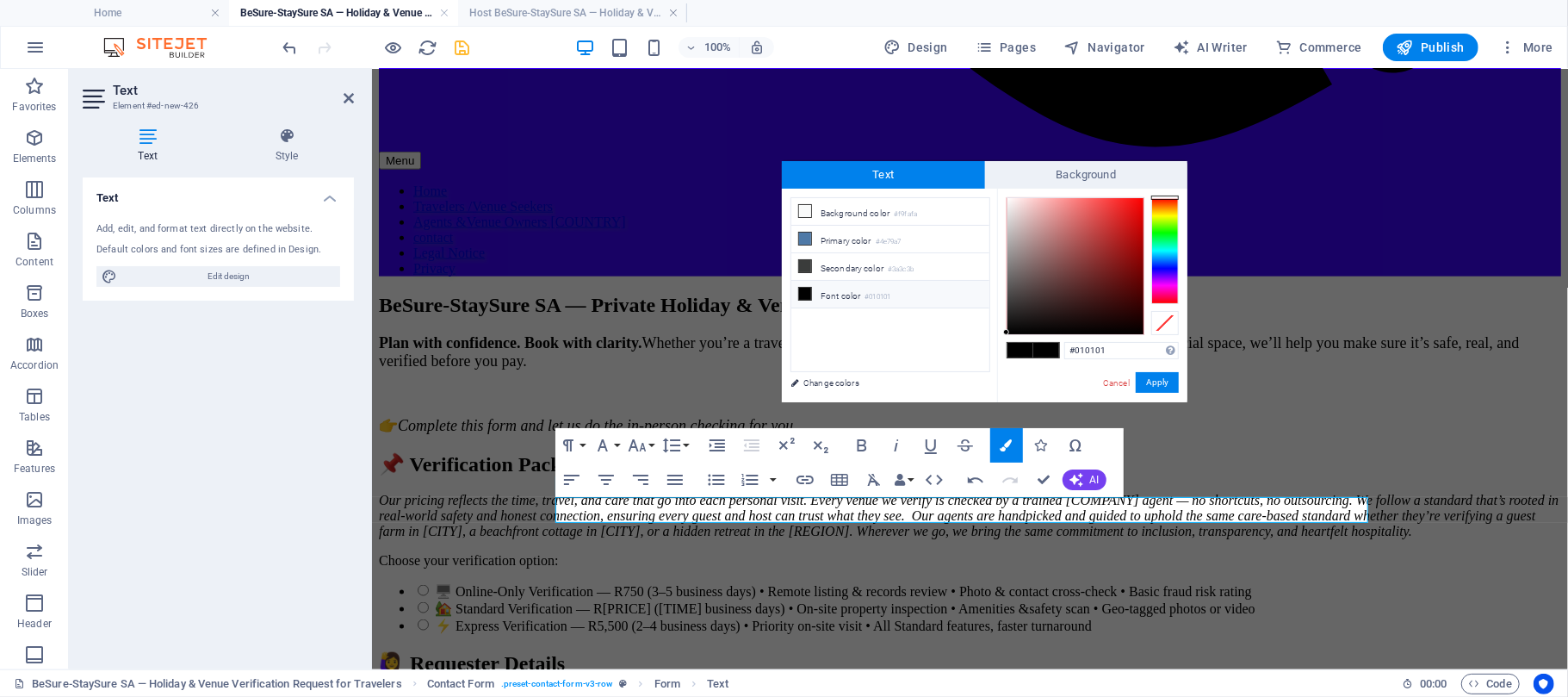 click at bounding box center [805, 294] 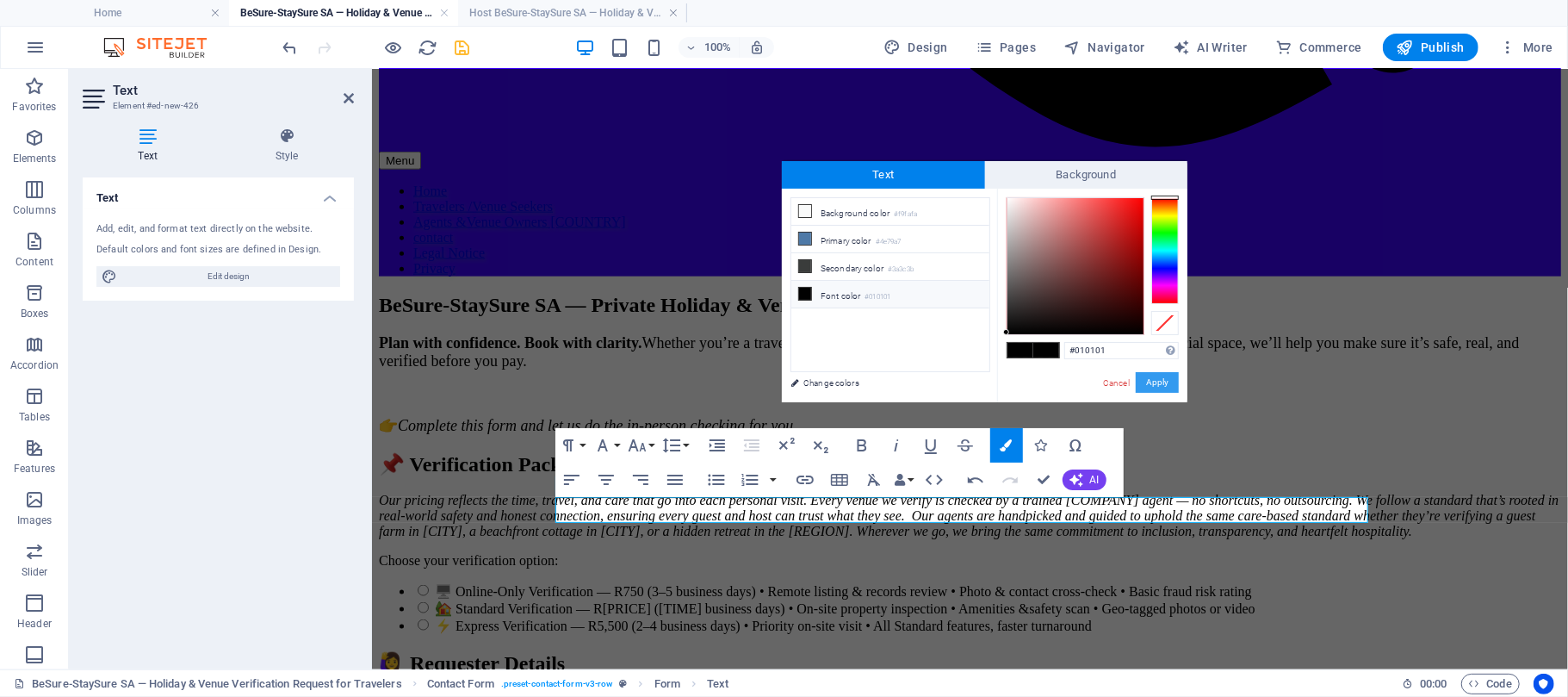 click on "Apply" at bounding box center (1157, 383) 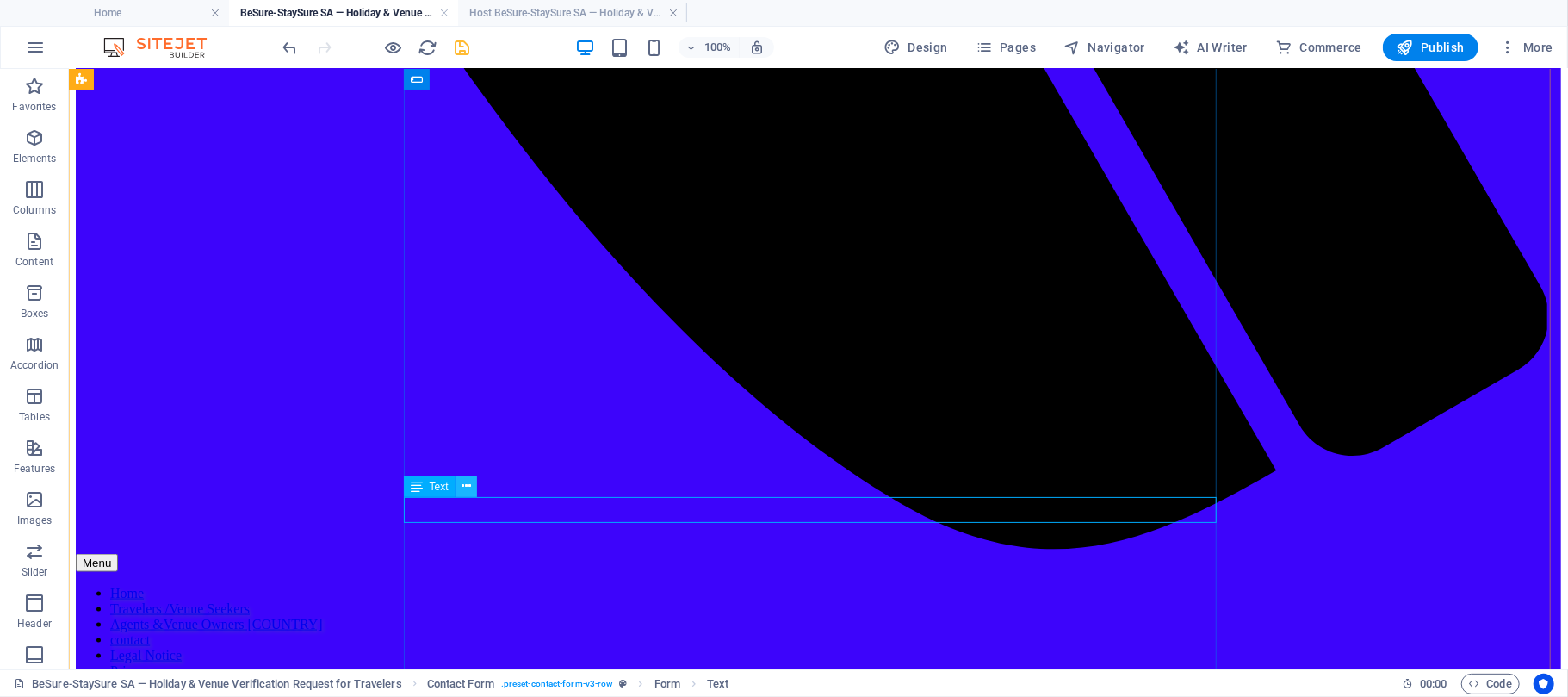 click at bounding box center [466, 486] 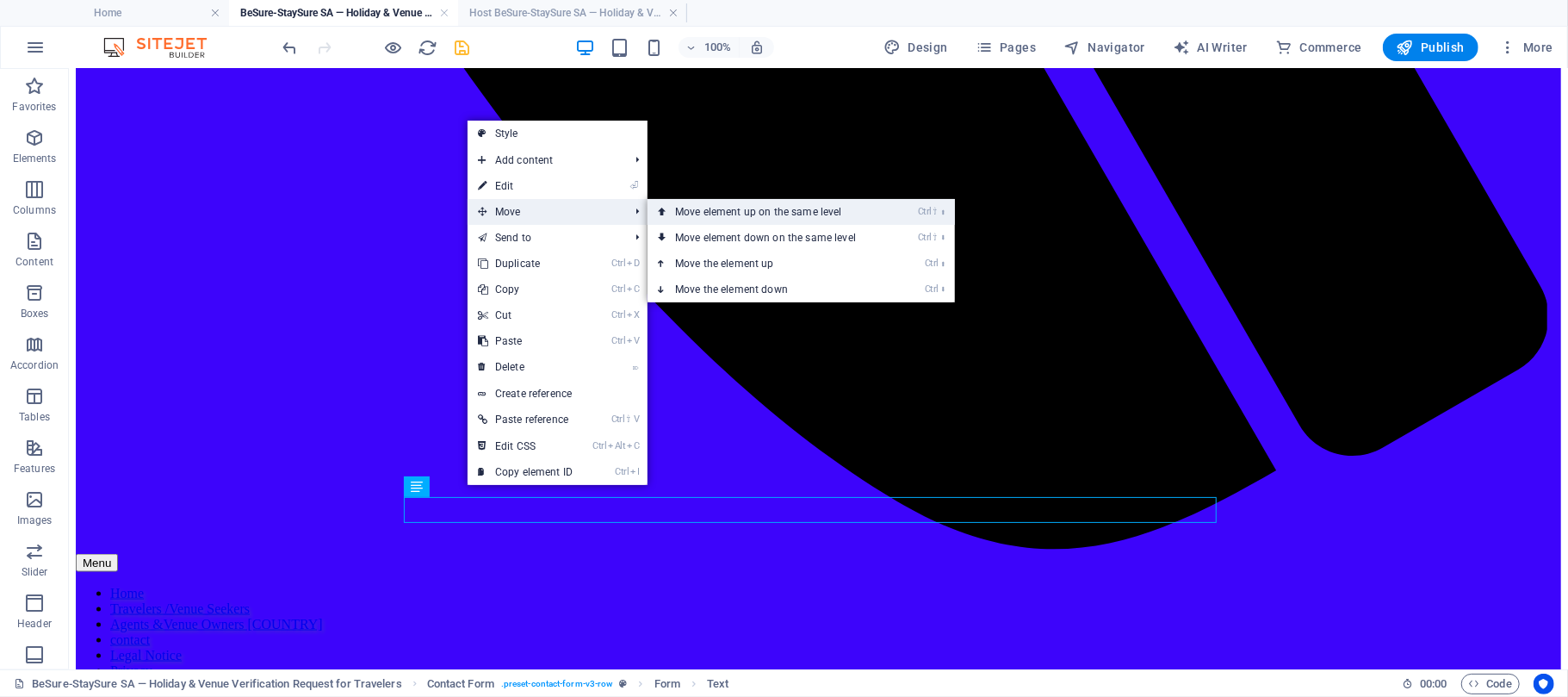click on "Ctrl ⇧ ⬆  Move element up on the same level" at bounding box center (769, 212) 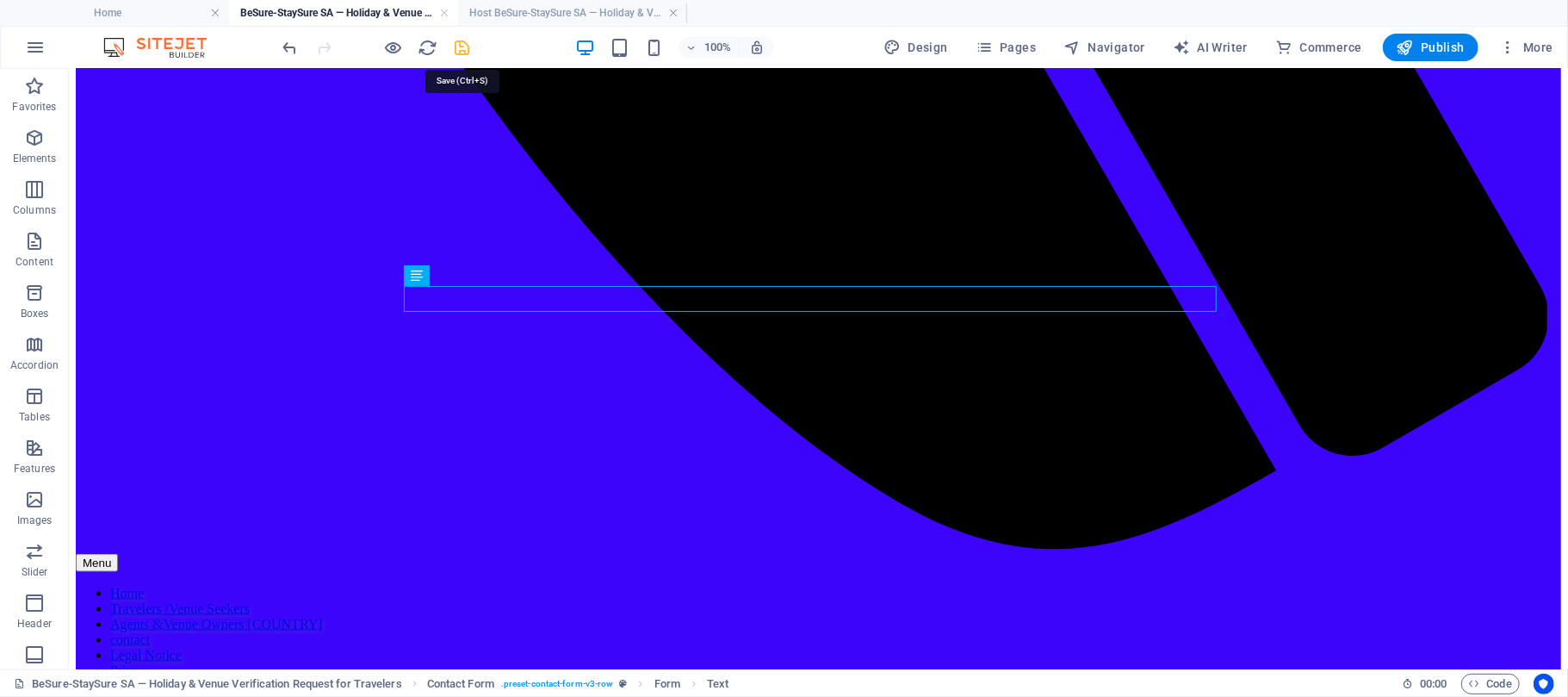click at bounding box center (462, 47) 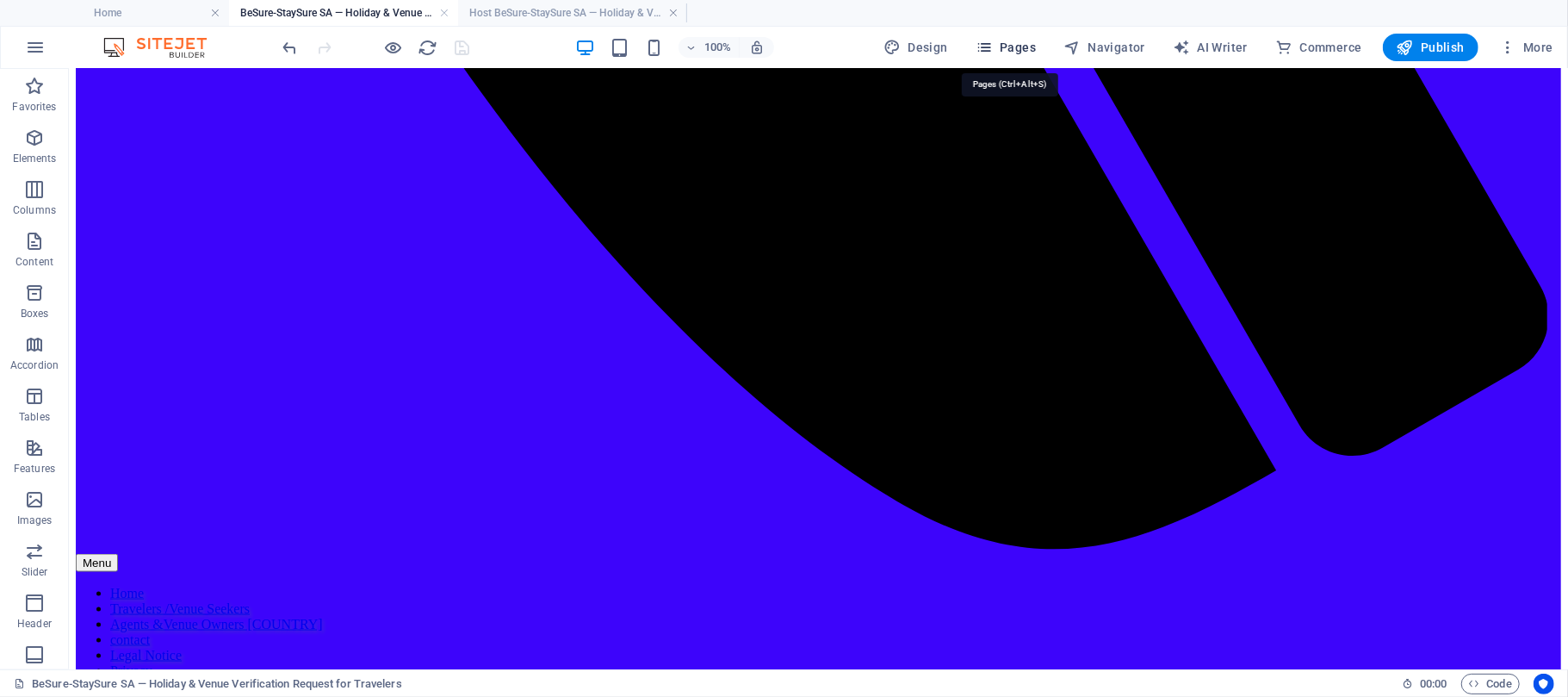 click on "Pages" at bounding box center [1006, 47] 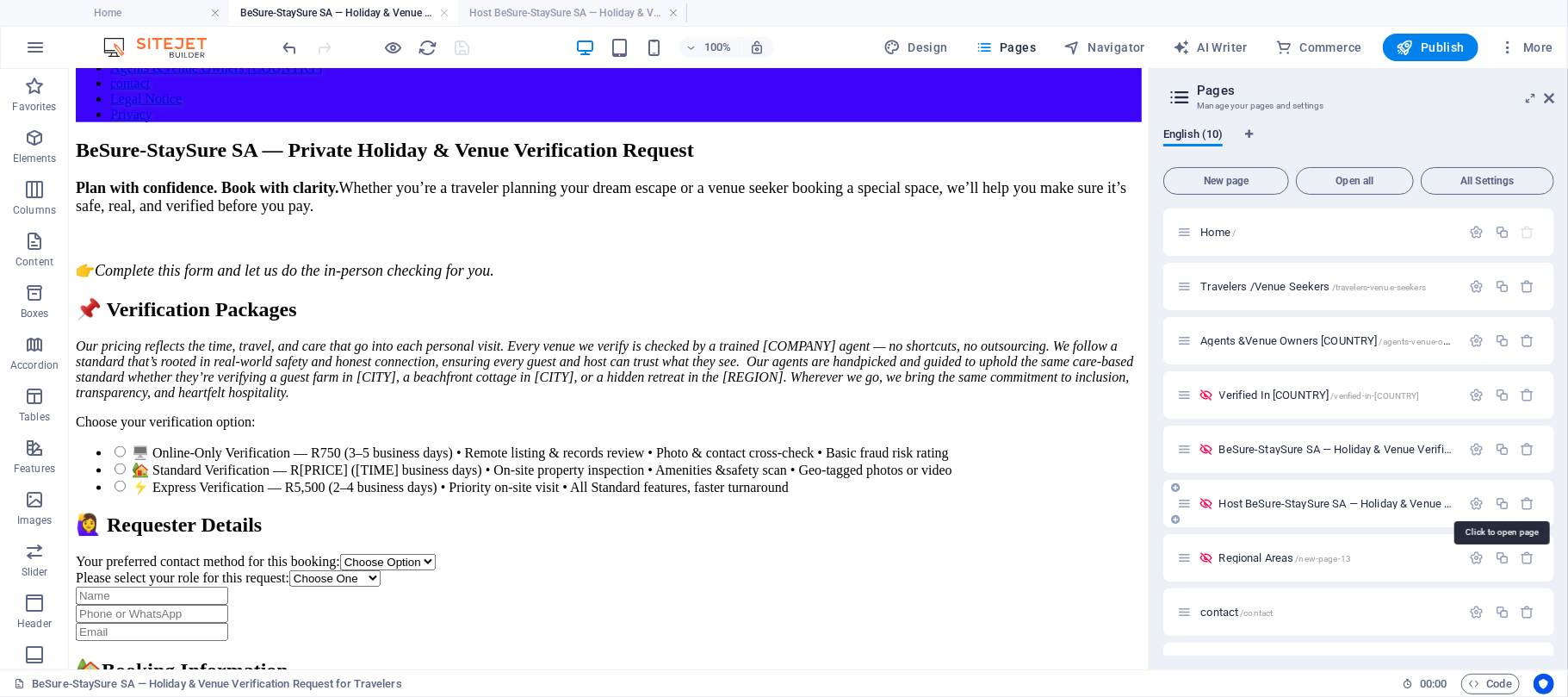 click on "Host BeSure-StaySure SA — Holiday & Venue Verification Request /host-besure-staysure-sa-holiday-venue-verification-request" at bounding box center (1499, 503) 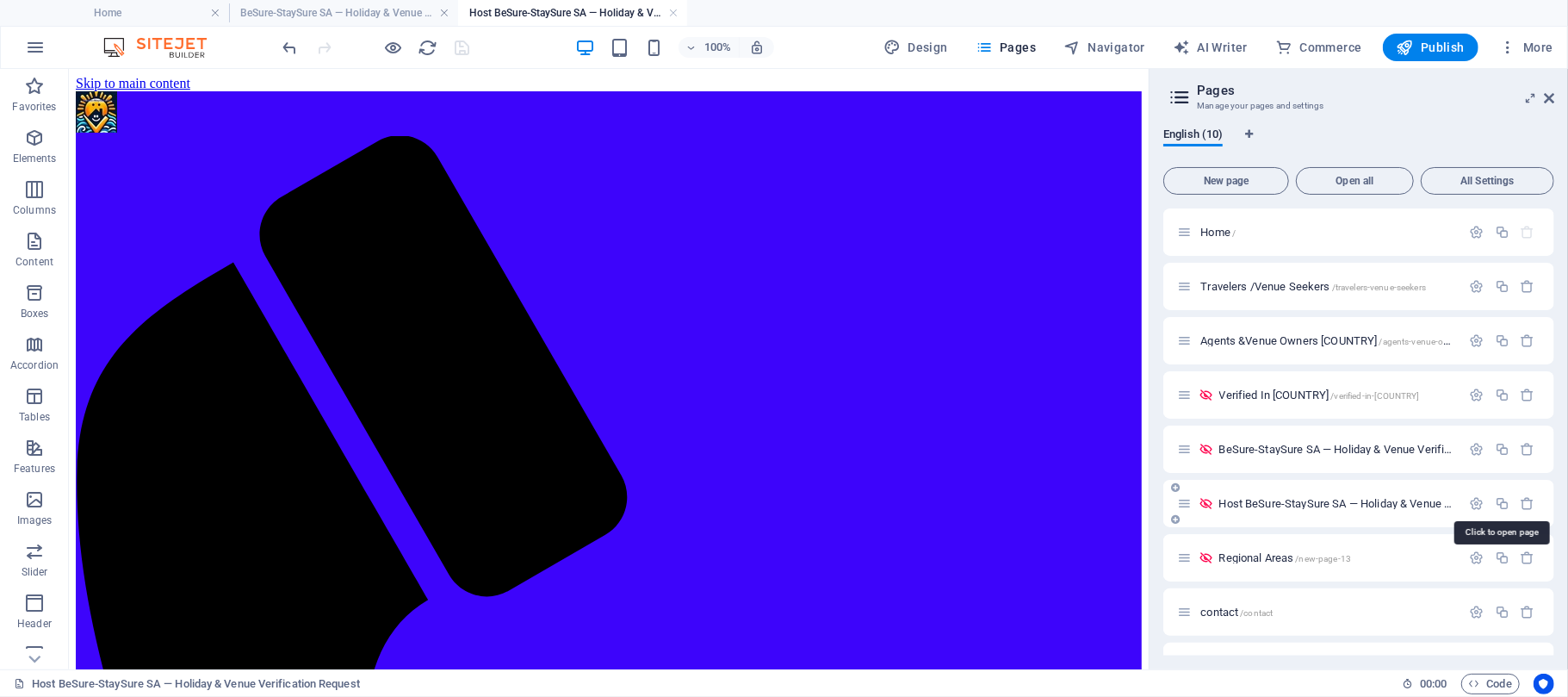 scroll, scrollTop: 0, scrollLeft: 0, axis: both 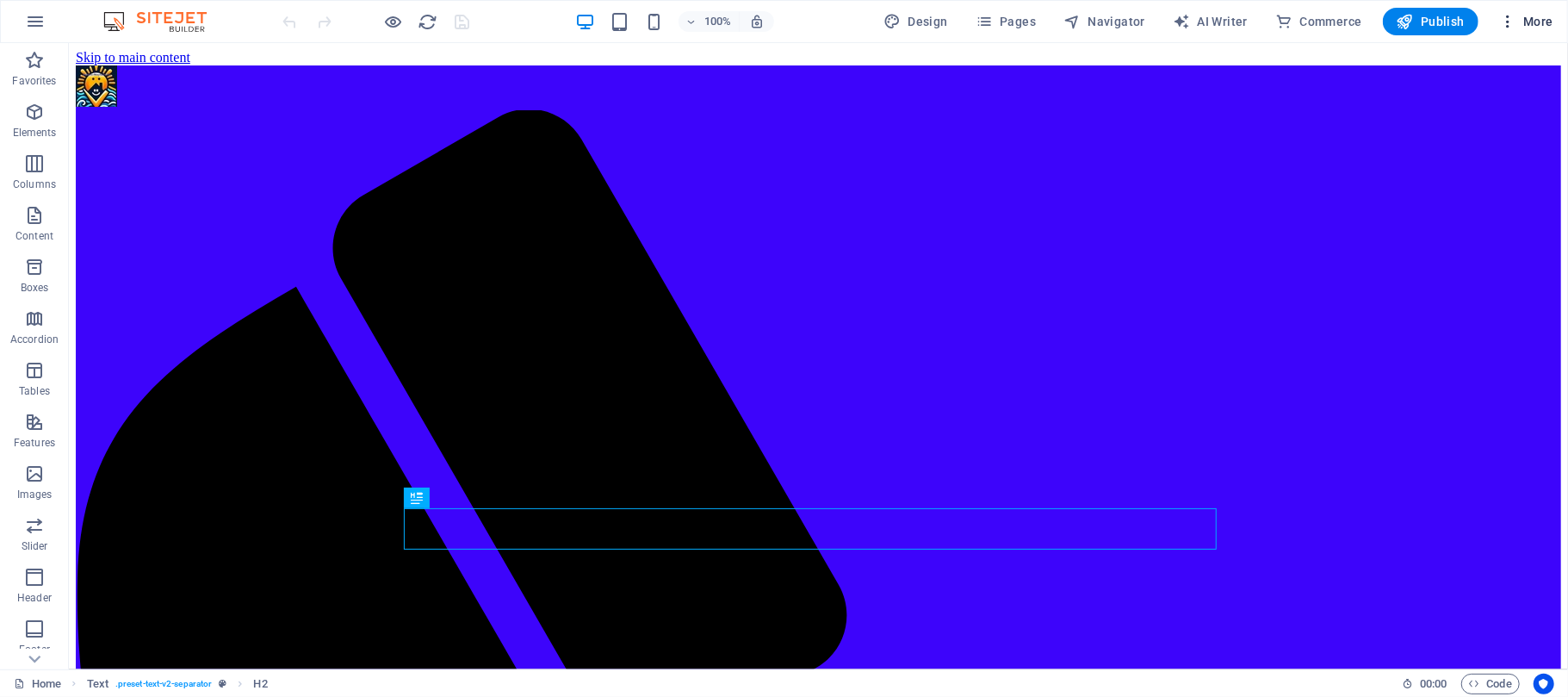 click on "More" at bounding box center [1526, 22] 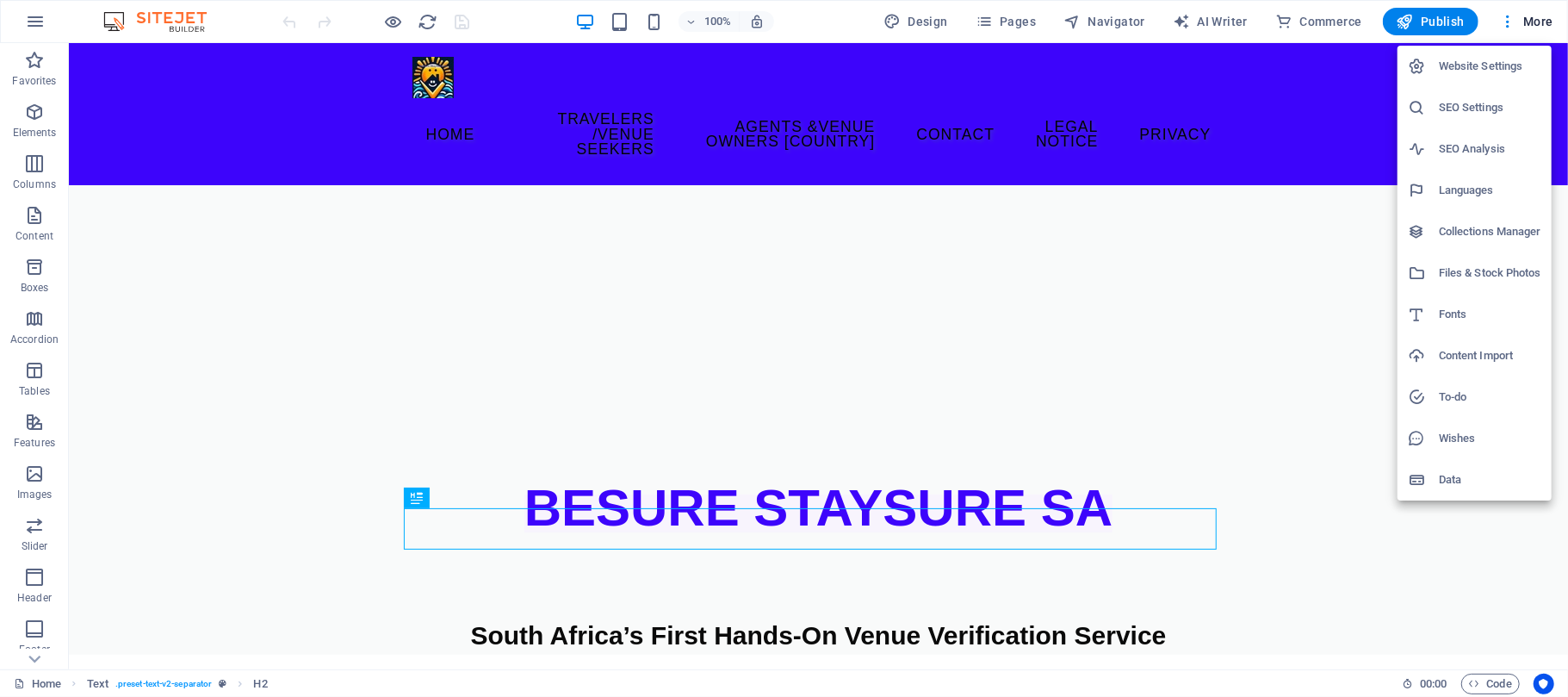 click on "Languages" at bounding box center [1490, 190] 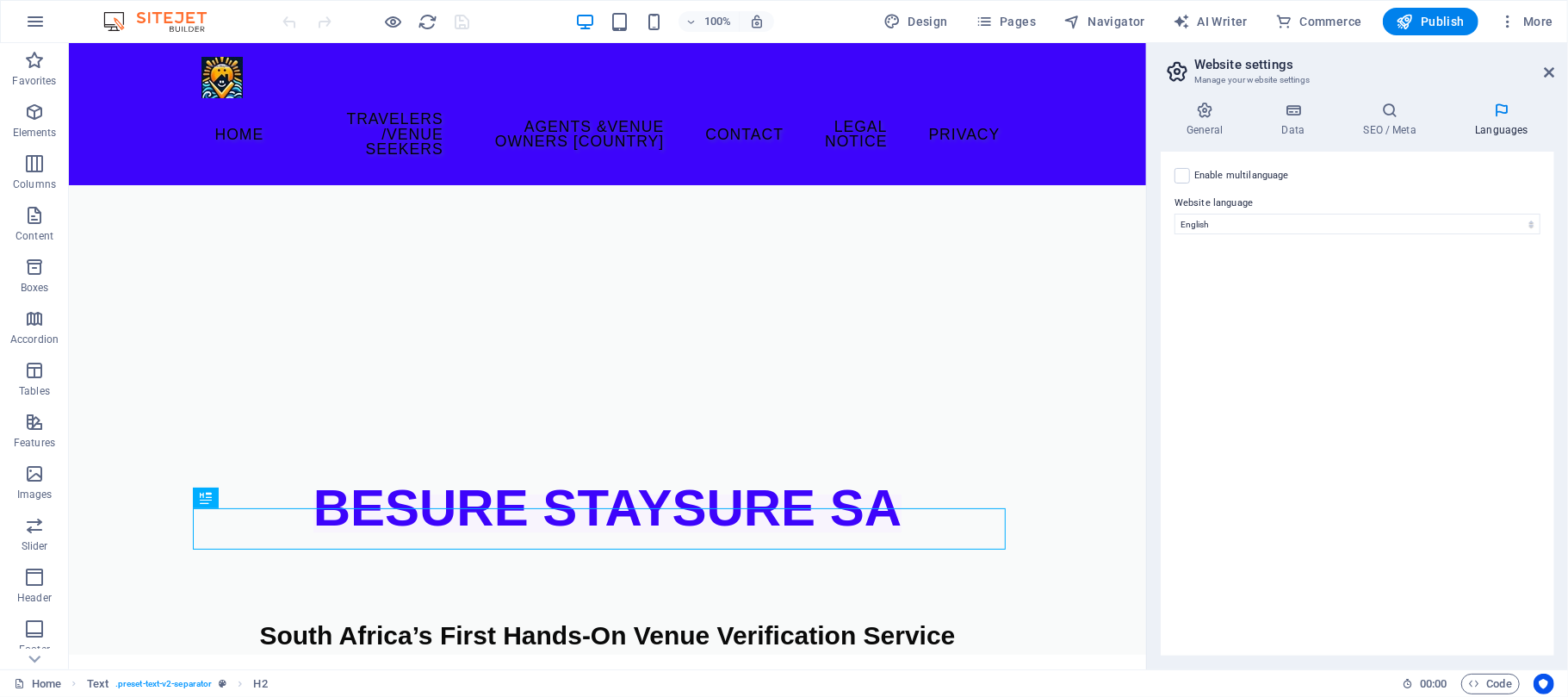 click on "Website Settings SEO Settings SEO Analysis Languages Collections Manager Files & Stock Photos Fonts Content Import To-do Wishes Data" at bounding box center [1487, 173] 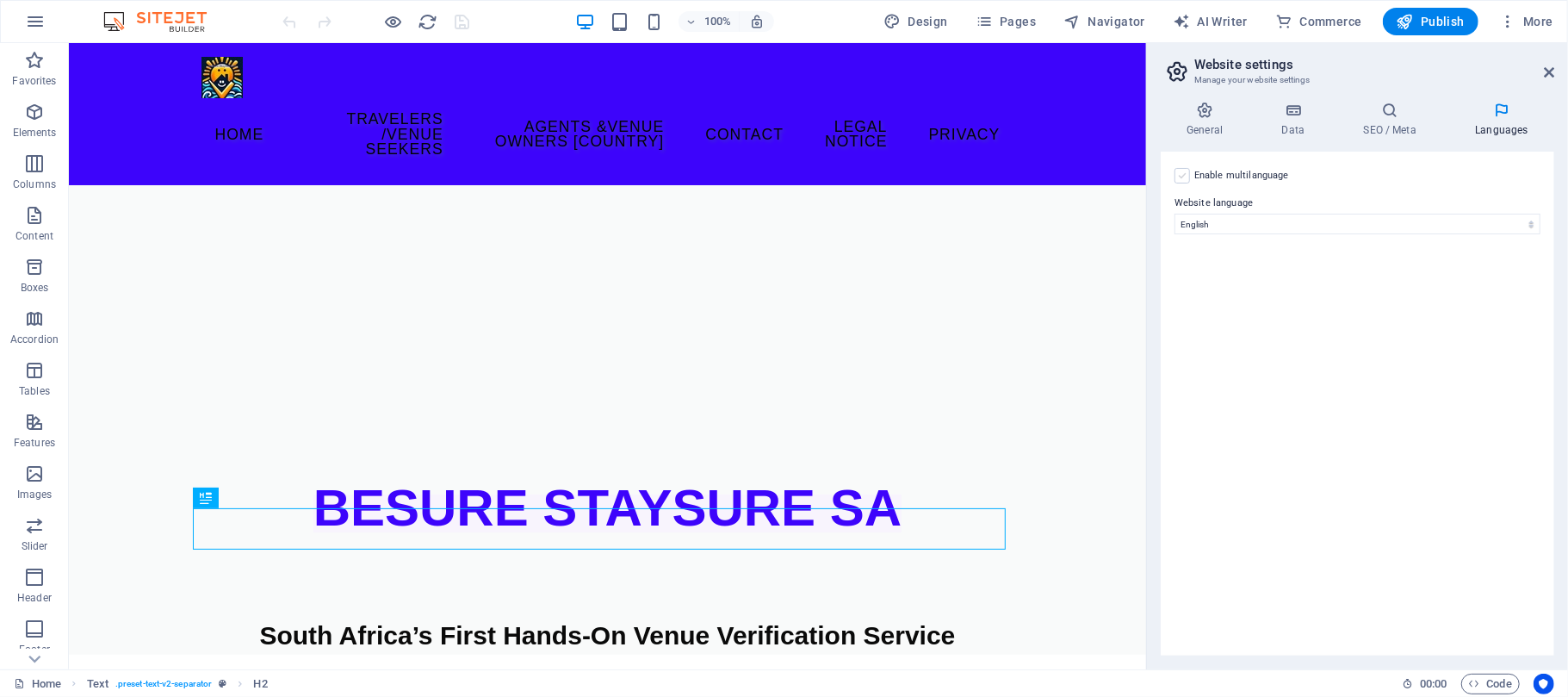 click at bounding box center (1182, 176) 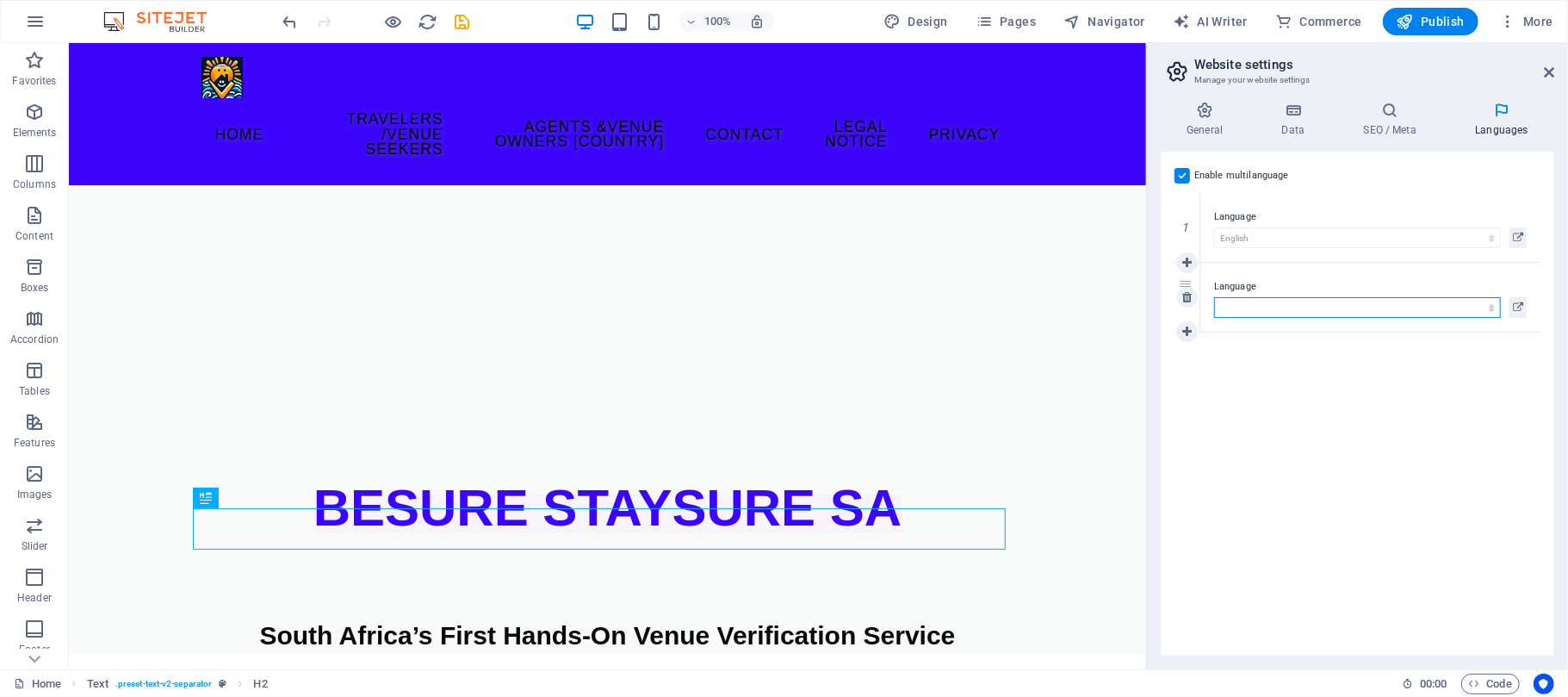 click on "Abkhazian Afar Afrikaans Akan Albanian Amharic Arabic Aragonese Armenian Assamese Avaric Avestan Aymara Azerbaijani Bambara Bashkir Basque Belarusian Bengali Bihari languages Bislama Bokmål Bosnian Breton Bulgarian Burmese Catalan Central Khmer Chamorro Chechen Chinese Church Slavic Chuvash Cornish Corsican Cree Croatian Czech Danish Dutch Dzongkha English Esperanto Estonian Ewe Faroese Farsi (Persian) Fijian Finnish French Fulah Gaelic Galician Ganda Georgian German Greek Greenlandic Guaraní Gujarati Haitian Creole Hausa Hebrew Herero Hindi Hiri Motu Hungarian Icelandic Ido Igbo Indonesian Interlingua Interlingue Inuktitut Inupiaq Irish Italian Japanese Javanese Kannada Kanuri Kashmiri Kazakh Kikuyu Kinyarwanda Komi Kongo Korean Kurdish Kwanyama Kyrgyz Lao Latin Latvian Limburgish Lingala Lithuanian Luba-Katanga Luxembourgish Macedonian Malagasy Malay Malayalam Maldivian Maltese Manx Maori Marathi Marshallese Mongolian Nauru Navajo Ndonga Nepali North Ndebele Northern Sami Norwegian Norwegian Nynorsk Nuosu" at bounding box center (1357, 308) 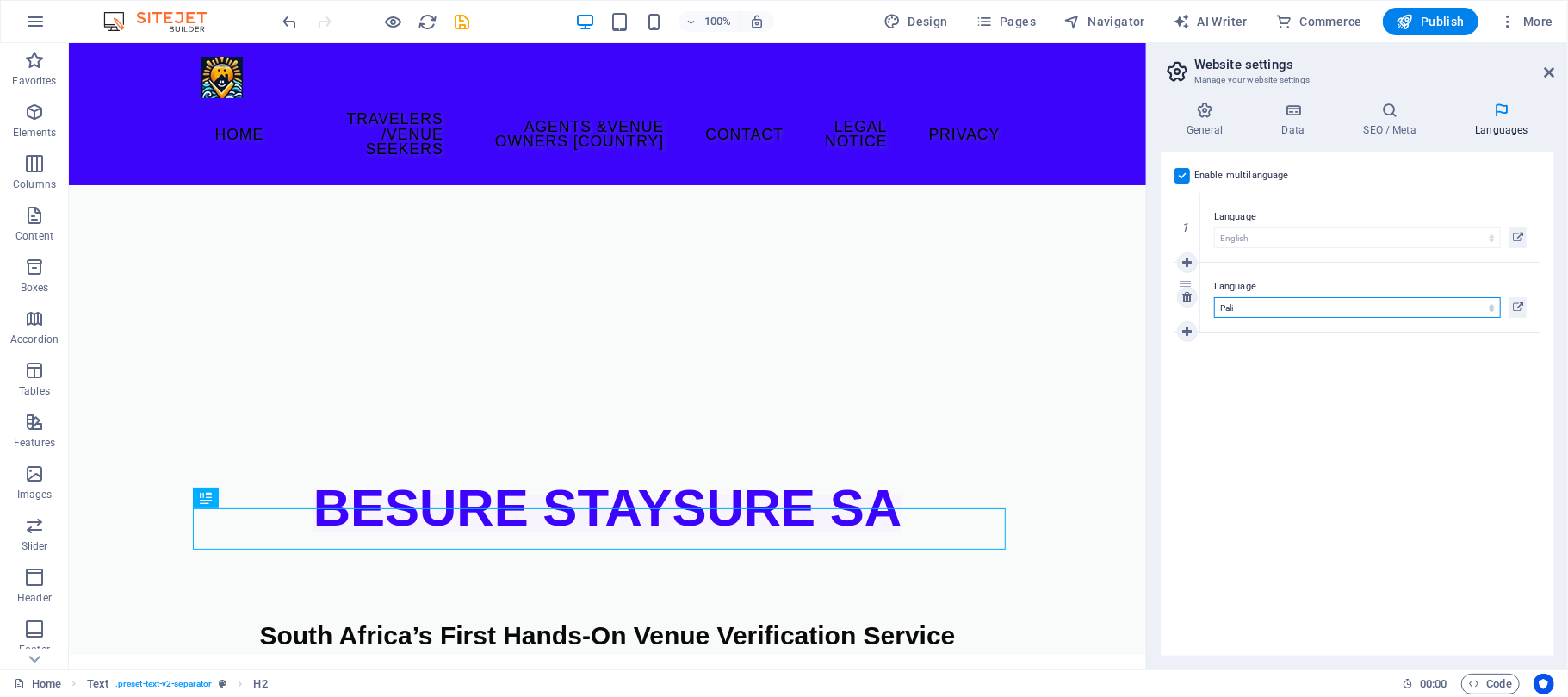 click on "Abkhazian Afar Afrikaans Akan Albanian Amharic Arabic Aragonese Armenian Assamese Avaric Avestan Aymara Azerbaijani Bambara Bashkir Basque Belarusian Bengali Bihari languages Bislama Bokmål Bosnian Breton Bulgarian Burmese Catalan Central Khmer Chamorro Chechen Chinese Church Slavic Chuvash Cornish Corsican Cree Croatian Czech Danish Dutch Dzongkha English Esperanto Estonian Ewe Faroese Farsi (Persian) Fijian Finnish French Fulah Gaelic Galician Ganda Georgian German Greek Greenlandic Guaraní Gujarati Haitian Creole Hausa Hebrew Herero Hindi Hiri Motu Hungarian Icelandic Ido Igbo Indonesian Interlingua Interlingue Inuktitut Inupiaq Irish Italian Japanese Javanese Kannada Kanuri Kashmiri Kazakh Kikuyu Kinyarwanda Komi Kongo Korean Kurdish Kwanyama Kyrgyz Lao Latin Latvian Limburgish Lingala Lithuanian Luba-Katanga Luxembourgish Macedonian Malagasy Malay Malayalam Maldivian Maltese Manx Maori Marathi Marshallese Mongolian Nauru Navajo Ndonga Nepali North Ndebele Northern Sami Norwegian Norwegian Nynorsk Nuosu" at bounding box center (1357, 308) 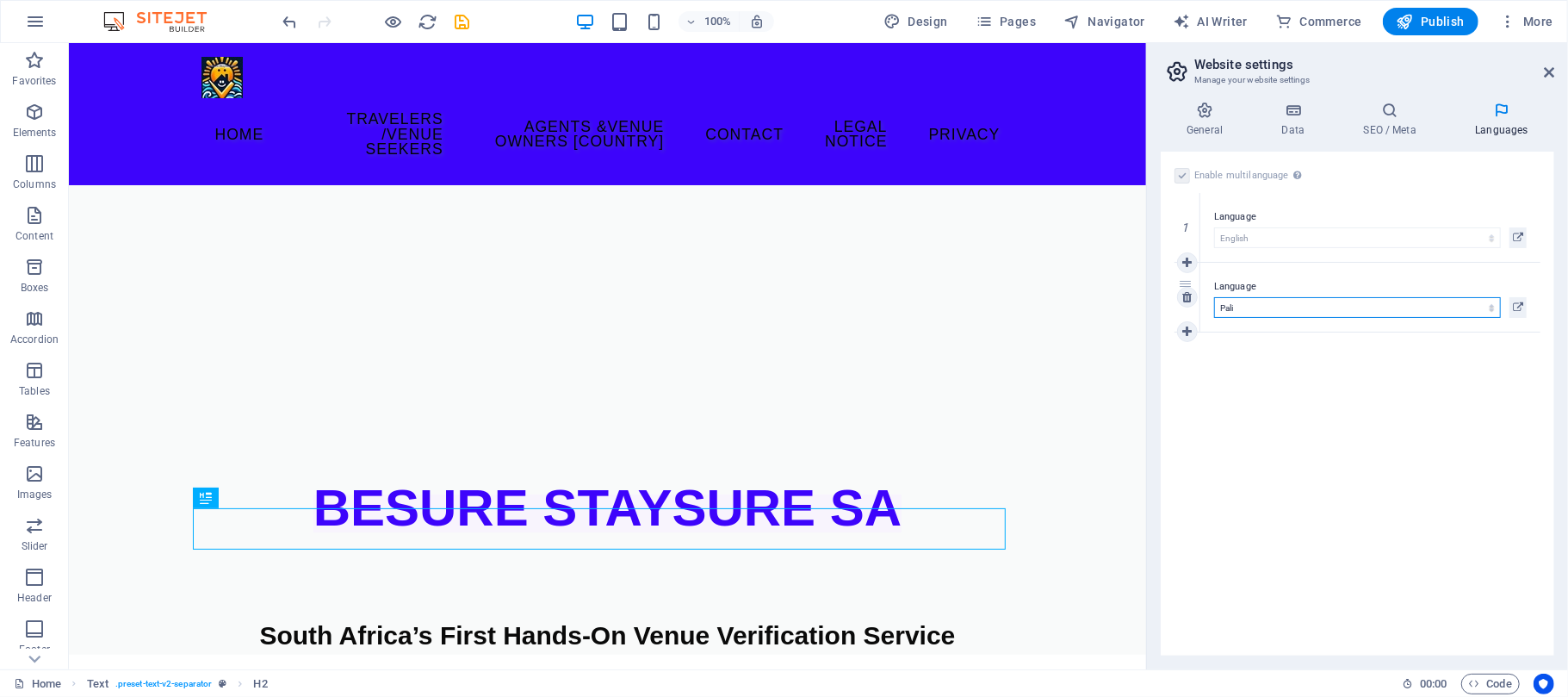 click on "Abkhazian Afar Afrikaans Akan Albanian Amharic Arabic Aragonese Armenian Assamese Avaric Avestan Aymara Azerbaijani Bambara Bashkir Basque Belarusian Bengali Bihari languages Bislama Bokmål Bosnian Breton Bulgarian Burmese Catalan Central Khmer Chamorro Chechen Chinese Church Slavic Chuvash Cornish Corsican Cree Croatian Czech Danish Dutch Dzongkha English Esperanto Estonian Ewe Faroese Farsi (Persian) Fijian Finnish French Fulah Gaelic Galician Ganda Georgian German Greek Greenlandic Guaraní Gujarati Haitian Creole Hausa Hebrew Herero Hindi Hiri Motu Hungarian Icelandic Ido Igbo Indonesian Interlingua Interlingue Inuktitut Inupiaq Irish Italian Japanese Javanese Kannada Kanuri Kashmiri Kazakh Kikuyu Kinyarwanda Komi Kongo Korean Kurdish Kwanyama Kyrgyz Lao Latin Latvian Limburgish Lingala Lithuanian Luba-Katanga Luxembourgish Macedonian Malagasy Malay Malayalam Maldivian Maltese Manx Maori Marathi Marshallese Mongolian Nauru Navajo Ndonga Nepali North Ndebele Northern Sami Norwegian Norwegian Nynorsk Nuosu" at bounding box center [1357, 308] 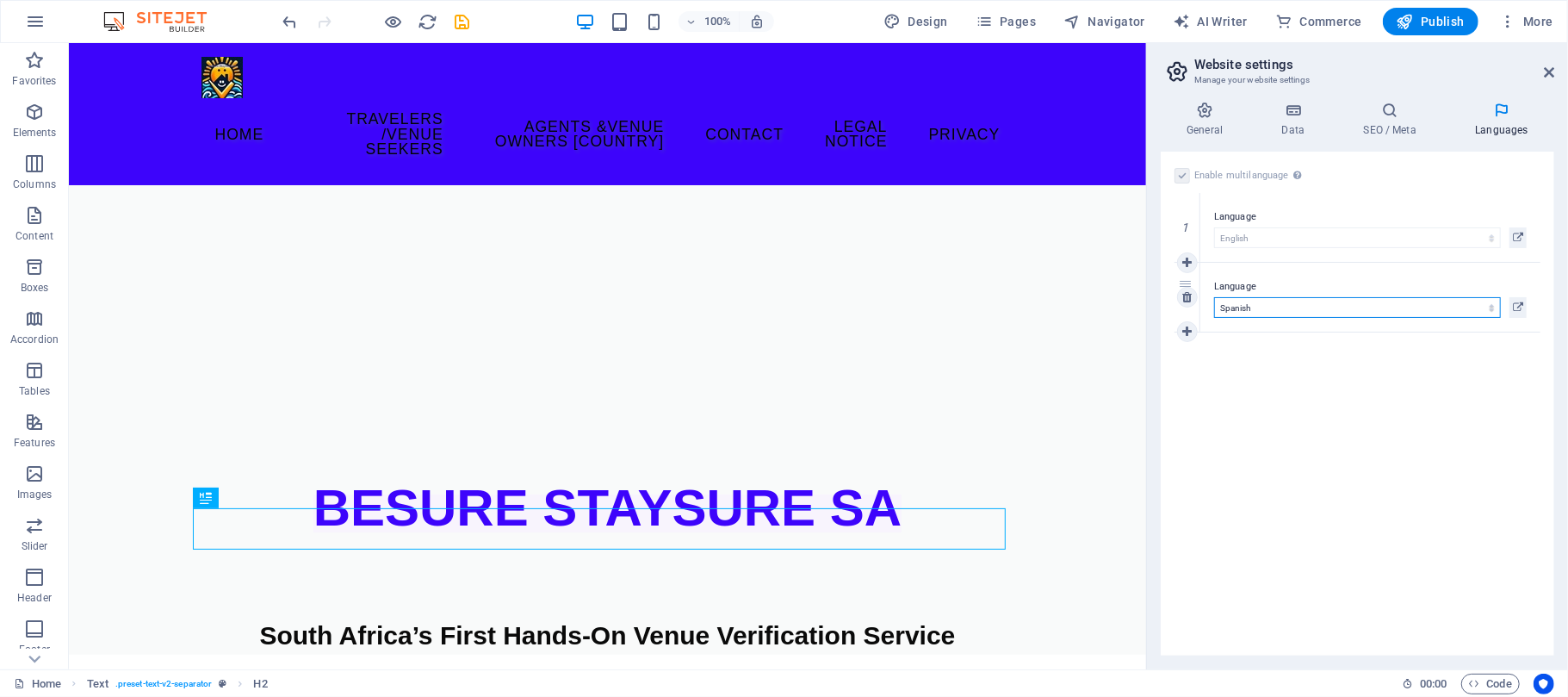 click on "Abkhazian Afar Afrikaans Akan Albanian Amharic Arabic Aragonese Armenian Assamese Avaric Avestan Aymara Azerbaijani Bambara Bashkir Basque Belarusian Bengali Bihari languages Bislama Bokmål Bosnian Breton Bulgarian Burmese Catalan Central Khmer Chamorro Chechen Chinese Church Slavic Chuvash Cornish Corsican Cree Croatian Czech Danish Dutch Dzongkha English Esperanto Estonian Ewe Faroese Farsi (Persian) Fijian Finnish French Fulah Gaelic Galician Ganda Georgian German Greek Greenlandic Guaraní Gujarati Haitian Creole Hausa Hebrew Herero Hindi Hiri Motu Hungarian Icelandic Ido Igbo Indonesian Interlingua Interlingue Inuktitut Inupiaq Irish Italian Japanese Javanese Kannada Kanuri Kashmiri Kazakh Kikuyu Kinyarwanda Komi Kongo Korean Kurdish Kwanyama Kyrgyz Lao Latin Latvian Limburgish Lingala Lithuanian Luba-Katanga Luxembourgish Macedonian Malagasy Malay Malayalam Maldivian Maltese Manx Maori Marathi Marshallese Mongolian Nauru Navajo Ndonga Nepali North Ndebele Northern Sami Norwegian Norwegian Nynorsk Nuosu" at bounding box center (1357, 308) 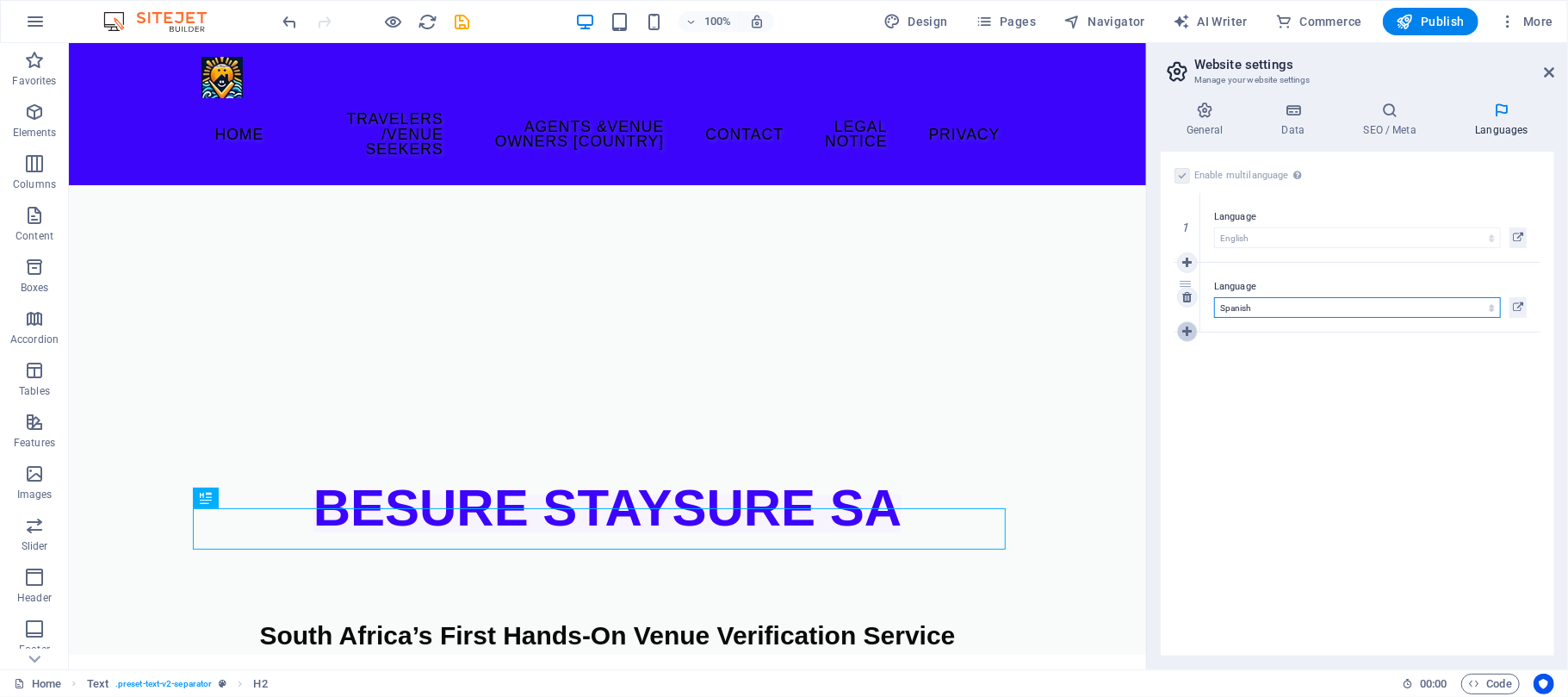 click at bounding box center (1187, 332) 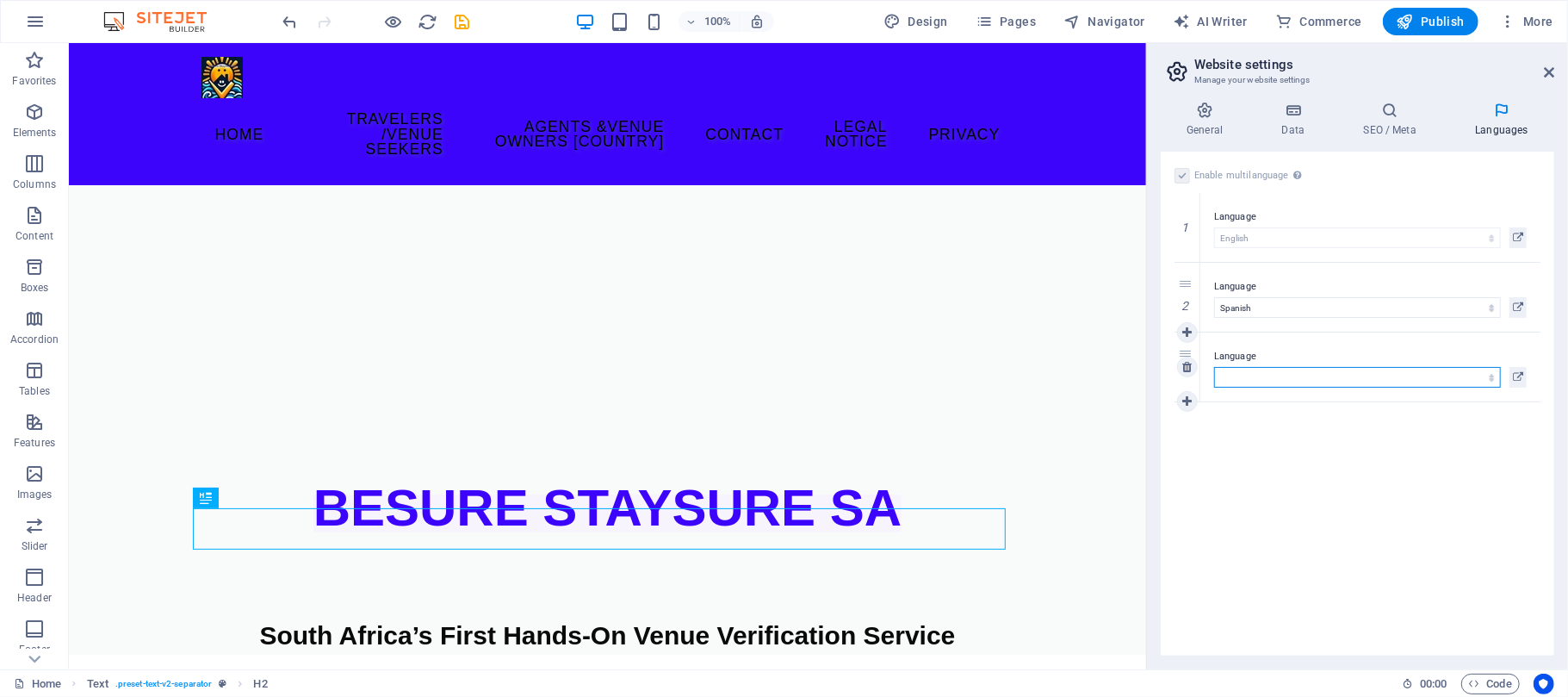 click on "Abkhazian Afar Afrikaans Akan Albanian Amharic Arabic Aragonese Armenian Assamese Avaric Avestan Aymara Azerbaijani Bambara Bashkir Basque Belarusian Bengali Bihari languages Bislama Bokmål Bosnian Breton Bulgarian Burmese Catalan Central Khmer Chamorro Chechen Chinese Church Slavic Chuvash Cornish Corsican Cree Croatian Czech Danish Dutch Dzongkha English Esperanto Estonian Ewe Faroese Farsi (Persian) Fijian Finnish French Fulah Gaelic Galician Ganda Georgian German Greek Greenlandic Guaraní Gujarati Haitian Creole Hausa Hebrew Herero Hindi Hiri Motu Hungarian Icelandic Ido Igbo Indonesian Interlingua Interlingue Inuktitut Inupiaq Irish Italian Japanese Javanese Kannada Kanuri Kashmiri Kazakh Kikuyu Kinyarwanda Komi Kongo Korean Kurdish Kwanyama Kyrgyz Lao Latin Latvian Limburgish Lingala Lithuanian Luba-Katanga Luxembourgish Macedonian Malagasy Malay Malayalam Maldivian Maltese Manx Maori Marathi Marshallese Mongolian Nauru Navajo Ndonga Nepali North Ndebele Northern Sami Norwegian Norwegian Nynorsk Nuosu" at bounding box center (1357, 377) 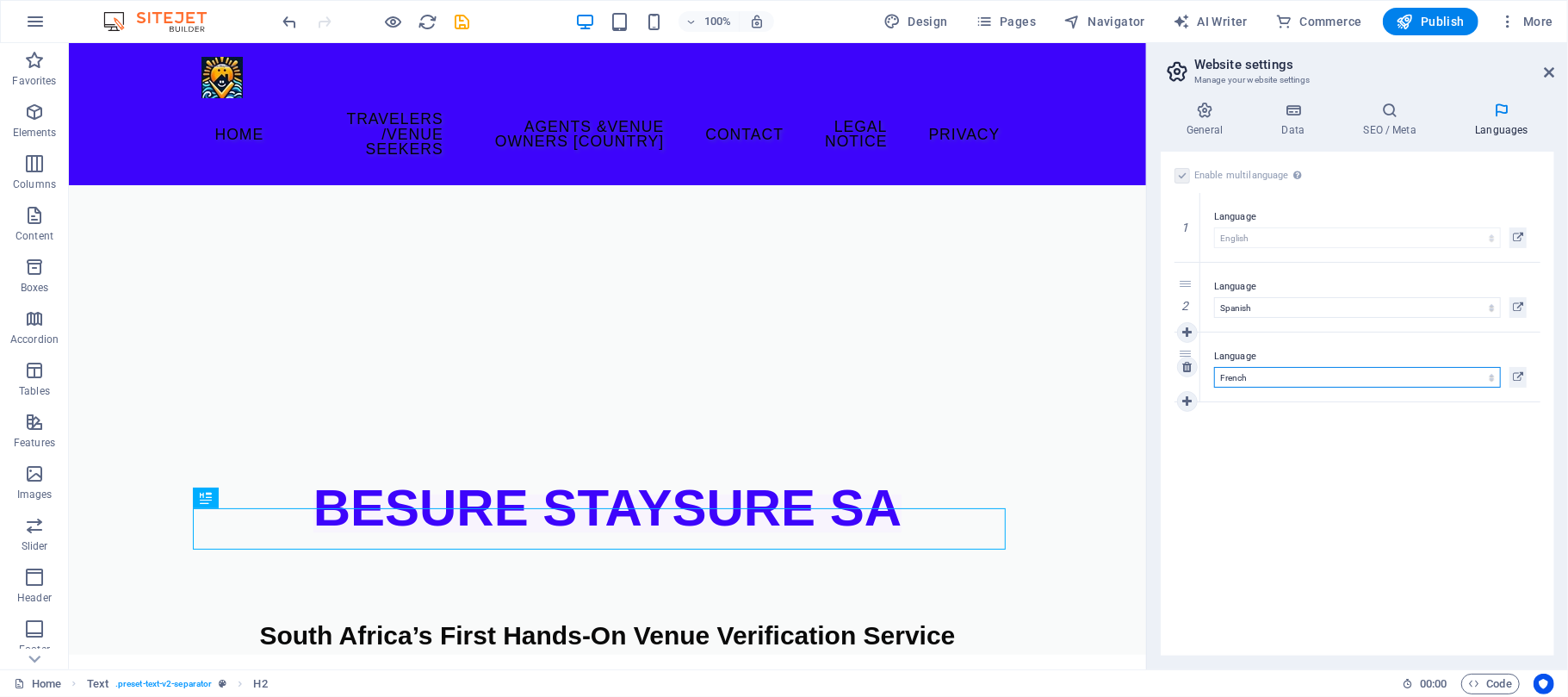 click on "Abkhazian Afar Afrikaans Akan Albanian Amharic Arabic Aragonese Armenian Assamese Avaric Avestan Aymara Azerbaijani Bambara Bashkir Basque Belarusian Bengali Bihari languages Bislama Bokmål Bosnian Breton Bulgarian Burmese Catalan Central Khmer Chamorro Chechen Chinese Church Slavic Chuvash Cornish Corsican Cree Croatian Czech Danish Dutch Dzongkha English Esperanto Estonian Ewe Faroese Farsi (Persian) Fijian Finnish French Fulah Gaelic Galician Ganda Georgian German Greek Greenlandic Guaraní Gujarati Haitian Creole Hausa Hebrew Herero Hindi Hiri Motu Hungarian Icelandic Ido Igbo Indonesian Interlingua Interlingue Inuktitut Inupiaq Irish Italian Japanese Javanese Kannada Kanuri Kashmiri Kazakh Kikuyu Kinyarwanda Komi Kongo Korean Kurdish Kwanyama Kyrgyz Lao Latin Latvian Limburgish Lingala Lithuanian Luba-Katanga Luxembourgish Macedonian Malagasy Malay Malayalam Maldivian Maltese Manx Maori Marathi Marshallese Mongolian Nauru Navajo Ndonga Nepali North Ndebele Northern Sami Norwegian Norwegian Nynorsk Nuosu" at bounding box center (1357, 377) 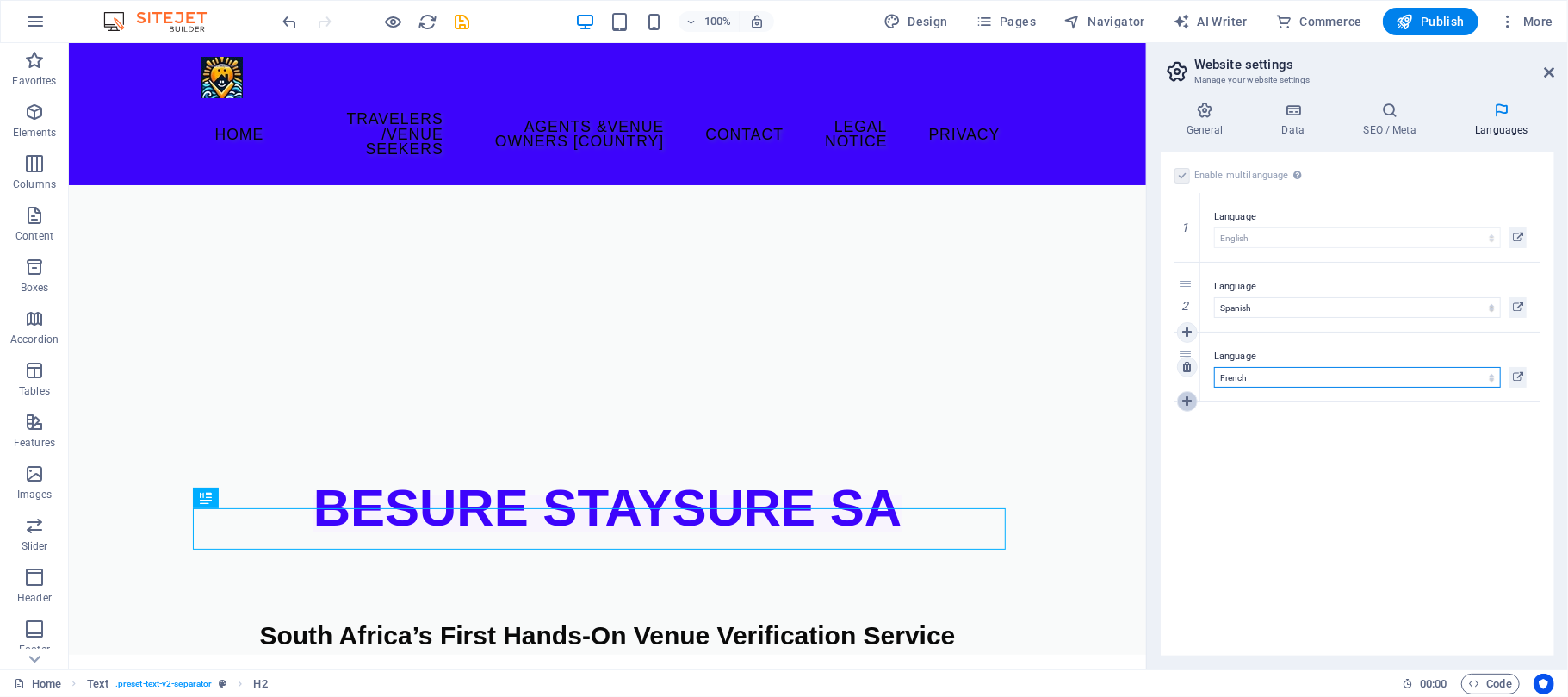 click at bounding box center (1187, 401) 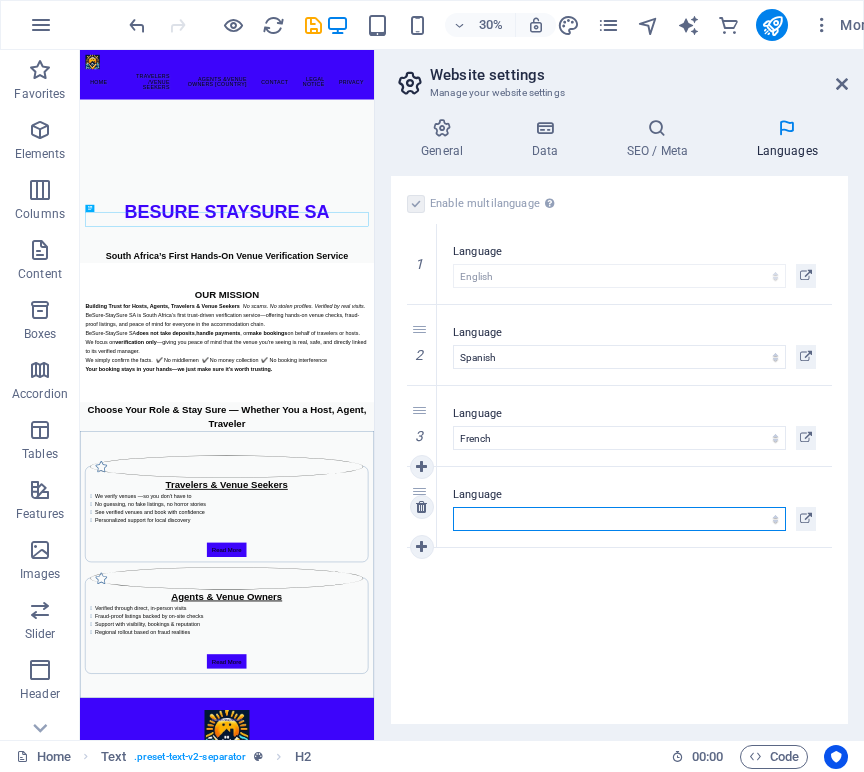 click on "Abkhazian Afar Afrikaans Akan Albanian Amharic Arabic Aragonese Armenian Assamese Avaric Avestan Aymara Azerbaijani Bambara Bashkir Basque Belarusian Bengali Bihari languages Bislama Bokmål Bosnian Breton Bulgarian Burmese Catalan Central Khmer Chamorro Chechen Chinese Church Slavic Chuvash Cornish Corsican Cree Croatian Czech Danish Dutch Dzongkha English Esperanto Estonian Ewe Faroese Farsi (Persian) Fijian Finnish French Fulah Gaelic Galician Ganda Georgian German Greek Greenlandic Guaraní Gujarati Haitian Creole Hausa Hebrew Herero Hindi Hiri Motu Hungarian Icelandic Ido Igbo Indonesian Interlingua Interlingue Inuktitut Inupiaq Irish Italian Japanese Javanese Kannada Kanuri Kashmiri Kazakh Kikuyu Kinyarwanda Komi Kongo Korean Kurdish Kwanyama Kyrgyz Lao Latin Latvian Limburgish Lingala Lithuanian Luba-Katanga Luxembourgish Macedonian Malagasy Malay Malayalam Maldivian Maltese Manx Maori Marathi Marshallese Mongolian Nauru Navajo Ndonga Nepali North Ndebele Northern Sami Norwegian Norwegian Nynorsk Nuosu" at bounding box center [619, 519] 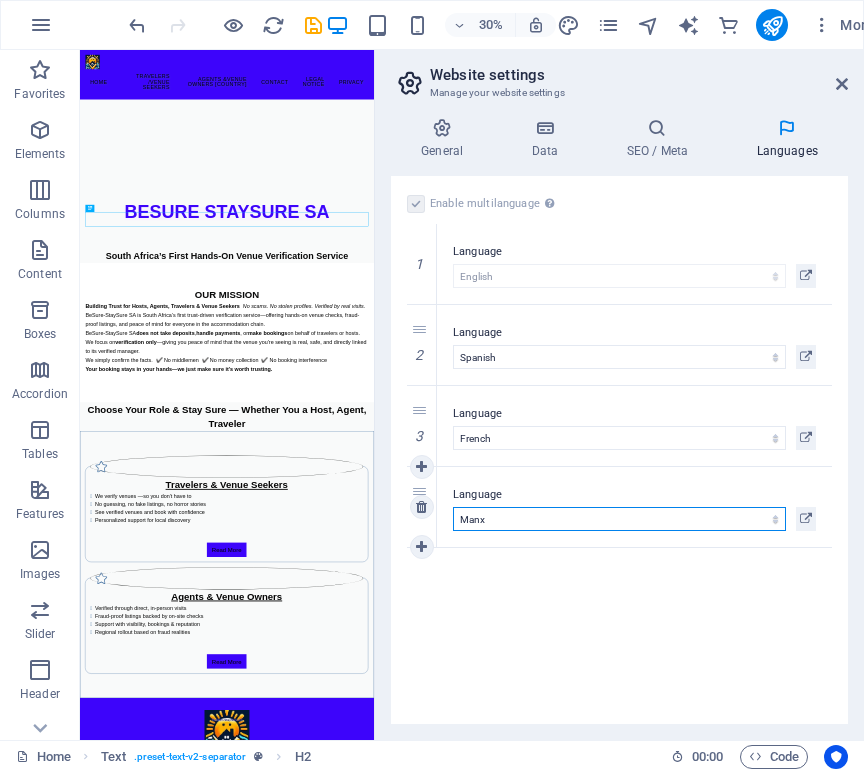 click on "Abkhazian Afar Afrikaans Akan Albanian Amharic Arabic Aragonese Armenian Assamese Avaric Avestan Aymara Azerbaijani Bambara Bashkir Basque Belarusian Bengali Bihari languages Bislama Bokmål Bosnian Breton Bulgarian Burmese Catalan Central Khmer Chamorro Chechen Chinese Church Slavic Chuvash Cornish Corsican Cree Croatian Czech Danish Dutch Dzongkha English Esperanto Estonian Ewe Faroese Farsi (Persian) Fijian Finnish French Fulah Gaelic Galician Ganda Georgian German Greek Greenlandic Guaraní Gujarati Haitian Creole Hausa Hebrew Herero Hindi Hiri Motu Hungarian Icelandic Ido Igbo Indonesian Interlingua Interlingue Inuktitut Inupiaq Irish Italian Japanese Javanese Kannada Kanuri Kashmiri Kazakh Kikuyu Kinyarwanda Komi Kongo Korean Kurdish Kwanyama Kyrgyz Lao Latin Latvian Limburgish Lingala Lithuanian Luba-Katanga Luxembourgish Macedonian Malagasy Malay Malayalam Maldivian Maltese Manx Maori Marathi Marshallese Mongolian Nauru Navajo Ndonga Nepali North Ndebele Northern Sami Norwegian Norwegian Nynorsk Nuosu" at bounding box center (619, 519) 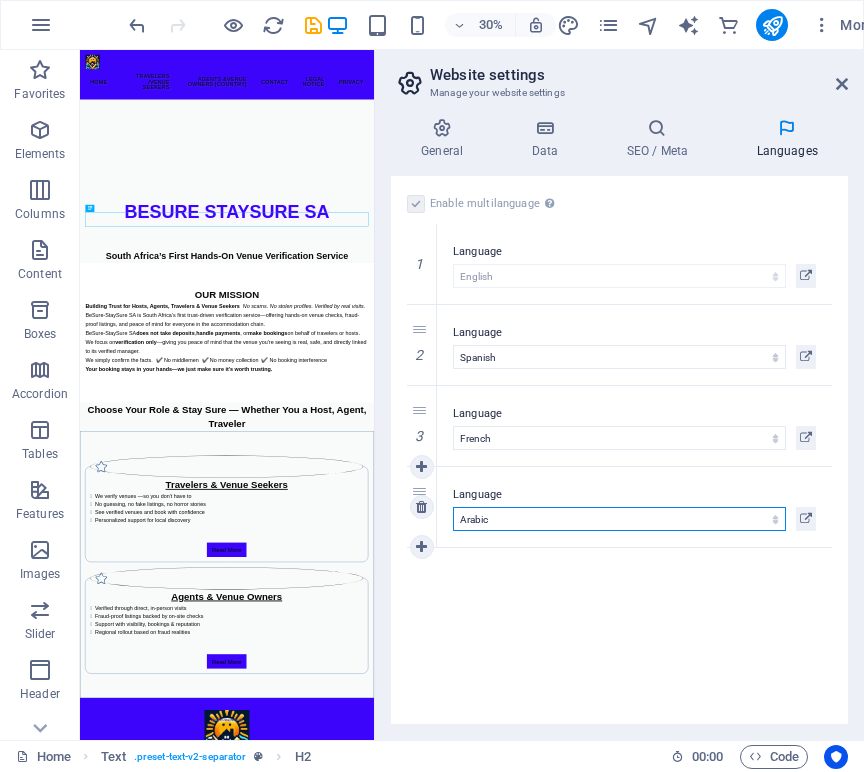 click on "Abkhazian Afar Afrikaans Akan Albanian Amharic Arabic Aragonese Armenian Assamese Avaric Avestan Aymara Azerbaijani Bambara Bashkir Basque Belarusian Bengali Bihari languages Bislama Bokmål Bosnian Breton Bulgarian Burmese Catalan Central Khmer Chamorro Chechen Chinese Church Slavic Chuvash Cornish Corsican Cree Croatian Czech Danish Dutch Dzongkha English Esperanto Estonian Ewe Faroese Farsi (Persian) Fijian Finnish French Fulah Gaelic Galician Ganda Georgian German Greek Greenlandic Guaraní Gujarati Haitian Creole Hausa Hebrew Herero Hindi Hiri Motu Hungarian Icelandic Ido Igbo Indonesian Interlingua Interlingue Inuktitut Inupiaq Irish Italian Japanese Javanese Kannada Kanuri Kashmiri Kazakh Kikuyu Kinyarwanda Komi Kongo Korean Kurdish Kwanyama Kyrgyz Lao Latin Latvian Limburgish Lingala Lithuanian Luba-Katanga Luxembourgish Macedonian Malagasy Malay Malayalam Maldivian Maltese Manx Maori Marathi Marshallese Mongolian Nauru Navajo Ndonga Nepali North Ndebele Northern Sami Norwegian Norwegian Nynorsk Nuosu" at bounding box center (619, 519) 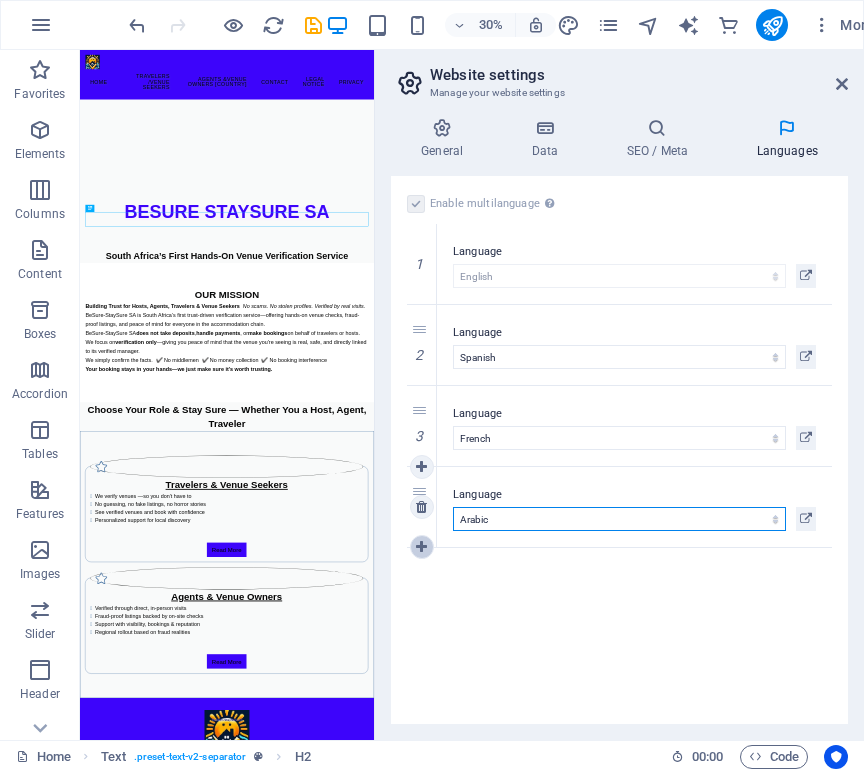 click at bounding box center [421, 547] 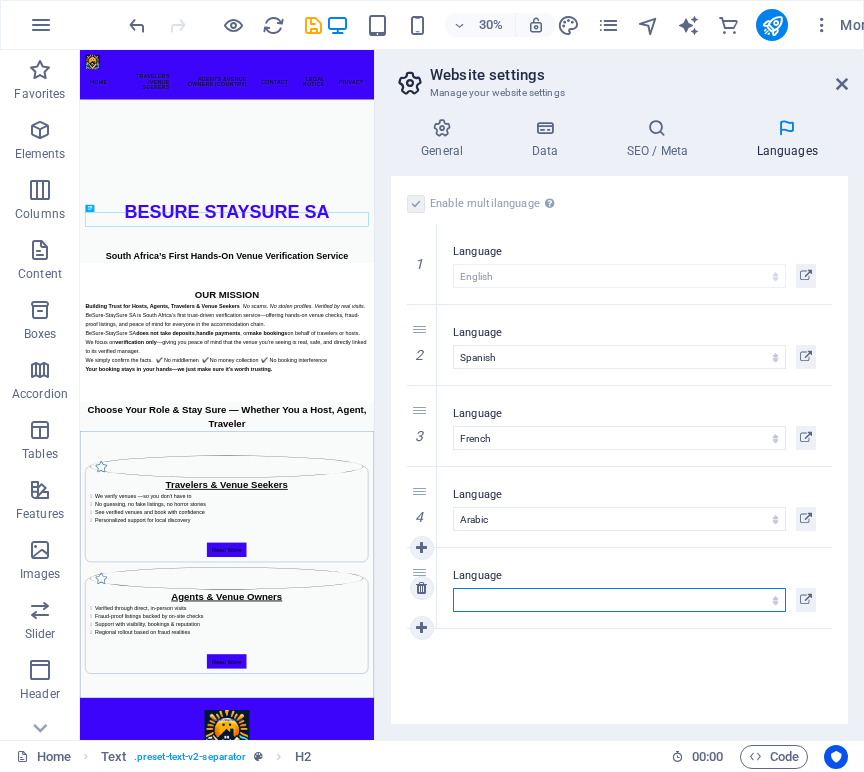 click on "Abkhazian Afar Afrikaans Akan Albanian Amharic Arabic Aragonese Armenian Assamese Avaric Avestan Aymara Azerbaijani Bambara Bashkir Basque Belarusian Bengali Bihari languages Bislama Bokmål Bosnian Breton Bulgarian Burmese Catalan Central Khmer Chamorro Chechen Chinese Church Slavic Chuvash Cornish Corsican Cree Croatian Czech Danish Dutch Dzongkha English Esperanto Estonian Ewe Faroese Farsi (Persian) Fijian Finnish French Fulah Gaelic Galician Ganda Georgian German Greek Greenlandic Guaraní Gujarati Haitian Creole Hausa Hebrew Herero Hindi Hiri Motu Hungarian Icelandic Ido Igbo Indonesian Interlingua Interlingue Inuktitut Inupiaq Irish Italian Japanese Javanese Kannada Kanuri Kashmiri Kazakh Kikuyu Kinyarwanda Komi Kongo Korean Kurdish Kwanyama Kyrgyz Lao Latin Latvian Limburgish Lingala Lithuanian Luba-Katanga Luxembourgish Macedonian Malagasy Malay Malayalam Maldivian Maltese Manx Maori Marathi Marshallese Mongolian Nauru Navajo Ndonga Nepali North Ndebele Northern Sami Norwegian Norwegian Nynorsk Nuosu" at bounding box center [619, 600] 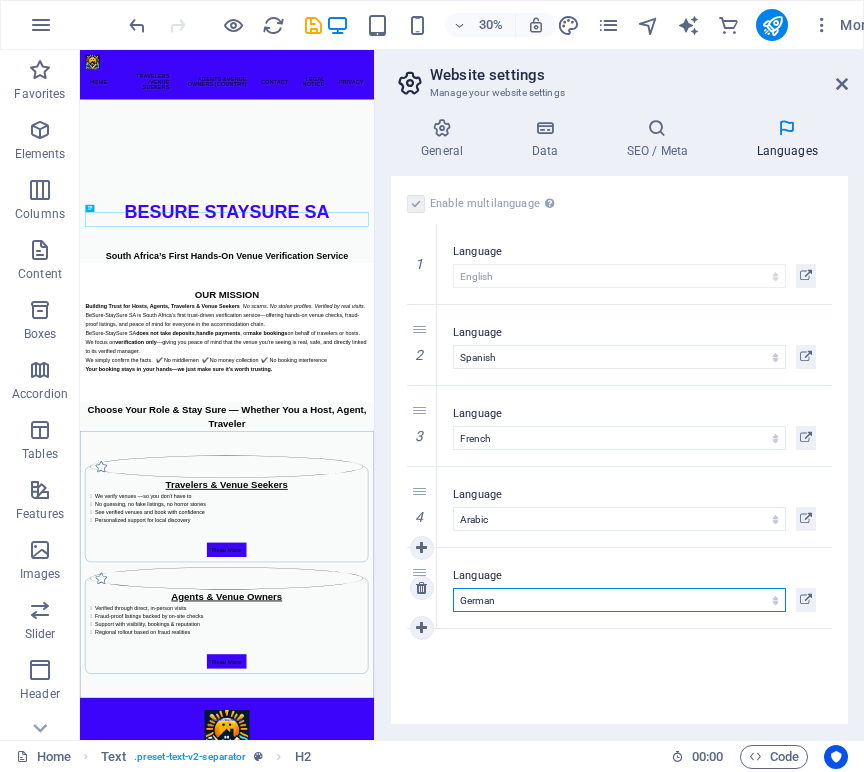 click on "Abkhazian Afar Afrikaans Akan Albanian Amharic Arabic Aragonese Armenian Assamese Avaric Avestan Aymara Azerbaijani Bambara Bashkir Basque Belarusian Bengali Bihari languages Bislama Bokmål Bosnian Breton Bulgarian Burmese Catalan Central Khmer Chamorro Chechen Chinese Church Slavic Chuvash Cornish Corsican Cree Croatian Czech Danish Dutch Dzongkha English Esperanto Estonian Ewe Faroese Farsi (Persian) Fijian Finnish French Fulah Gaelic Galician Ganda Georgian German Greek Greenlandic Guaraní Gujarati Haitian Creole Hausa Hebrew Herero Hindi Hiri Motu Hungarian Icelandic Ido Igbo Indonesian Interlingua Interlingue Inuktitut Inupiaq Irish Italian Japanese Javanese Kannada Kanuri Kashmiri Kazakh Kikuyu Kinyarwanda Komi Kongo Korean Kurdish Kwanyama Kyrgyz Lao Latin Latvian Limburgish Lingala Lithuanian Luba-Katanga Luxembourgish Macedonian Malagasy Malay Malayalam Maldivian Maltese Manx Maori Marathi Marshallese Mongolian Nauru Navajo Ndonga Nepali North Ndebele Northern Sami Norwegian Norwegian Nynorsk Nuosu" at bounding box center [619, 600] 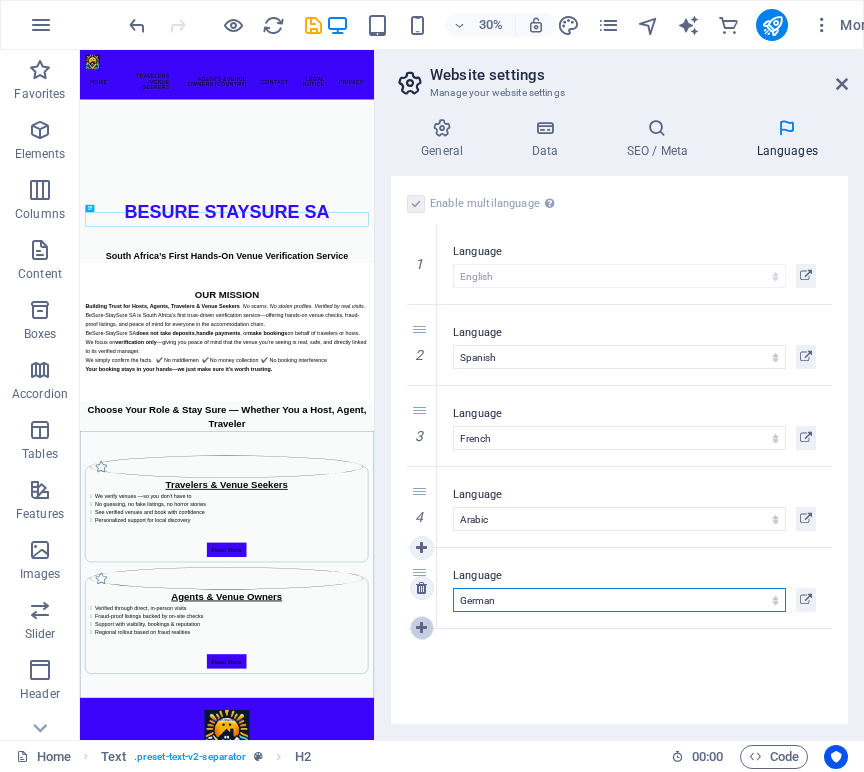 click at bounding box center (421, 628) 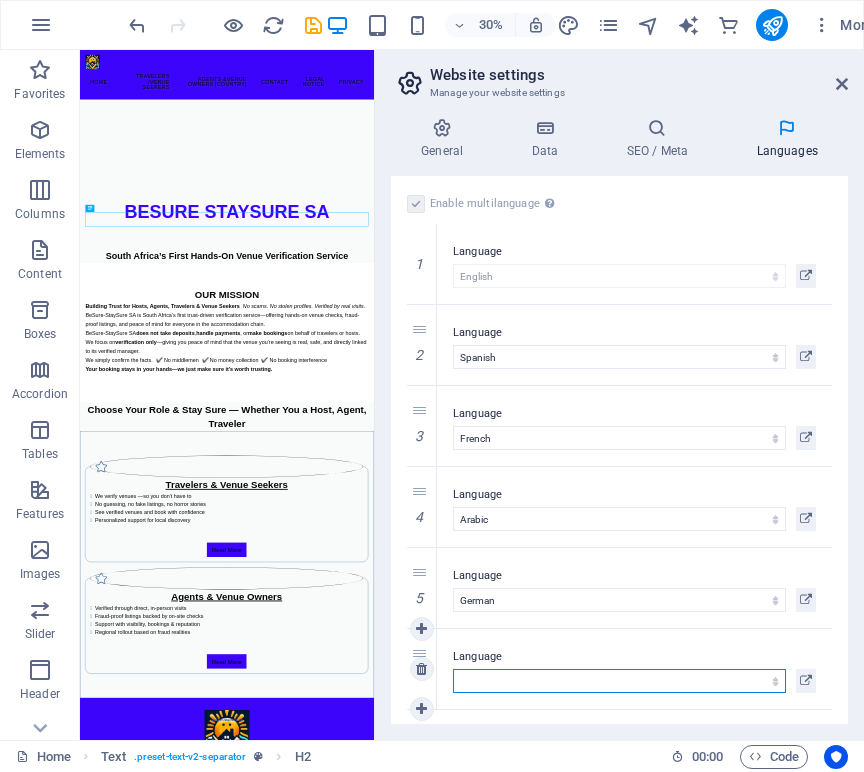 click on "Abkhazian Afar Afrikaans Akan Albanian Amharic Arabic Aragonese Armenian Assamese Avaric Avestan Aymara Azerbaijani Bambara Bashkir Basque Belarusian Bengali Bihari languages Bislama Bokmål Bosnian Breton Bulgarian Burmese Catalan Central Khmer Chamorro Chechen Chinese Church Slavic Chuvash Cornish Corsican Cree Croatian Czech Danish Dutch Dzongkha English Esperanto Estonian Ewe Faroese Farsi (Persian) Fijian Finnish French Fulah Gaelic Galician Ganda Georgian German Greek Greenlandic Guaraní Gujarati Haitian Creole Hausa Hebrew Herero Hindi Hiri Motu Hungarian Icelandic Ido Igbo Indonesian Interlingua Interlingue Inuktitut Inupiaq Irish Italian Japanese Javanese Kannada Kanuri Kashmiri Kazakh Kikuyu Kinyarwanda Komi Kongo Korean Kurdish Kwanyama Kyrgyz Lao Latin Latvian Limburgish Lingala Lithuanian Luba-Katanga Luxembourgish Macedonian Malagasy Malay Malayalam Maldivian Maltese Manx Maori Marathi Marshallese Mongolian Nauru Navajo Ndonga Nepali North Ndebele Northern Sami Norwegian Norwegian Nynorsk Nuosu" at bounding box center [619, 681] 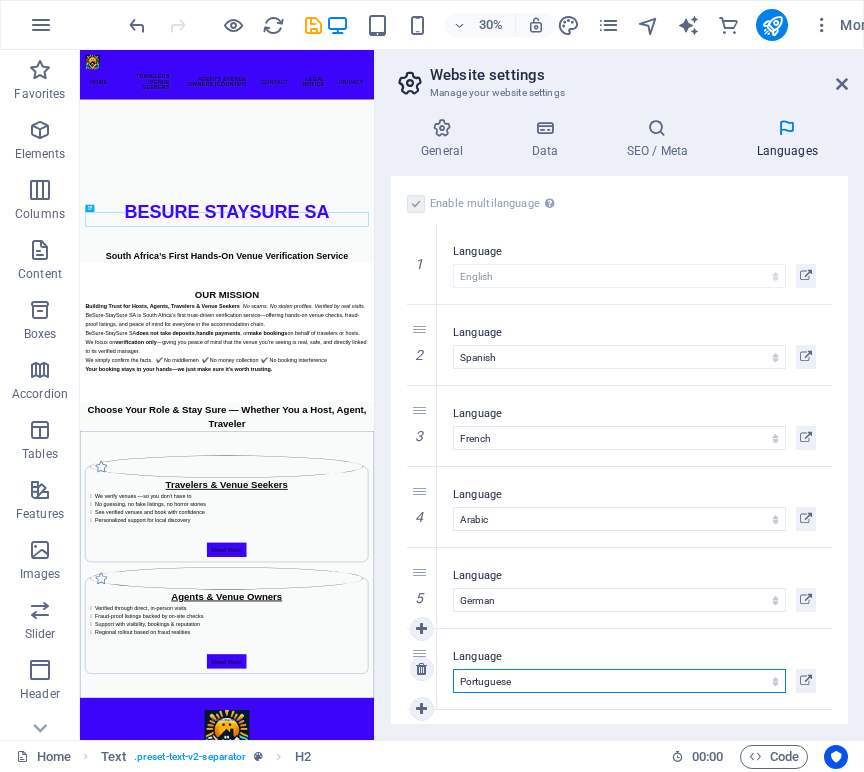click on "Abkhazian Afar Afrikaans Akan Albanian Amharic Arabic Aragonese Armenian Assamese Avaric Avestan Aymara Azerbaijani Bambara Bashkir Basque Belarusian Bengali Bihari languages Bislama Bokmål Bosnian Breton Bulgarian Burmese Catalan Central Khmer Chamorro Chechen Chinese Church Slavic Chuvash Cornish Corsican Cree Croatian Czech Danish Dutch Dzongkha English Esperanto Estonian Ewe Faroese Farsi (Persian) Fijian Finnish French Fulah Gaelic Galician Ganda Georgian German Greek Greenlandic Guaraní Gujarati Haitian Creole Hausa Hebrew Herero Hindi Hiri Motu Hungarian Icelandic Ido Igbo Indonesian Interlingua Interlingue Inuktitut Inupiaq Irish Italian Japanese Javanese Kannada Kanuri Kashmiri Kazakh Kikuyu Kinyarwanda Komi Kongo Korean Kurdish Kwanyama Kyrgyz Lao Latin Latvian Limburgish Lingala Lithuanian Luba-Katanga Luxembourgish Macedonian Malagasy Malay Malayalam Maldivian Maltese Manx Maori Marathi Marshallese Mongolian Nauru Navajo Ndonga Nepali North Ndebele Northern Sami Norwegian Norwegian Nynorsk Nuosu" at bounding box center (619, 681) 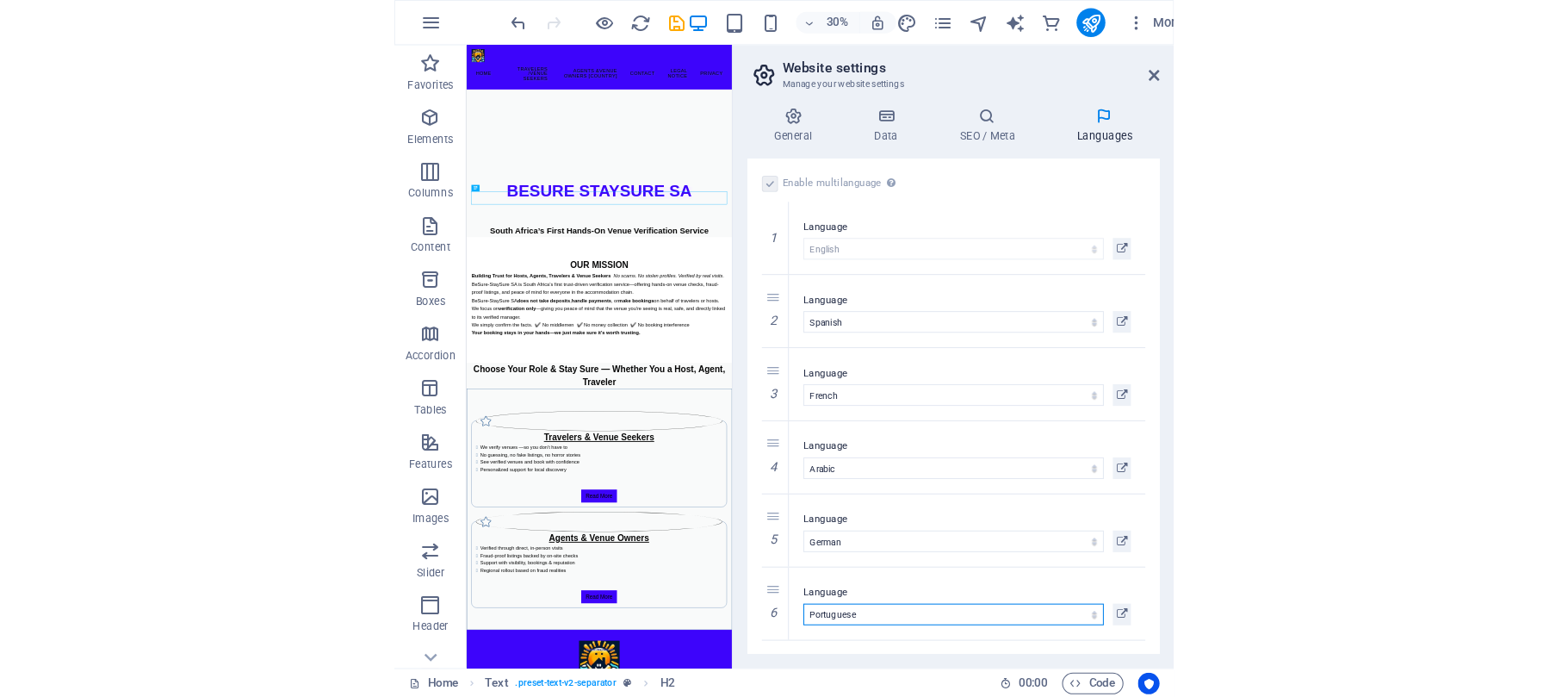 scroll, scrollTop: 3, scrollLeft: 0, axis: vertical 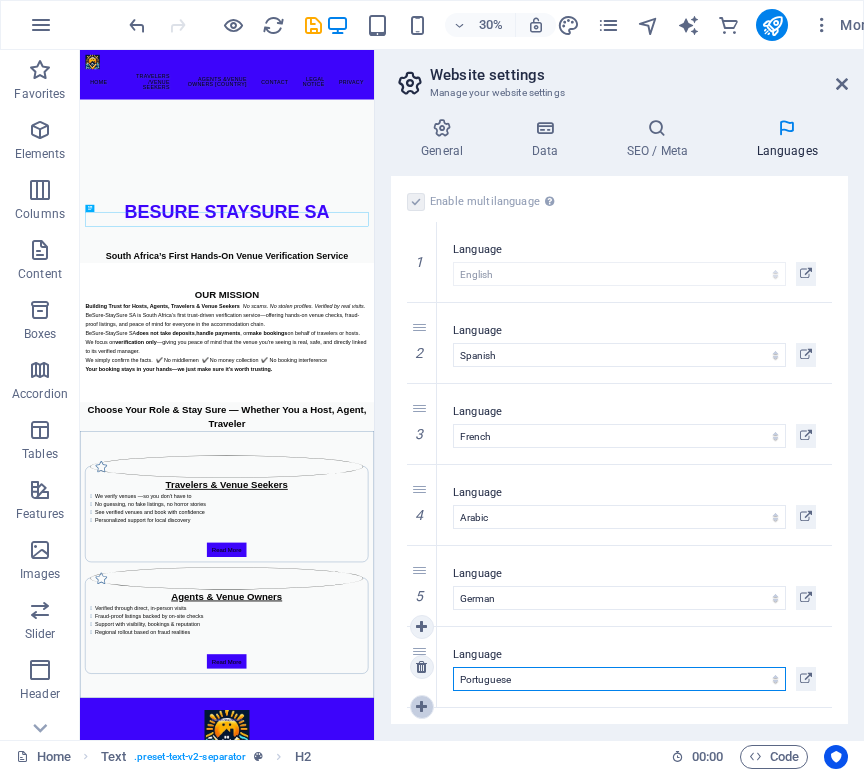 click at bounding box center (421, 707) 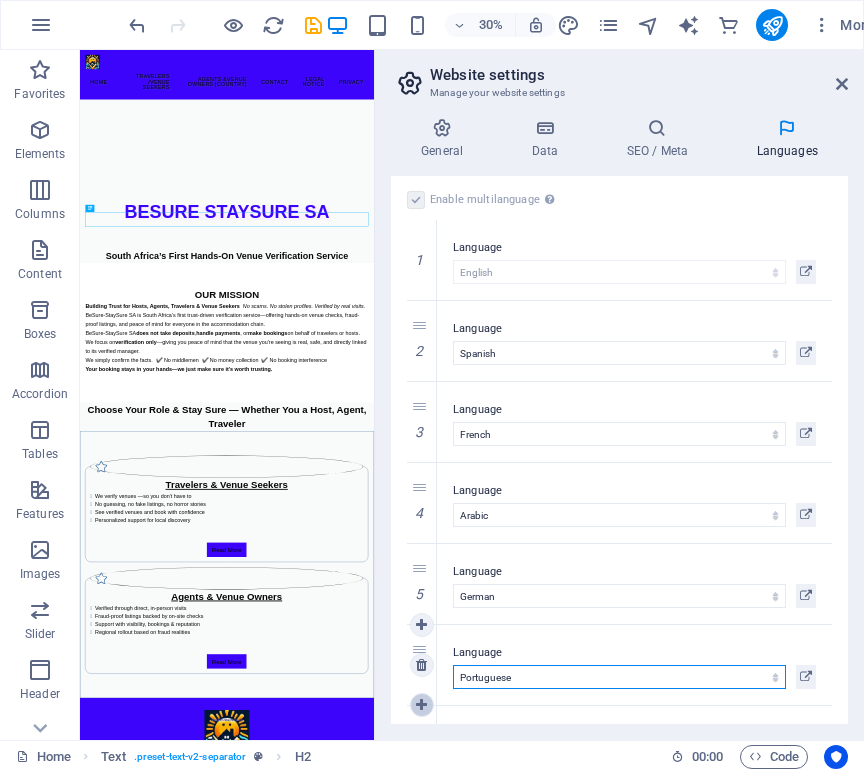 click at bounding box center [421, 705] 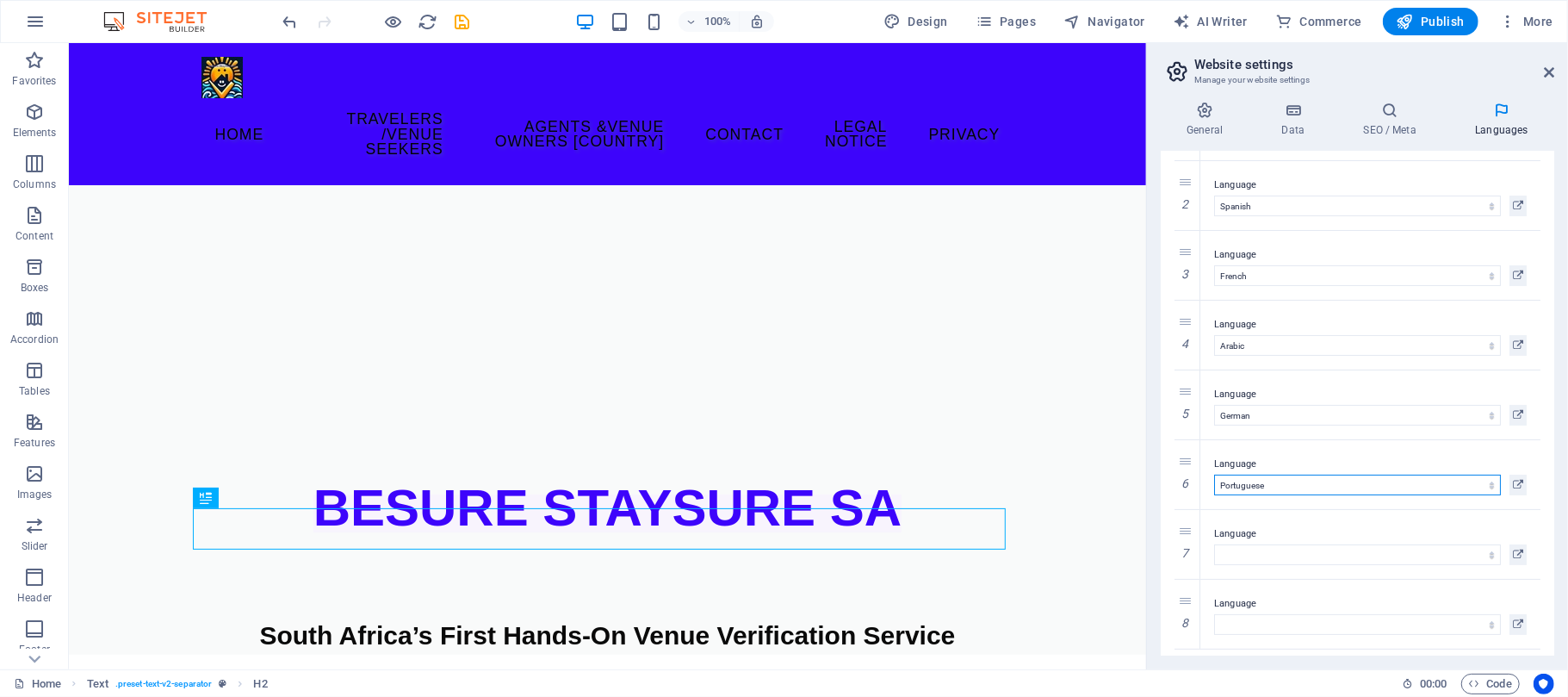 scroll, scrollTop: 111, scrollLeft: 0, axis: vertical 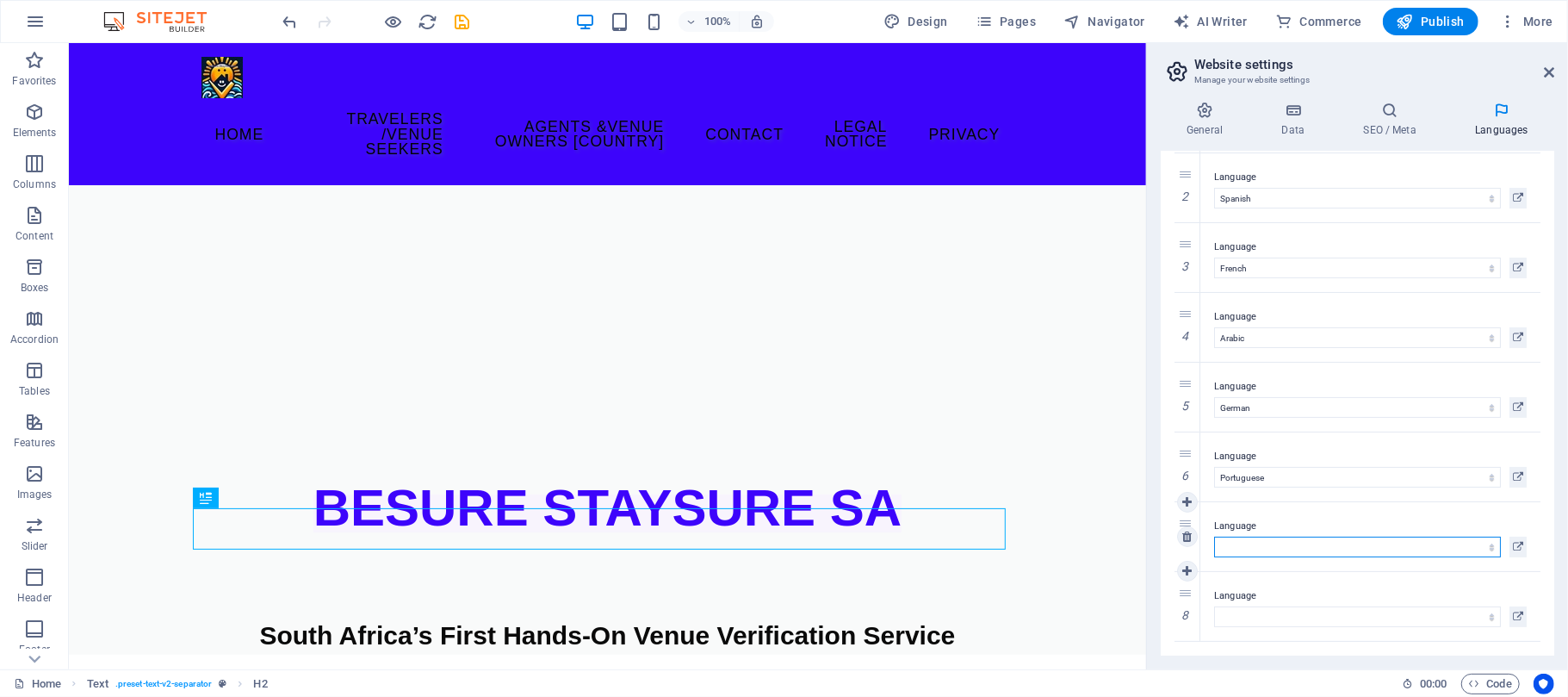 click on "Abkhazian Afar Afrikaans Akan Albanian Amharic Arabic Aragonese Armenian Assamese Avaric Avestan Aymara Azerbaijani Bambara Bashkir Basque Belarusian Bengali Bihari languages Bislama Bokmål Bosnian Breton Bulgarian Burmese Catalan Central Khmer Chamorro Chechen Chinese Church Slavic Chuvash Cornish Corsican Cree Croatian Czech Danish Dutch Dzongkha English Esperanto Estonian Ewe Faroese Farsi (Persian) Fijian Finnish French Fulah Gaelic Galician Ganda Georgian German Greek Greenlandic Guaraní Gujarati Haitian Creole Hausa Hebrew Herero Hindi Hiri Motu Hungarian Icelandic Ido Igbo Indonesian Interlingua Interlingue Inuktitut Inupiaq Irish Italian Japanese Javanese Kannada Kanuri Kashmiri Kazakh Kikuyu Kinyarwanda Komi Kongo Korean Kurdish Kwanyama Kyrgyz Lao Latin Latvian Limburgish Lingala Lithuanian Luba-Katanga Luxembourgish Macedonian Malagasy Malay Malayalam Maldivian Maltese Manx Maori Marathi Marshallese Mongolian Nauru Navajo Ndonga Nepali North Ndebele Northern Sami Norwegian Norwegian Nynorsk Nuosu" at bounding box center [1357, 547] 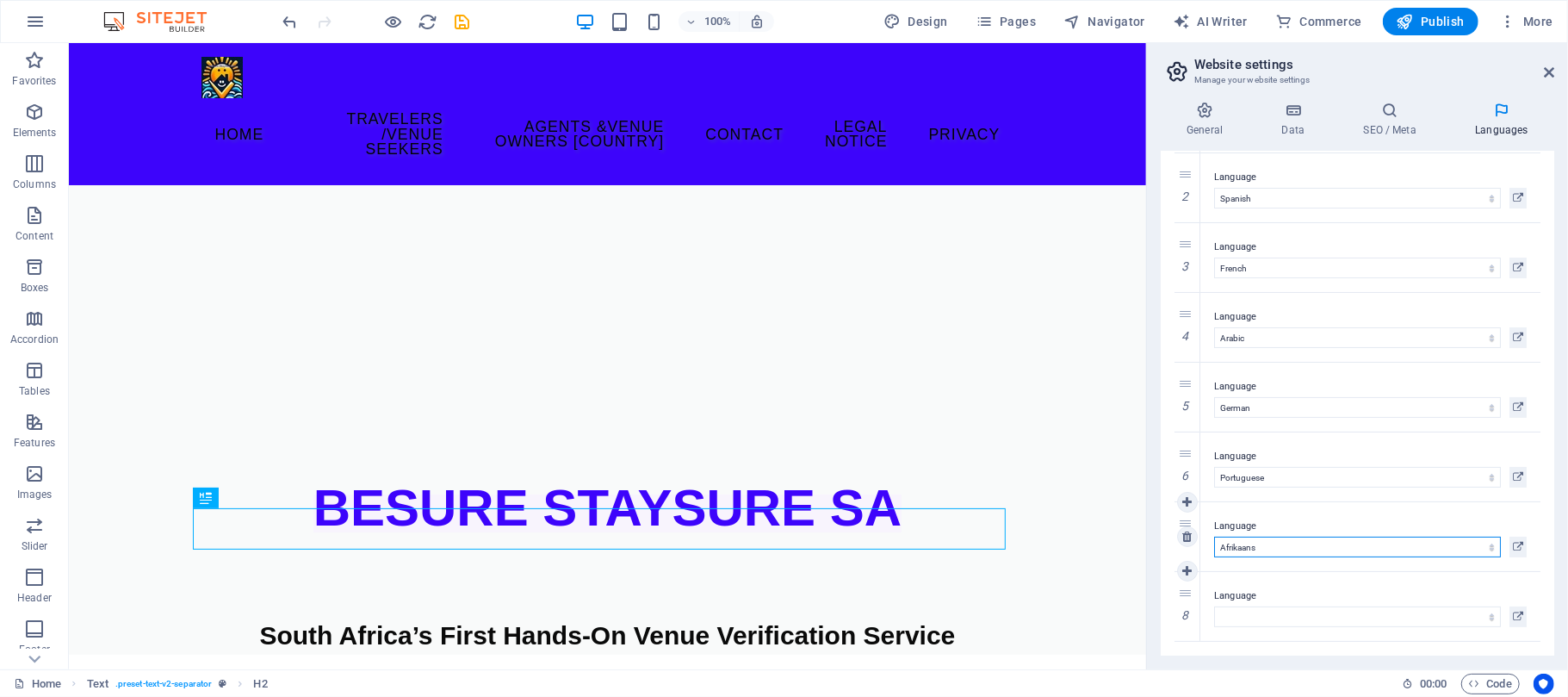 click on "Abkhazian Afar Afrikaans Akan Albanian Amharic Arabic Aragonese Armenian Assamese Avaric Avestan Aymara Azerbaijani Bambara Bashkir Basque Belarusian Bengali Bihari languages Bislama Bokmål Bosnian Breton Bulgarian Burmese Catalan Central Khmer Chamorro Chechen Chinese Church Slavic Chuvash Cornish Corsican Cree Croatian Czech Danish Dutch Dzongkha English Esperanto Estonian Ewe Faroese Farsi (Persian) Fijian Finnish French Fulah Gaelic Galician Ganda Georgian German Greek Greenlandic Guaraní Gujarati Haitian Creole Hausa Hebrew Herero Hindi Hiri Motu Hungarian Icelandic Ido Igbo Indonesian Interlingua Interlingue Inuktitut Inupiaq Irish Italian Japanese Javanese Kannada Kanuri Kashmiri Kazakh Kikuyu Kinyarwanda Komi Kongo Korean Kurdish Kwanyama Kyrgyz Lao Latin Latvian Limburgish Lingala Lithuanian Luba-Katanga Luxembourgish Macedonian Malagasy Malay Malayalam Maldivian Maltese Manx Maori Marathi Marshallese Mongolian Nauru Navajo Ndonga Nepali North Ndebele Northern Sami Norwegian Norwegian Nynorsk Nuosu" at bounding box center [1357, 547] 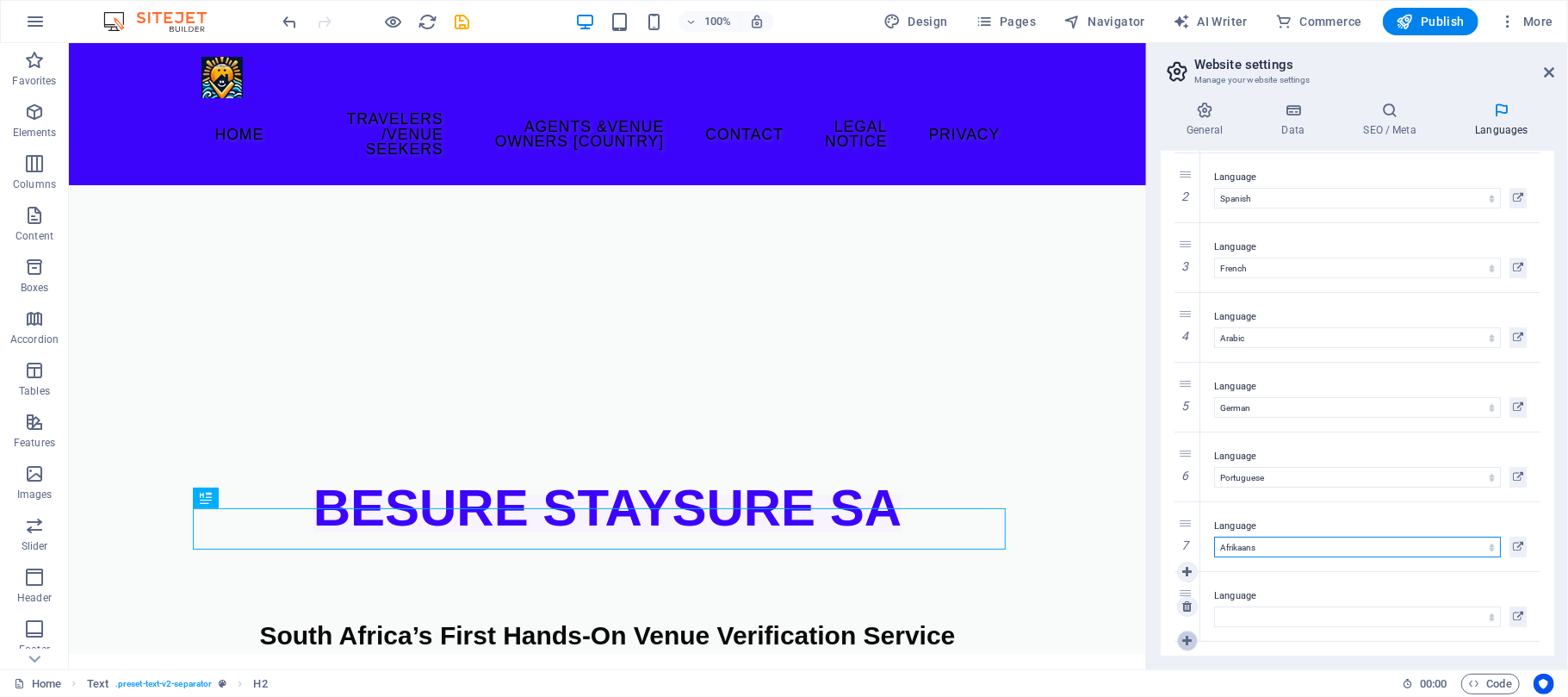 click at bounding box center [1187, 641] 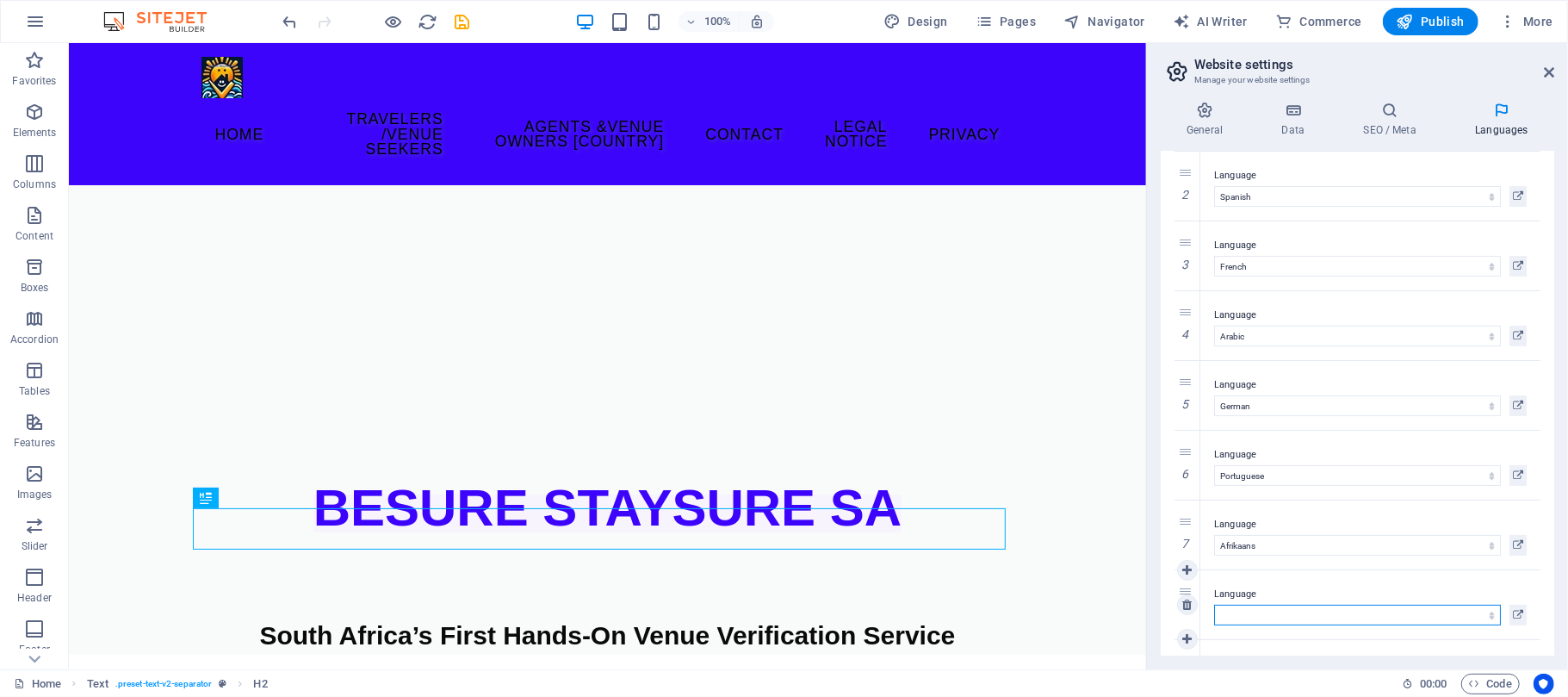 click on "Abkhazian Afar Afrikaans Akan Albanian Amharic Arabic Aragonese Armenian Assamese Avaric Avestan Aymara Azerbaijani Bambara Bashkir Basque Belarusian Bengali Bihari languages Bislama Bokmål Bosnian Breton Bulgarian Burmese Catalan Central Khmer Chamorro Chechen Chinese Church Slavic Chuvash Cornish Corsican Cree Croatian Czech Danish Dutch Dzongkha English Esperanto Estonian Ewe Faroese Farsi (Persian) Fijian Finnish French Fulah Gaelic Galician Ganda Georgian German Greek Greenlandic Guaraní Gujarati Haitian Creole Hausa Hebrew Herero Hindi Hiri Motu Hungarian Icelandic Ido Igbo Indonesian Interlingua Interlingue Inuktitut Inupiaq Irish Italian Japanese Javanese Kannada Kanuri Kashmiri Kazakh Kikuyu Kinyarwanda Komi Kongo Korean Kurdish Kwanyama Kyrgyz Lao Latin Latvian Limburgish Lingala Lithuanian Luba-Katanga Luxembourgish Macedonian Malagasy Malay Malayalam Maldivian Maltese Manx Maori Marathi Marshallese Mongolian Nauru Navajo Ndonga Nepali North Ndebele Northern Sami Norwegian Norwegian Nynorsk Nuosu" at bounding box center (1357, 615) 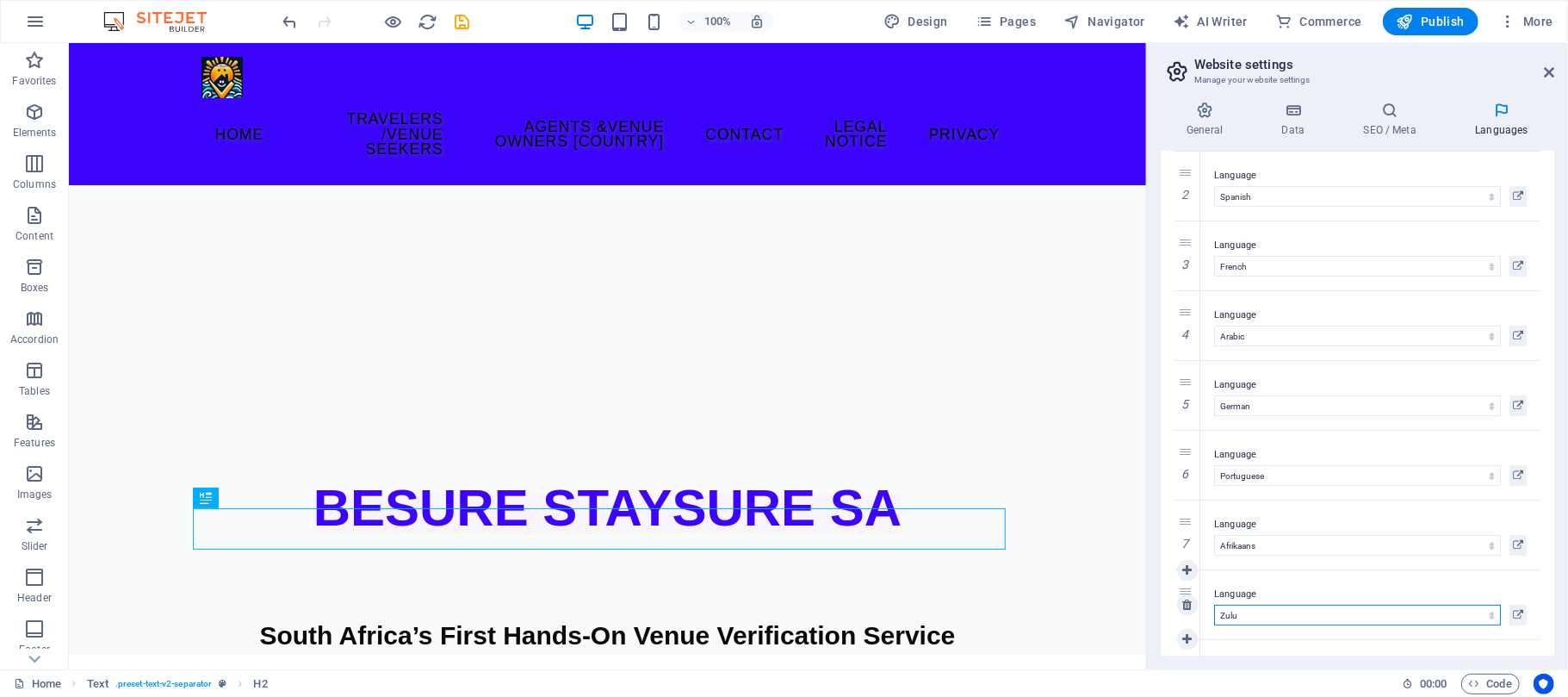 click on "Abkhazian Afar Afrikaans Akan Albanian Amharic Arabic Aragonese Armenian Assamese Avaric Avestan Aymara Azerbaijani Bambara Bashkir Basque Belarusian Bengali Bihari languages Bislama Bokmål Bosnian Breton Bulgarian Burmese Catalan Central Khmer Chamorro Chechen Chinese Church Slavic Chuvash Cornish Corsican Cree Croatian Czech Danish Dutch Dzongkha English Esperanto Estonian Ewe Faroese Farsi (Persian) Fijian Finnish French Fulah Gaelic Galician Ganda Georgian German Greek Greenlandic Guaraní Gujarati Haitian Creole Hausa Hebrew Herero Hindi Hiri Motu Hungarian Icelandic Ido Igbo Indonesian Interlingua Interlingue Inuktitut Inupiaq Irish Italian Japanese Javanese Kannada Kanuri Kashmiri Kazakh Kikuyu Kinyarwanda Komi Kongo Korean Kurdish Kwanyama Kyrgyz Lao Latin Latvian Limburgish Lingala Lithuanian Luba-Katanga Luxembourgish Macedonian Malagasy Malay Malayalam Maldivian Maltese Manx Maori Marathi Marshallese Mongolian Nauru Navajo Ndonga Nepali North Ndebele Northern Sami Norwegian Norwegian Nynorsk Nuosu" at bounding box center [1357, 615] 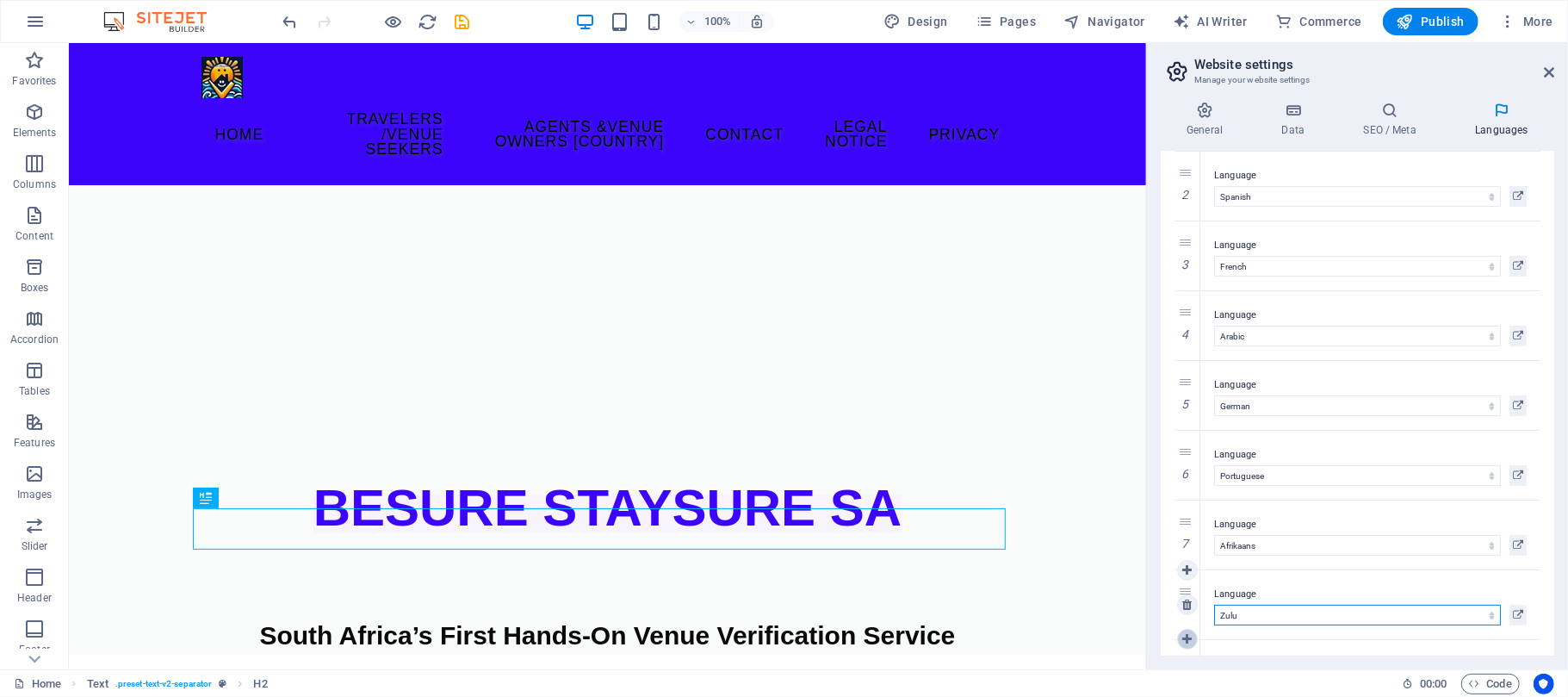 click at bounding box center [1187, 639] 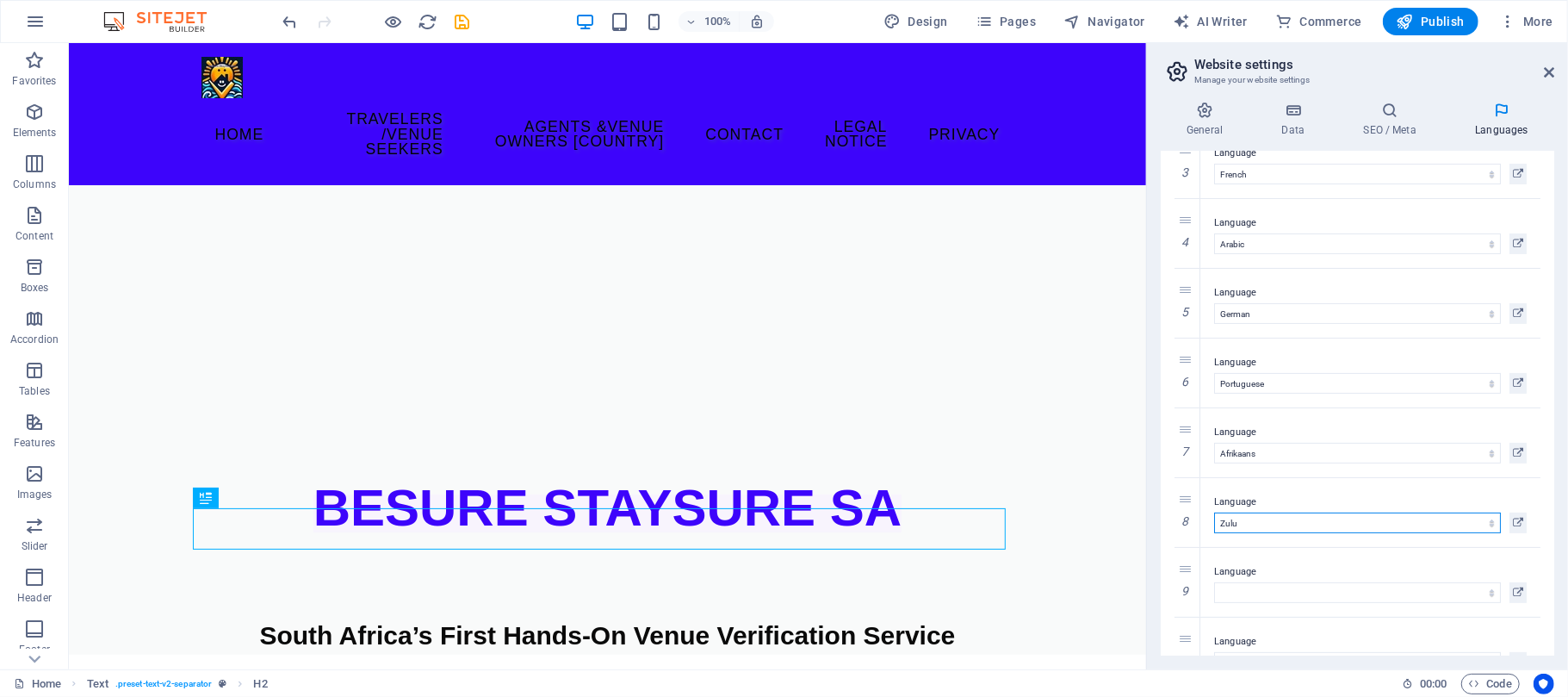 scroll, scrollTop: 262, scrollLeft: 0, axis: vertical 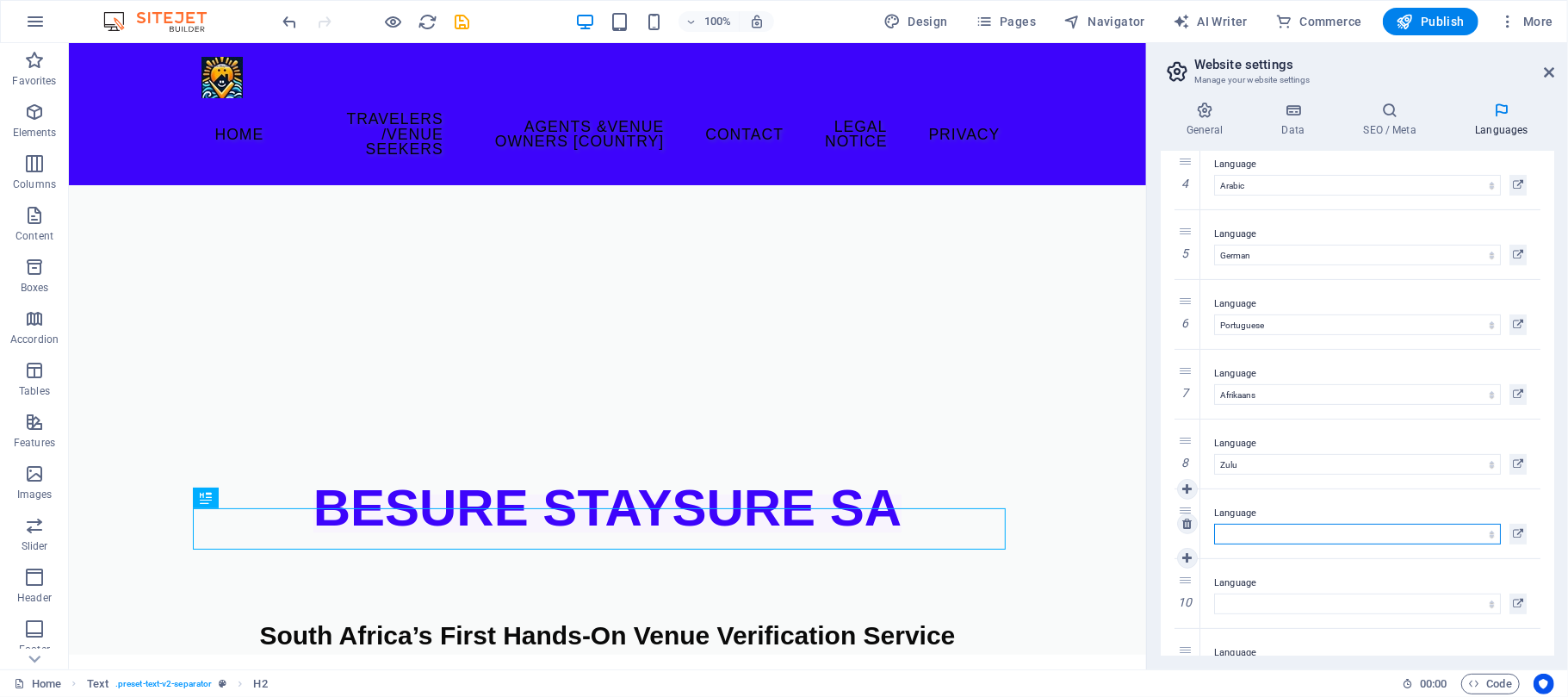 click on "Abkhazian Afar Afrikaans Akan Albanian Amharic Arabic Aragonese Armenian Assamese Avaric Avestan Aymara Azerbaijani Bambara Bashkir Basque Belarusian Bengali Bihari languages Bislama Bokmål Bosnian Breton Bulgarian Burmese Catalan Central Khmer Chamorro Chechen Chinese Church Slavic Chuvash Cornish Corsican Cree Croatian Czech Danish Dutch Dzongkha English Esperanto Estonian Ewe Faroese Farsi (Persian) Fijian Finnish French Fulah Gaelic Galician Ganda Georgian German Greek Greenlandic Guaraní Gujarati Haitian Creole Hausa Hebrew Herero Hindi Hiri Motu Hungarian Icelandic Ido Igbo Indonesian Interlingua Interlingue Inuktitut Inupiaq Irish Italian Japanese Javanese Kannada Kanuri Kashmiri Kazakh Kikuyu Kinyarwanda Komi Kongo Korean Kurdish Kwanyama Kyrgyz Lao Latin Latvian Limburgish Lingala Lithuanian Luba-Katanga Luxembourgish Macedonian Malagasy Malay Malayalam Maldivian Maltese Manx Maori Marathi Marshallese Mongolian Nauru Navajo Ndonga Nepali North Ndebele Northern Sami Norwegian Norwegian Nynorsk Nuosu" at bounding box center (1357, 534) 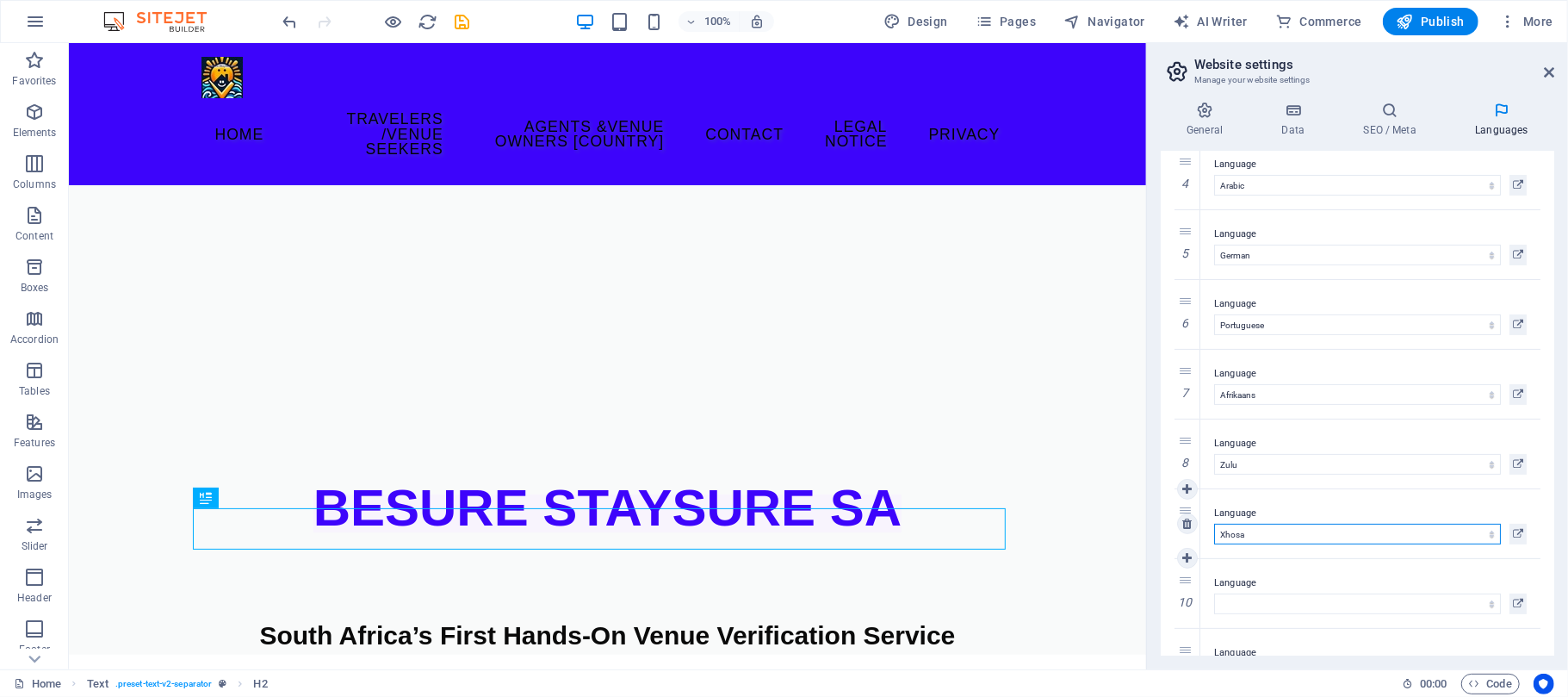 click on "Abkhazian Afar Afrikaans Akan Albanian Amharic Arabic Aragonese Armenian Assamese Avaric Avestan Aymara Azerbaijani Bambara Bashkir Basque Belarusian Bengali Bihari languages Bislama Bokmål Bosnian Breton Bulgarian Burmese Catalan Central Khmer Chamorro Chechen Chinese Church Slavic Chuvash Cornish Corsican Cree Croatian Czech Danish Dutch Dzongkha English Esperanto Estonian Ewe Faroese Farsi (Persian) Fijian Finnish French Fulah Gaelic Galician Ganda Georgian German Greek Greenlandic Guaraní Gujarati Haitian Creole Hausa Hebrew Herero Hindi Hiri Motu Hungarian Icelandic Ido Igbo Indonesian Interlingua Interlingue Inuktitut Inupiaq Irish Italian Japanese Javanese Kannada Kanuri Kashmiri Kazakh Kikuyu Kinyarwanda Komi Kongo Korean Kurdish Kwanyama Kyrgyz Lao Latin Latvian Limburgish Lingala Lithuanian Luba-Katanga Luxembourgish Macedonian Malagasy Malay Malayalam Maldivian Maltese Manx Maori Marathi Marshallese Mongolian Nauru Navajo Ndonga Nepali North Ndebele Northern Sami Norwegian Norwegian Nynorsk Nuosu" at bounding box center (1357, 534) 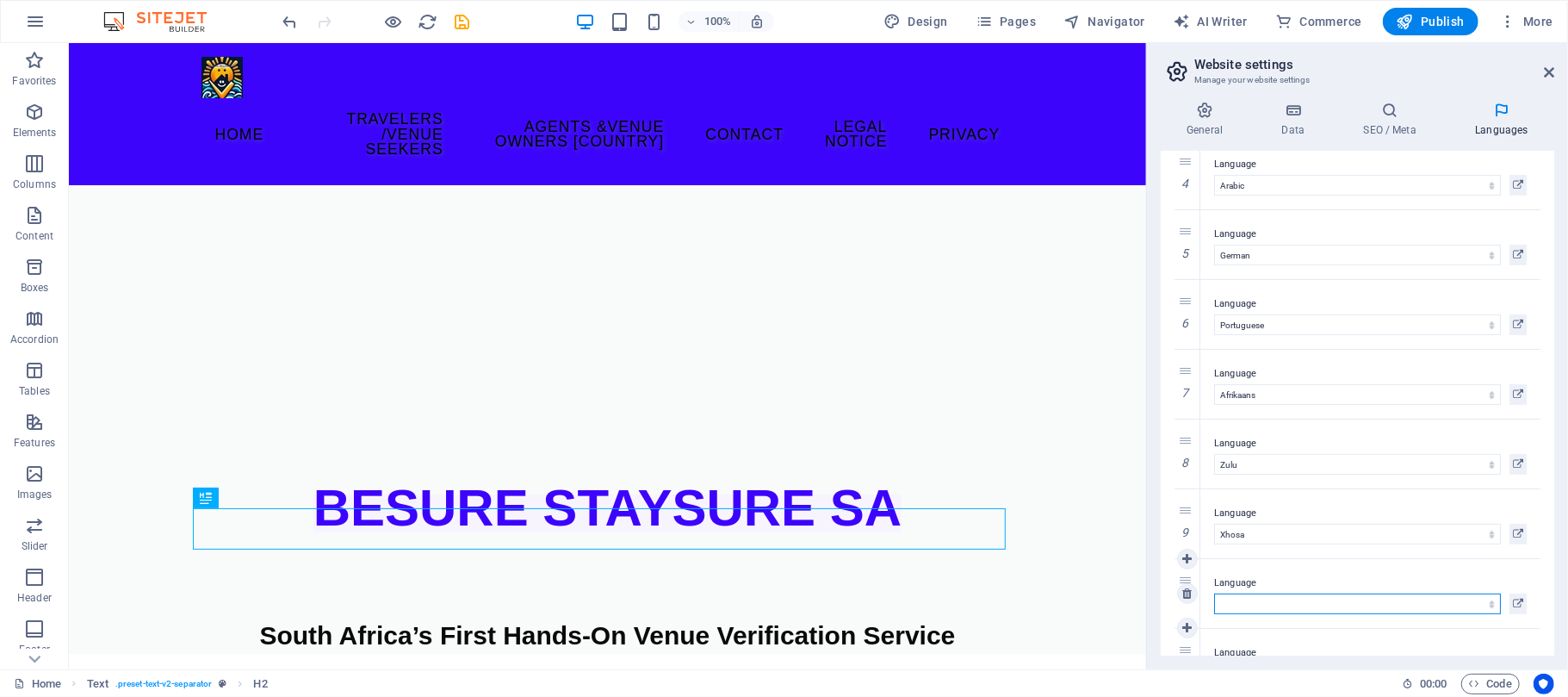 click on "Abkhazian Afar Afrikaans Akan Albanian Amharic Arabic Aragonese Armenian Assamese Avaric Avestan Aymara Azerbaijani Bambara Bashkir Basque Belarusian Bengali Bihari languages Bislama Bokmål Bosnian Breton Bulgarian Burmese Catalan Central Khmer Chamorro Chechen Chinese Church Slavic Chuvash Cornish Corsican Cree Croatian Czech Danish Dutch Dzongkha English Esperanto Estonian Ewe Faroese Farsi (Persian) Fijian Finnish French Fulah Gaelic Galician Ganda Georgian German Greek Greenlandic Guaraní Gujarati Haitian Creole Hausa Hebrew Herero Hindi Hiri Motu Hungarian Icelandic Ido Igbo Indonesian Interlingua Interlingue Inuktitut Inupiaq Irish Italian Japanese Javanese Kannada Kanuri Kashmiri Kazakh Kikuyu Kinyarwanda Komi Kongo Korean Kurdish Kwanyama Kyrgyz Lao Latin Latvian Limburgish Lingala Lithuanian Luba-Katanga Luxembourgish Macedonian Malagasy Malay Malayalam Maldivian Maltese Manx Maori Marathi Marshallese Mongolian Nauru Navajo Ndonga Nepali North Ndebele Northern Sami Norwegian Norwegian Nynorsk Nuosu" at bounding box center (1357, 604) 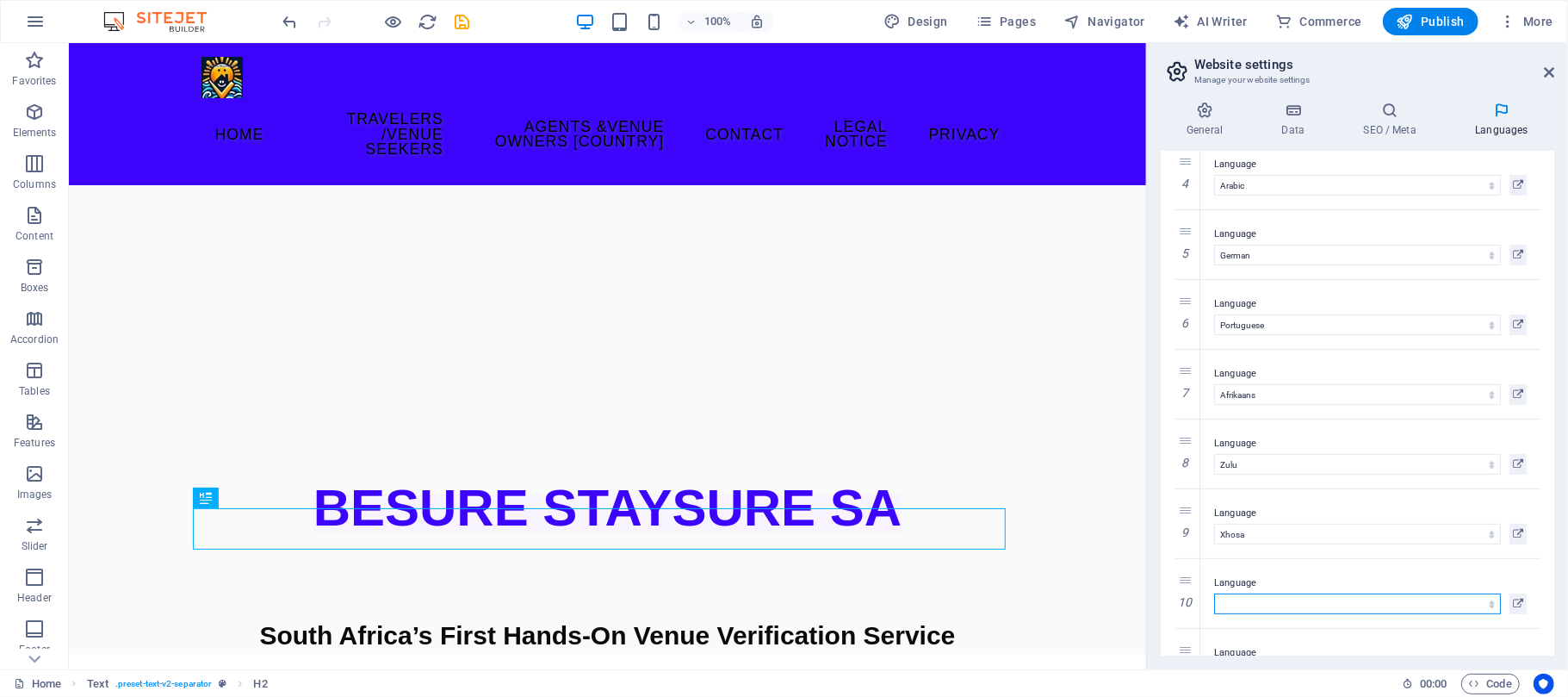 select on "67" 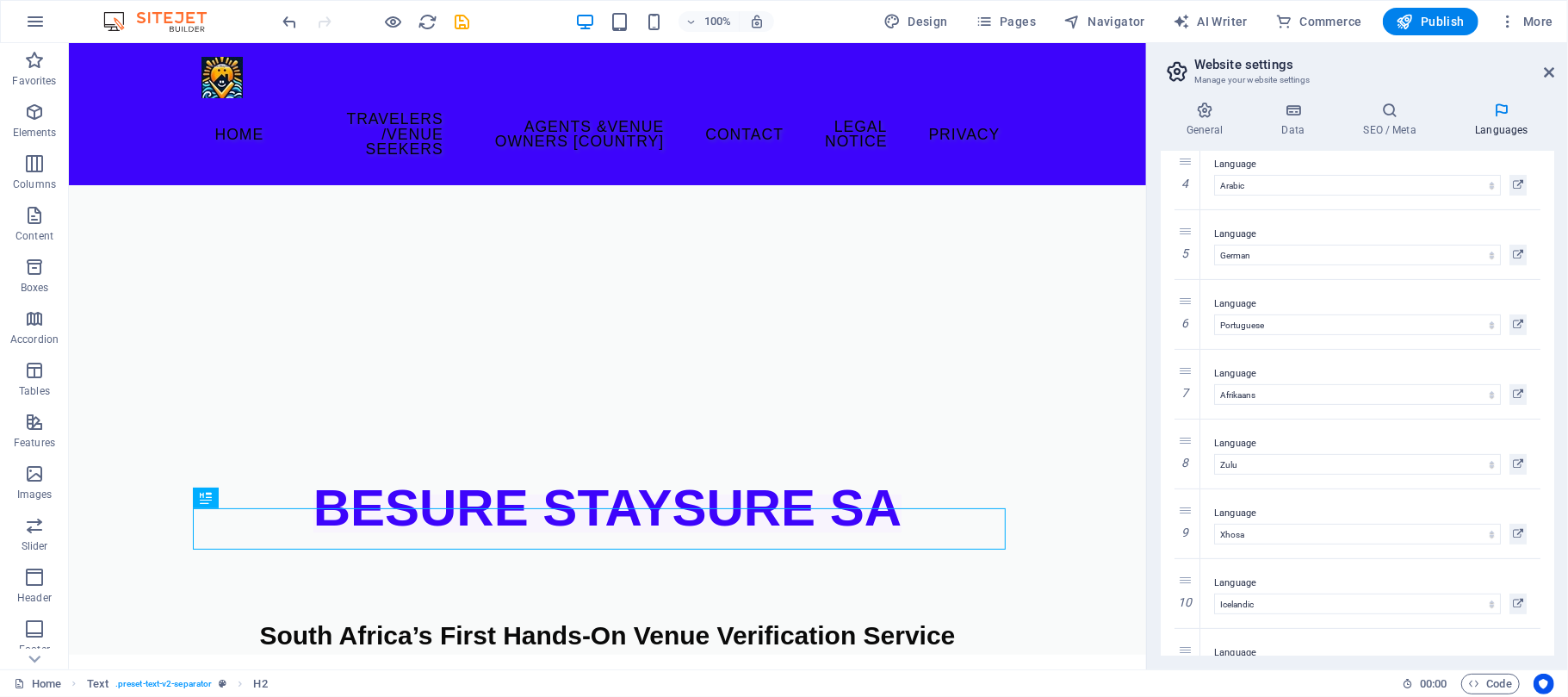 select 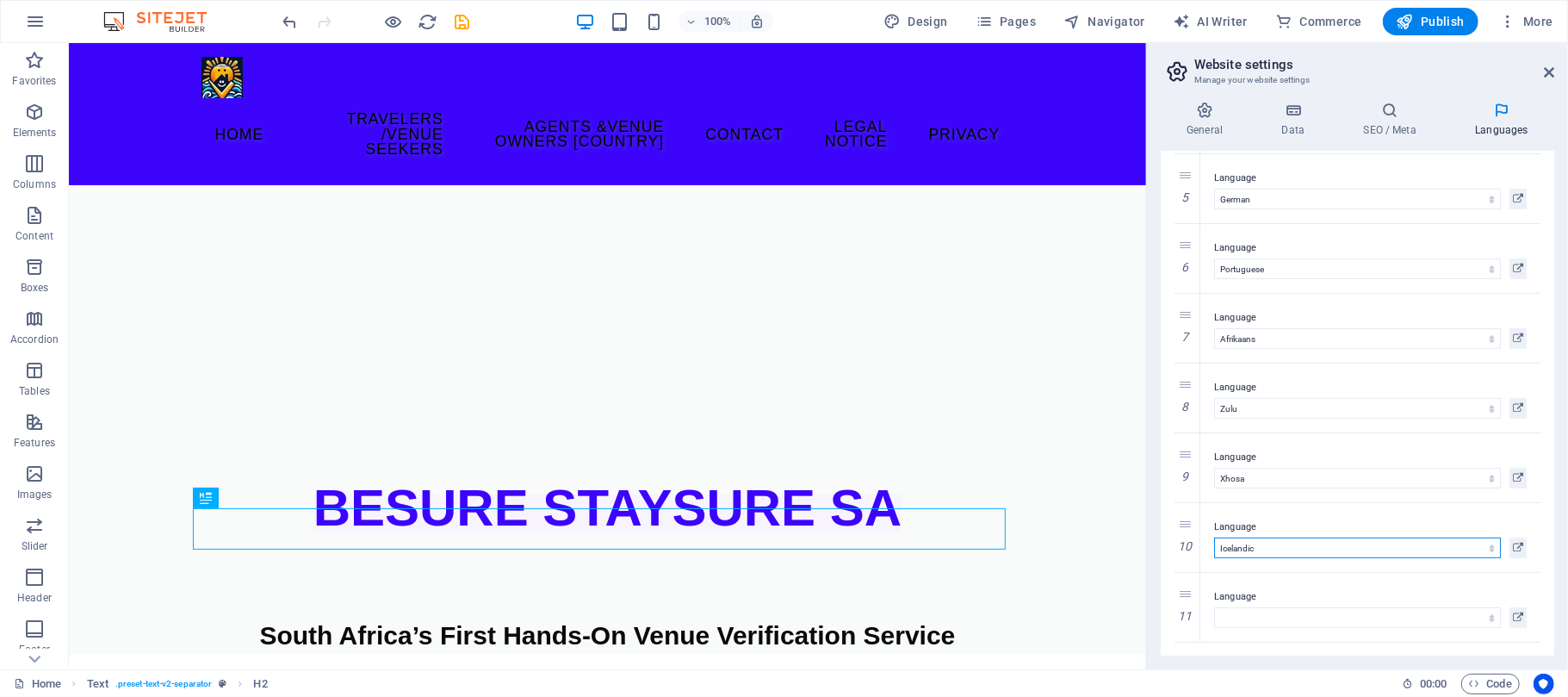 scroll, scrollTop: 321, scrollLeft: 0, axis: vertical 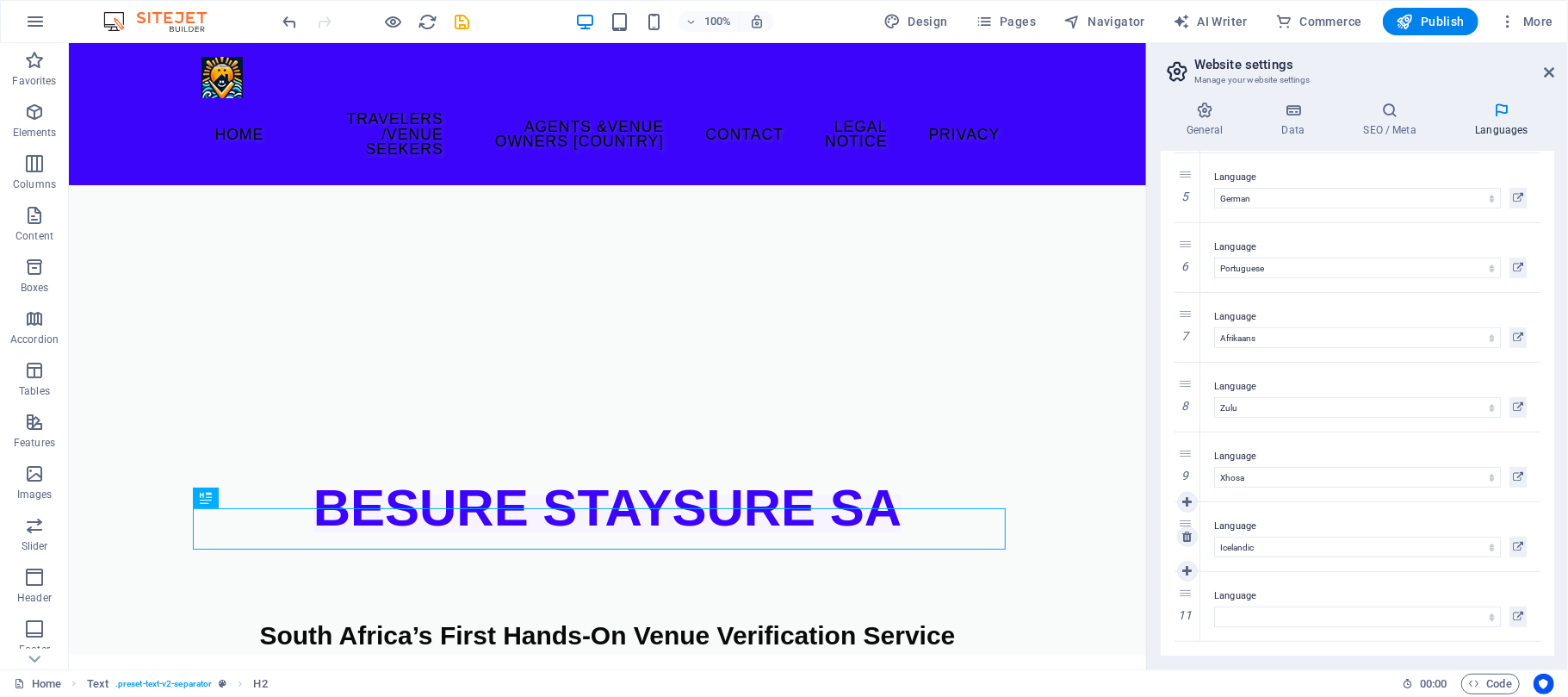 click on "Language Abkhazian Afar Afrikaans Akan Albanian Amharic Arabic Aragonese Armenian Assamese Avaric Avestan Aymara Azerbaijani Bambara Bashkir Basque Belarusian Bengali Bihari languages Bislama Bokmål Bosnian Breton Bulgarian Burmese Catalan Central Khmer Chamorro Chechen Chinese Church Slavic Chuvash Cornish Corsican Cree Croatian Czech Danish Dutch Dzongkha English Esperanto Estonian Ewe Faroese Farsi (Persian) Fijian Finnish French Fulah Gaelic Galician Ganda Georgian German Greek Greenlandic Guaraní Gujarati Haitian Creole Hausa Hebrew Herero Hindi Hiri Motu Hungarian Icelandic Ido Igbo Indonesian Interlingua Interlingue Inuktitut Inupiaq Irish Italian Japanese Javanese Kannada Kanuri Kashmiri Kazakh Kikuyu Kinyarwanda Komi Kongo Korean Kurdish Kwanyama Kyrgyz Lao Latin Latvian Limburgish Lingala Lithuanian Luba-Katanga Luxembourgish Macedonian Malagasy Malay Malayalam Maldivian Maltese Manx Maori Marathi Marshallese Mongolian Nauru Navajo Ndonga Nepali North Ndebele Northern Sami Norwegian Nuosu Nyanja" at bounding box center (1370, 537) 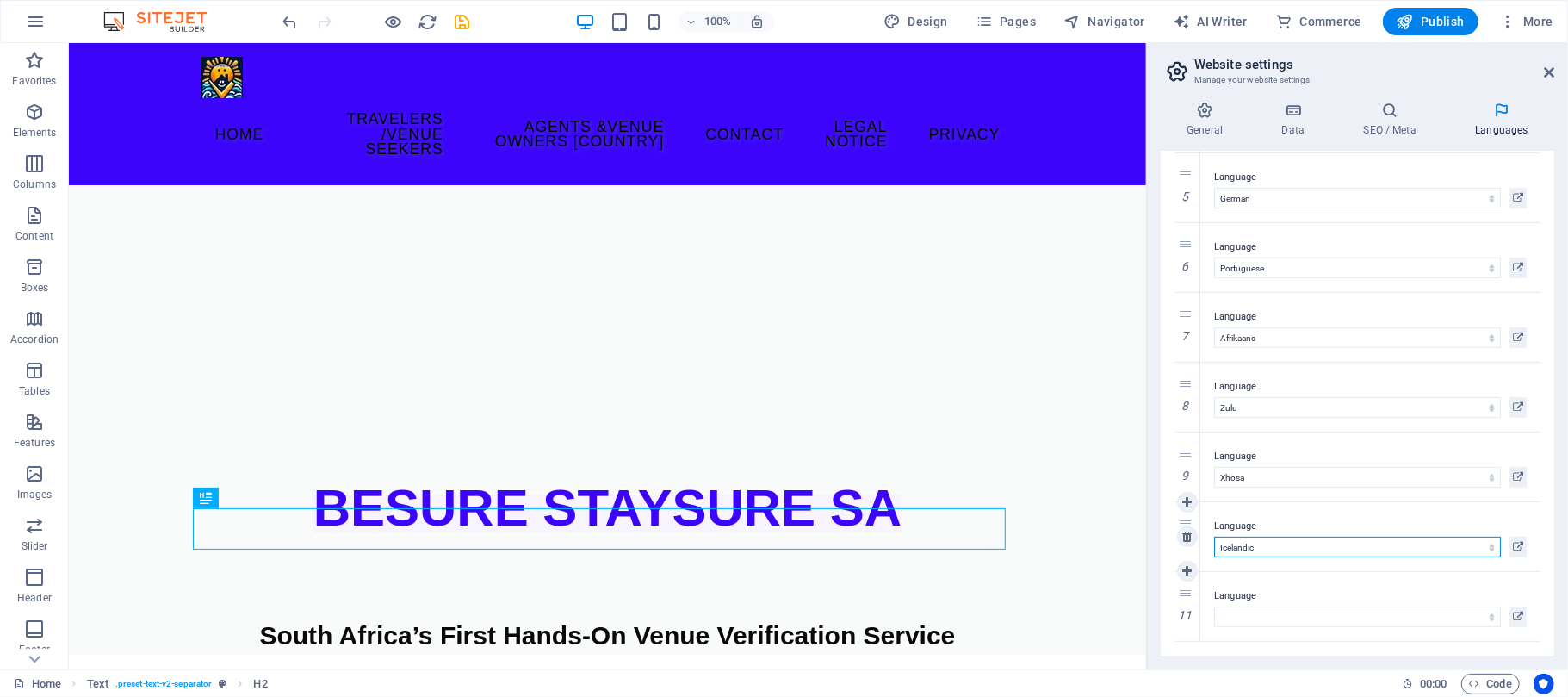click on "Abkhazian Afar Afrikaans Akan Albanian Amharic Arabic Aragonese Armenian Assamese Avaric Avestan Aymara Azerbaijani Bambara Bashkir Basque Belarusian Bengali Bihari languages Bislama Bokmål Bosnian Breton Bulgarian Burmese Catalan Central Khmer Chamorro Chechen Chinese Church Slavic Chuvash Cornish Corsican Cree Croatian Czech Danish Dutch Dzongkha English Esperanto Estonian Ewe Faroese Farsi (Persian) Fijian Finnish French Fulah Gaelic Galician Ganda Georgian German Greek Greenlandic Guaraní Gujarati Haitian Creole Hausa Hebrew Herero Hindi Hiri Motu Hungarian Icelandic Ido Igbo Indonesian Interlingua Interlingue Inuktitut Inupiaq Irish Italian Japanese Javanese Kannada Kanuri Kashmiri Kazakh Kikuyu Kinyarwanda Komi Kongo Korean Kurdish Kwanyama Kyrgyz Lao Latin Latvian Limburgish Lingala Lithuanian Luba-Katanga Luxembourgish Macedonian Malagasy Malay Malayalam Maldivian Maltese Manx Maori Marathi Marshallese Mongolian Nauru Navajo Ndonga Nepali North Ndebele Northern Sami Norwegian Norwegian Nynorsk Nuosu" at bounding box center [1357, 547] 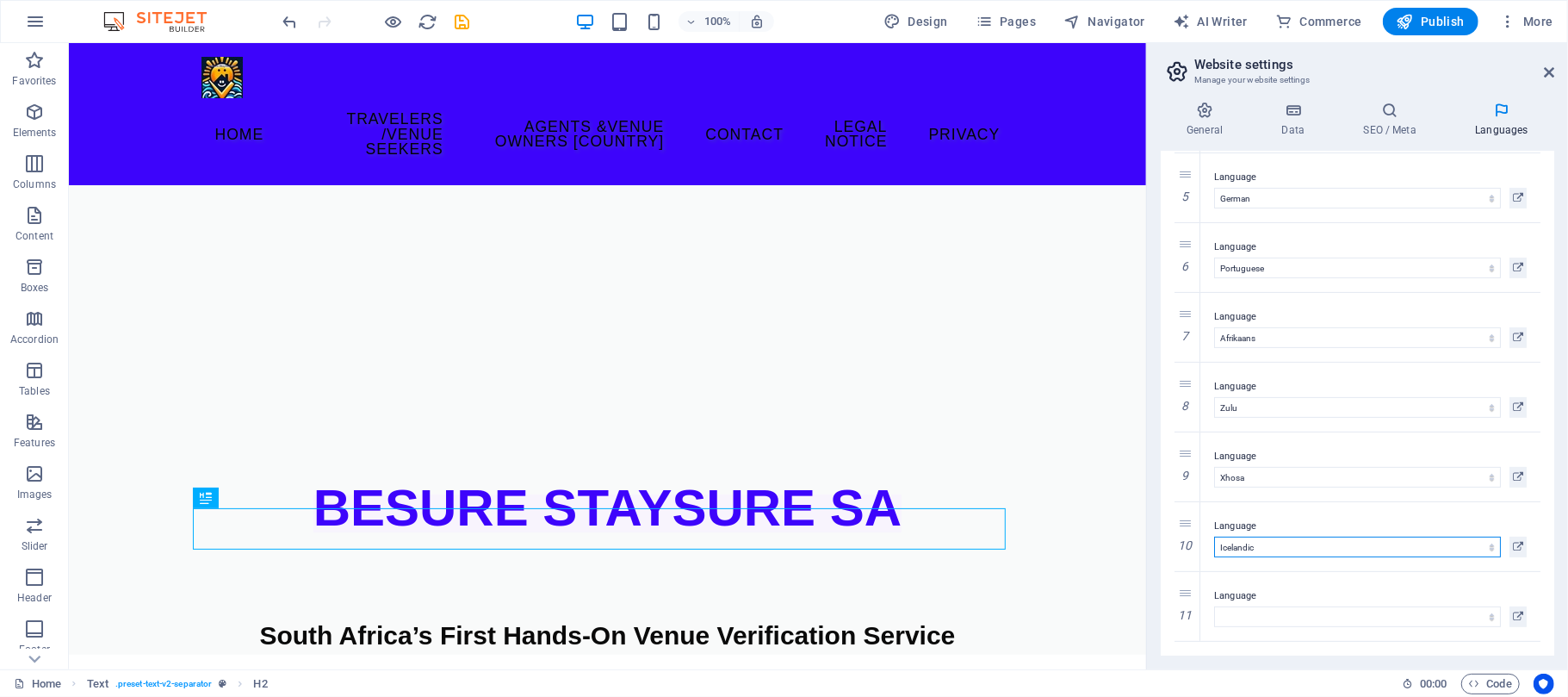 select on "146" 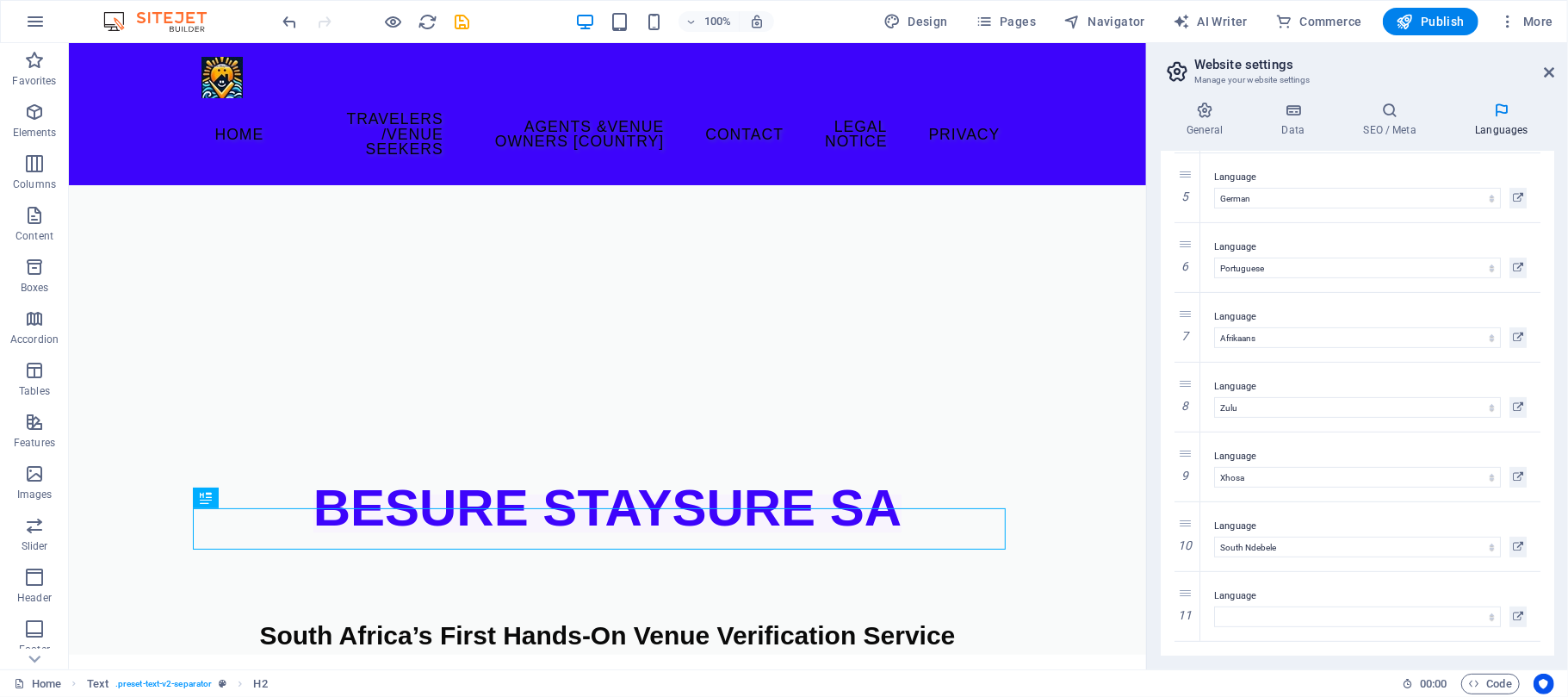 select 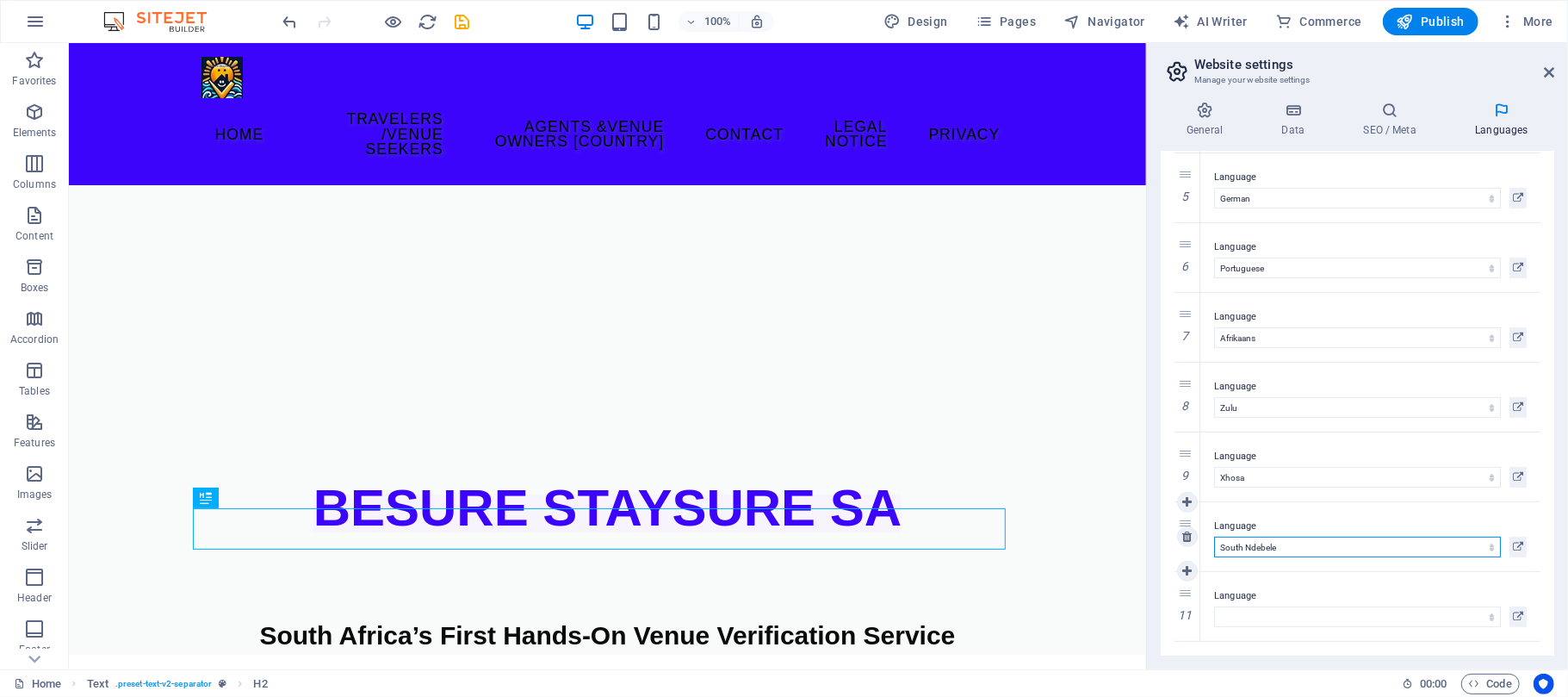 click on "Abkhazian Afar Afrikaans Akan Albanian Amharic Arabic Aragonese Armenian Assamese Avaric Avestan Aymara Azerbaijani Bambara Bashkir Basque Belarusian Bengali Bihari languages Bislama Bokmål Bosnian Breton Bulgarian Burmese Catalan Central Khmer Chamorro Chechen Chinese Church Slavic Chuvash Cornish Corsican Cree Croatian Czech Danish Dutch Dzongkha English Esperanto Estonian Ewe Faroese Farsi (Persian) Fijian Finnish French Fulah Gaelic Galician Ganda Georgian German Greek Greenlandic Guaraní Gujarati Haitian Creole Hausa Hebrew Herero Hindi Hiri Motu Hungarian Icelandic Ido Igbo Indonesian Interlingua Interlingue Inuktitut Inupiaq Irish Italian Japanese Javanese Kannada Kanuri Kashmiri Kazakh Kikuyu Kinyarwanda Komi Kongo Korean Kurdish Kwanyama Kyrgyz Lao Latin Latvian Limburgish Lingala Lithuanian Luba-Katanga Luxembourgish Macedonian Malagasy Malay Malayalam Maldivian Maltese Manx Maori Marathi Marshallese Mongolian Nauru Navajo Ndonga Nepali North Ndebele Northern Sami Norwegian Norwegian Nynorsk Nuosu" at bounding box center (1357, 547) 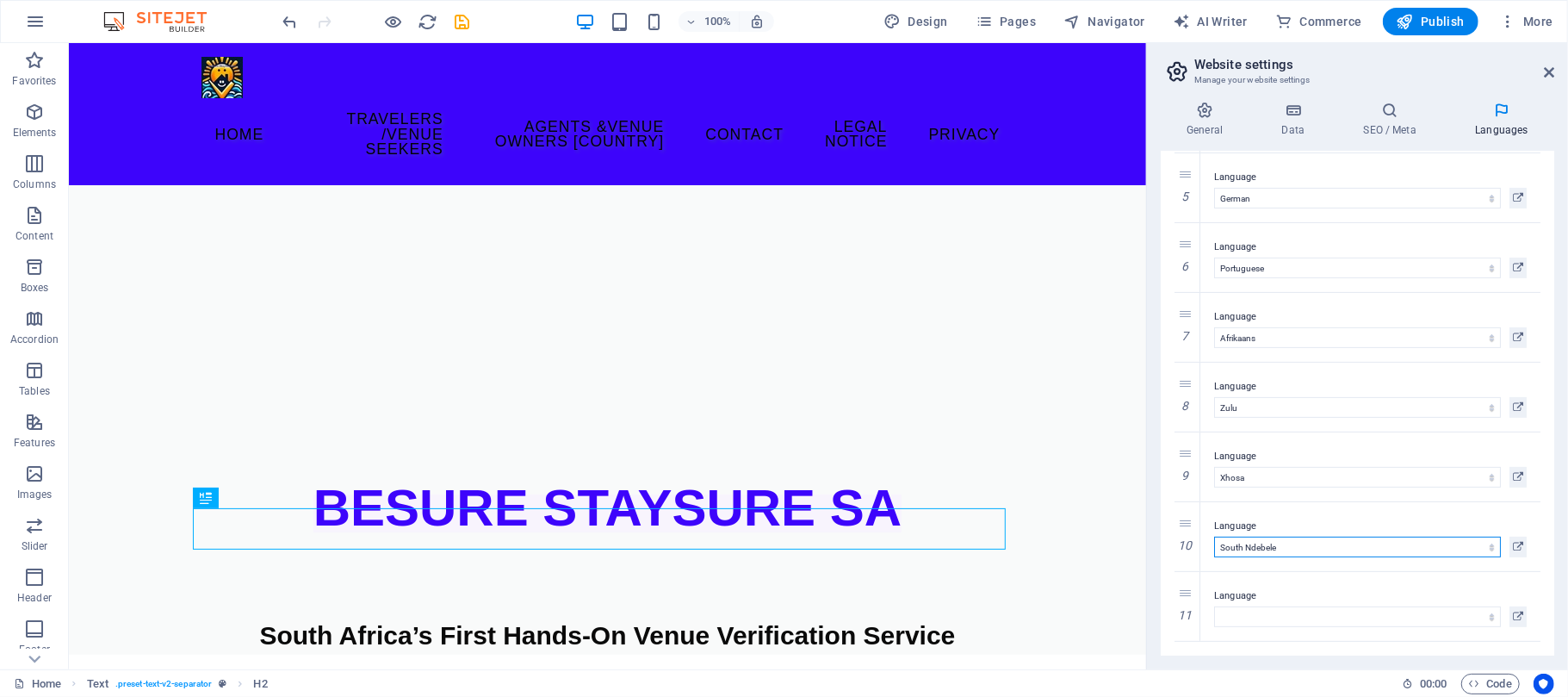 select on "173" 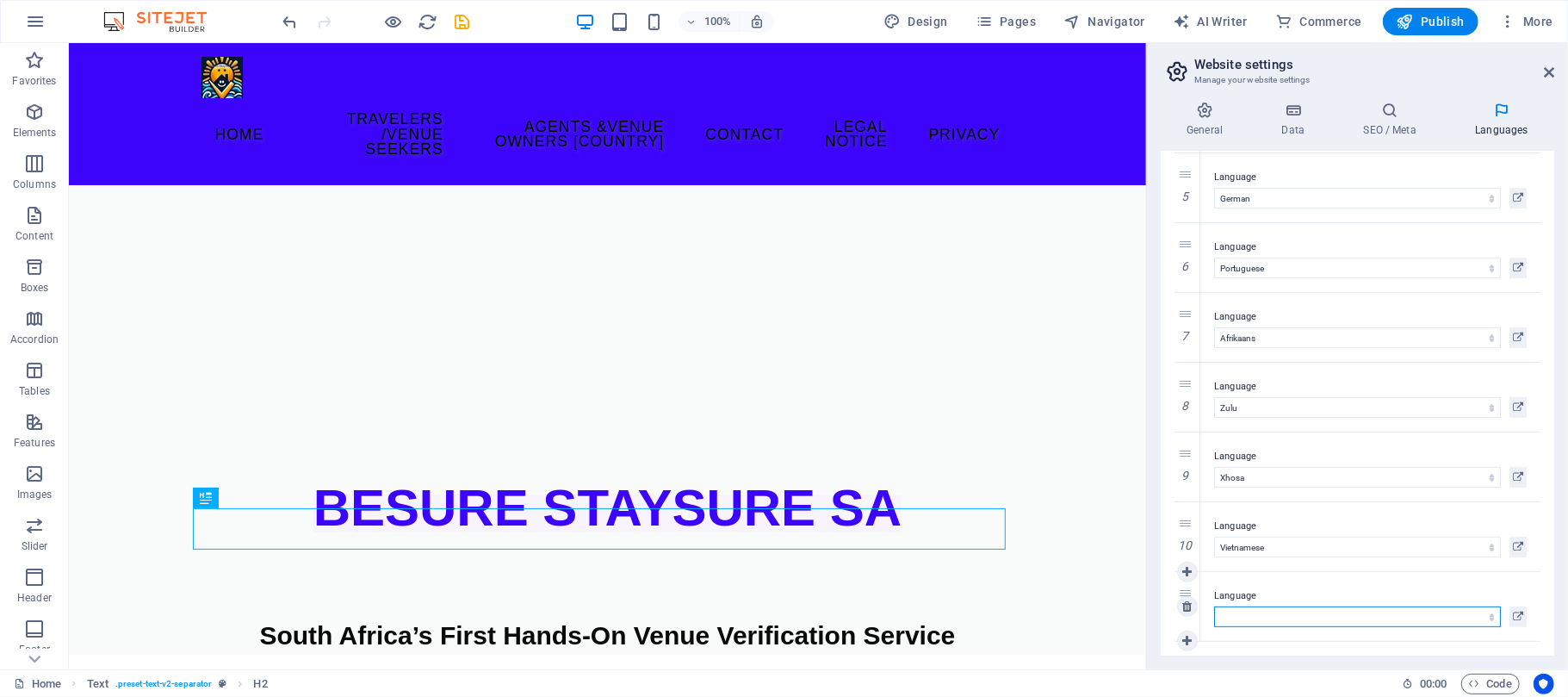 click on "Abkhazian Afar Afrikaans Akan Albanian Amharic Arabic Aragonese Armenian Assamese Avaric Avestan Aymara Azerbaijani Bambara Bashkir Basque Belarusian Bengali Bihari languages Bislama Bokmål Bosnian Breton Bulgarian Burmese Catalan Central Khmer Chamorro Chechen Chinese Church Slavic Chuvash Cornish Corsican Cree Croatian Czech Danish Dutch Dzongkha English Esperanto Estonian Ewe Faroese Farsi (Persian) Fijian Finnish French Fulah Gaelic Galician Ganda Georgian German Greek Greenlandic Guaraní Gujarati Haitian Creole Hausa Hebrew Herero Hindi Hiri Motu Hungarian Icelandic Ido Igbo Indonesian Interlingua Interlingue Inuktitut Inupiaq Irish Italian Japanese Javanese Kannada Kanuri Kashmiri Kazakh Kikuyu Kinyarwanda Komi Kongo Korean Kurdish Kwanyama Kyrgyz Lao Latin Latvian Limburgish Lingala Lithuanian Luba-Katanga Luxembourgish Macedonian Malagasy Malay Malayalam Maldivian Maltese Manx Maori Marathi Marshallese Mongolian Nauru Navajo Ndonga Nepali North Ndebele Northern Sami Norwegian Norwegian Nynorsk Nuosu" at bounding box center (1357, 617) 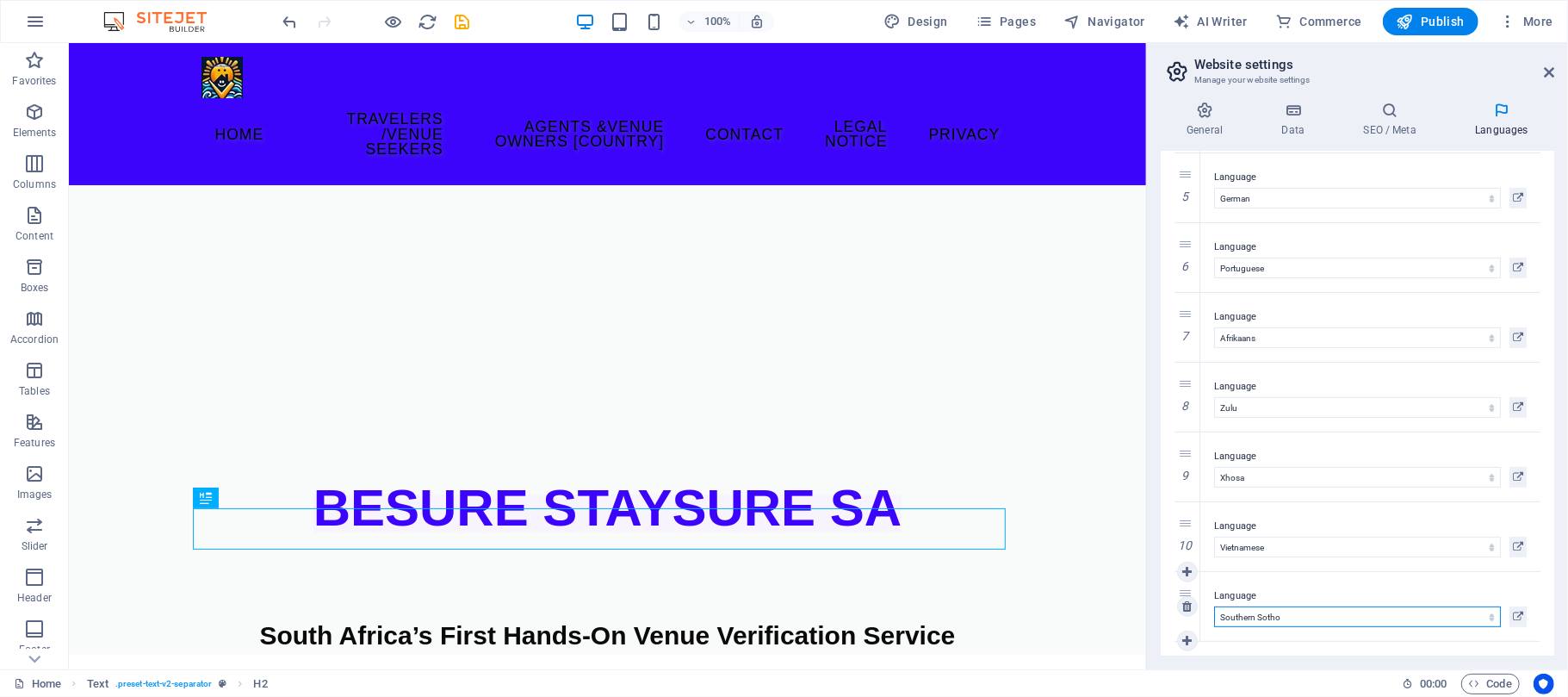 click on "Abkhazian Afar Afrikaans Akan Albanian Amharic Arabic Aragonese Armenian Assamese Avaric Avestan Aymara Azerbaijani Bambara Bashkir Basque Belarusian Bengali Bihari languages Bislama Bokmål Bosnian Breton Bulgarian Burmese Catalan Central Khmer Chamorro Chechen Chinese Church Slavic Chuvash Cornish Corsican Cree Croatian Czech Danish Dutch Dzongkha English Esperanto Estonian Ewe Faroese Farsi (Persian) Fijian Finnish French Fulah Gaelic Galician Ganda Georgian German Greek Greenlandic Guaraní Gujarati Haitian Creole Hausa Hebrew Herero Hindi Hiri Motu Hungarian Icelandic Ido Igbo Indonesian Interlingua Interlingue Inuktitut Inupiaq Irish Italian Japanese Javanese Kannada Kanuri Kashmiri Kazakh Kikuyu Kinyarwanda Komi Kongo Korean Kurdish Kwanyama Kyrgyz Lao Latin Latvian Limburgish Lingala Lithuanian Luba-Katanga Luxembourgish Macedonian Malagasy Malay Malayalam Maldivian Maltese Manx Maori Marathi Marshallese Mongolian Nauru Navajo Ndonga Nepali North Ndebele Northern Sami Norwegian Norwegian Nynorsk Nuosu" at bounding box center [1357, 617] 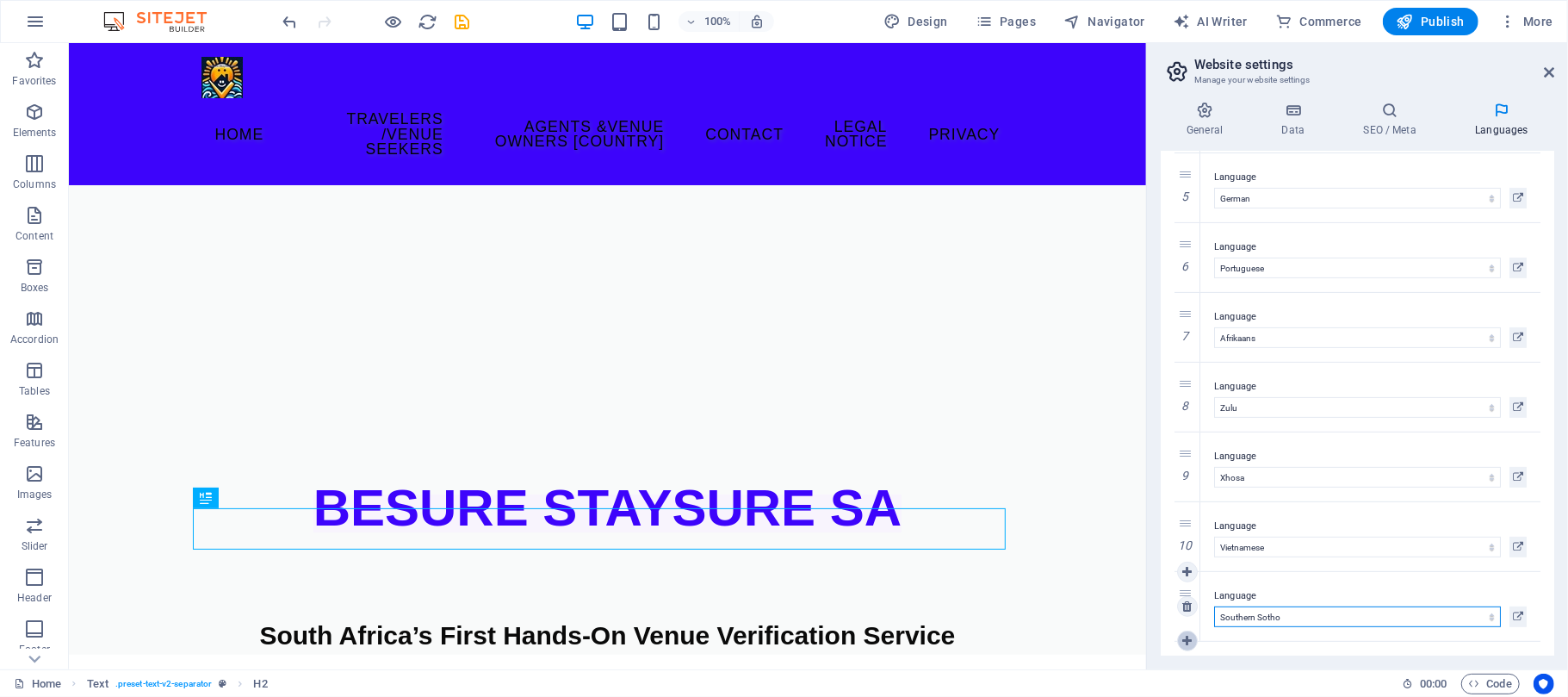 click at bounding box center [1187, 641] 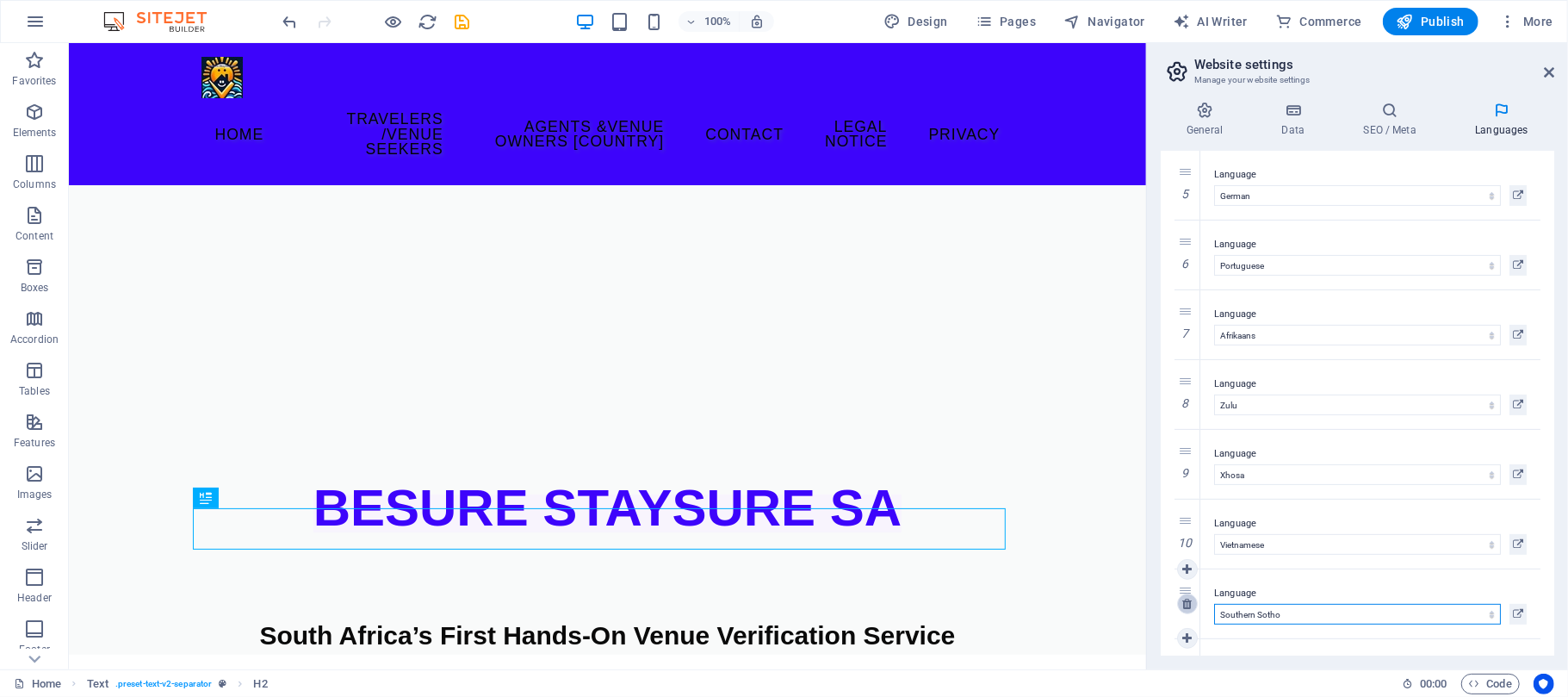 click at bounding box center [1187, 604] 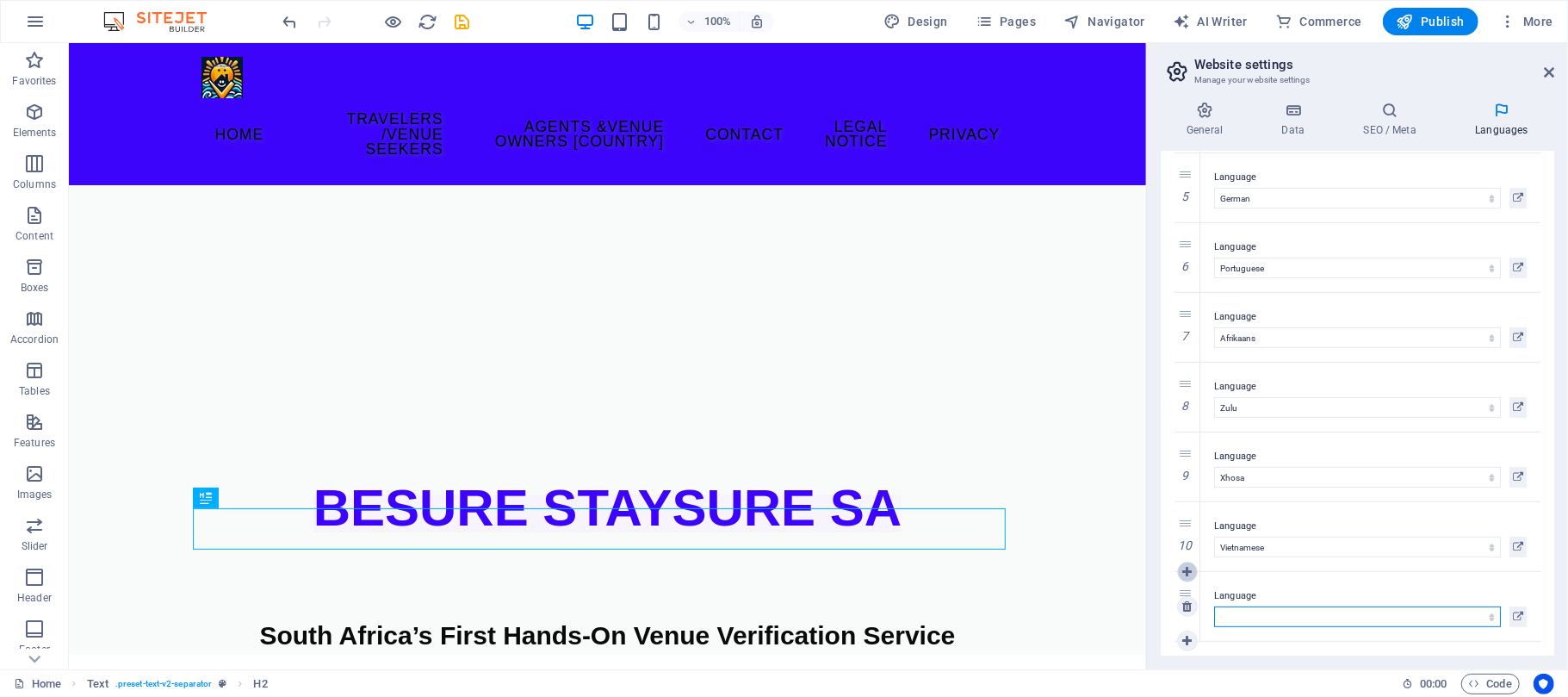 click at bounding box center [1187, 572] 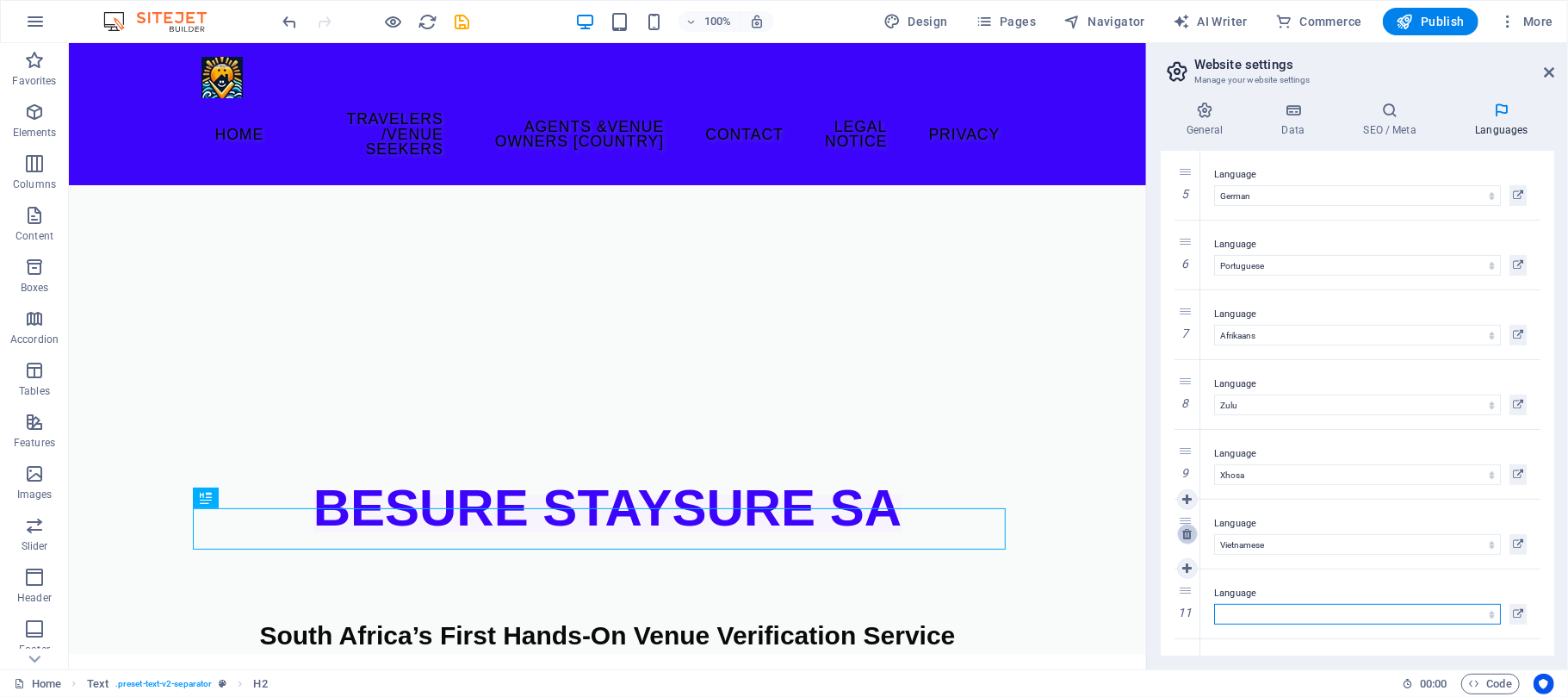 click at bounding box center (1187, 534) 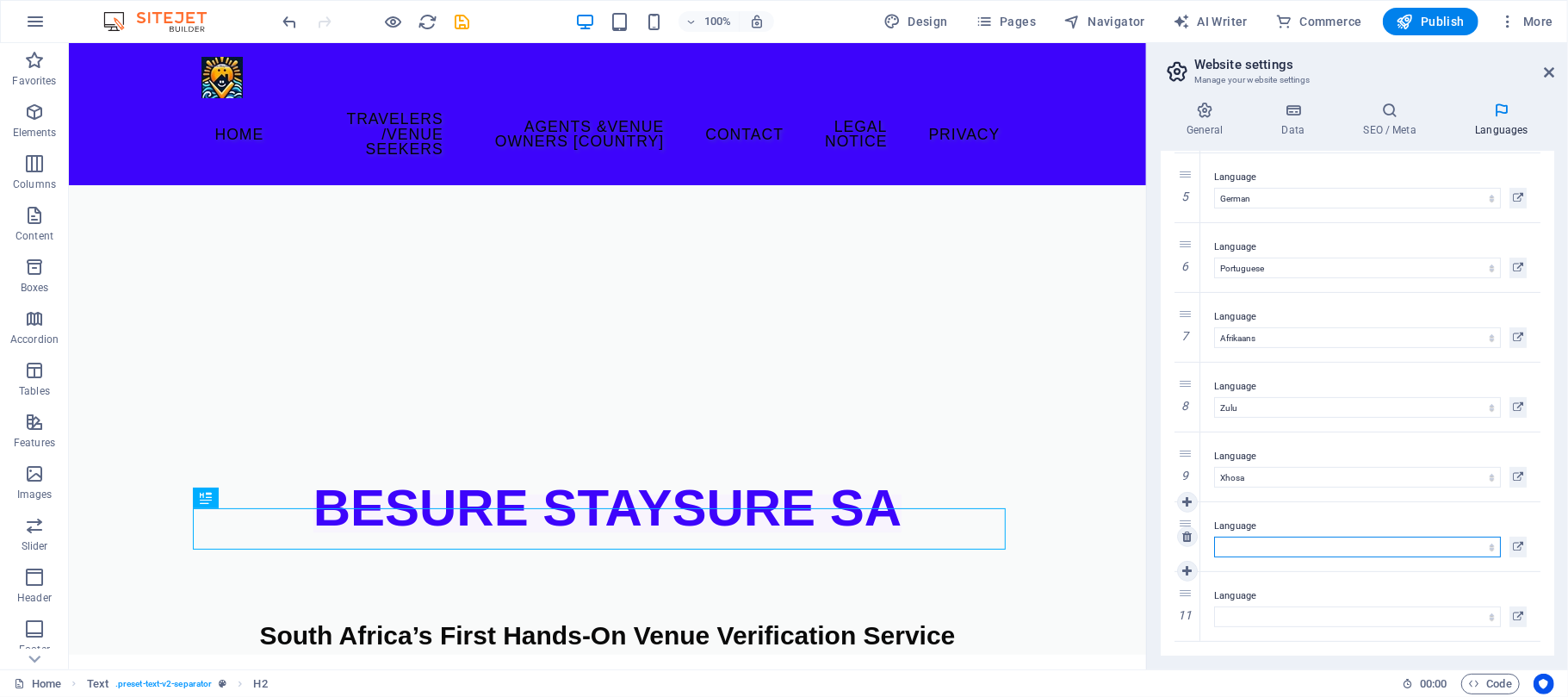 click on "Abkhazian Afar Afrikaans Akan Albanian Amharic Arabic Aragonese Armenian Assamese Avaric Avestan Aymara Azerbaijani Bambara Bashkir Basque Belarusian Bengali Bihari languages Bislama Bokmål Bosnian Breton Bulgarian Burmese Catalan Central Khmer Chamorro Chechen Chinese Church Slavic Chuvash Cornish Corsican Cree Croatian Czech Danish Dutch Dzongkha English Esperanto Estonian Ewe Faroese Farsi (Persian) Fijian Finnish French Fulah Gaelic Galician Ganda Georgian German Greek Greenlandic Guaraní Gujarati Haitian Creole Hausa Hebrew Herero Hindi Hiri Motu Hungarian Icelandic Ido Igbo Indonesian Interlingua Interlingue Inuktitut Inupiaq Irish Italian Japanese Javanese Kannada Kanuri Kashmiri Kazakh Kikuyu Kinyarwanda Komi Kongo Korean Kurdish Kwanyama Kyrgyz Lao Latin Latvian Limburgish Lingala Lithuanian Luba-Katanga Luxembourgish Macedonian Malagasy Malay Malayalam Maldivian Maltese Manx Maori Marathi Marshallese Mongolian Nauru Navajo Ndonga Nepali North Ndebele Northern Sami Norwegian Norwegian Nynorsk Nuosu" at bounding box center [1357, 547] 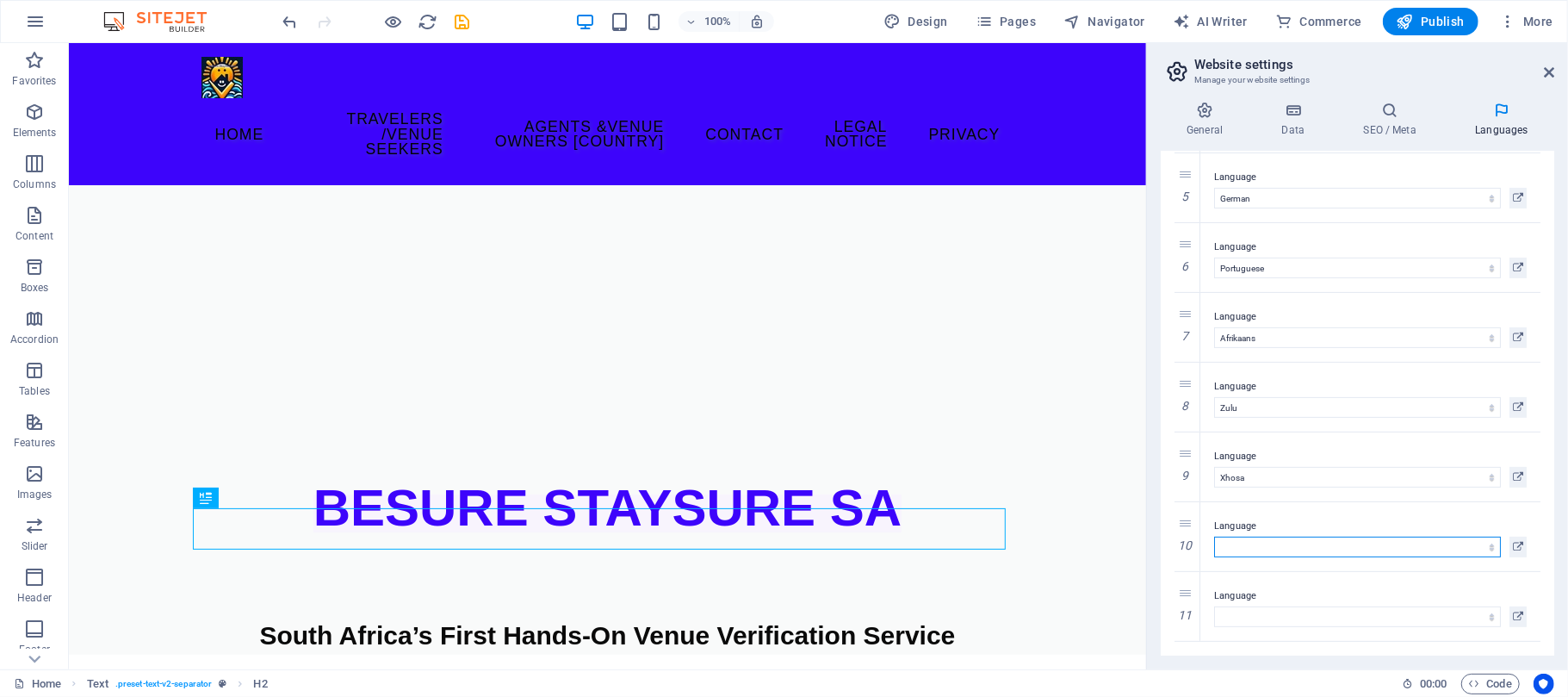 select on "181" 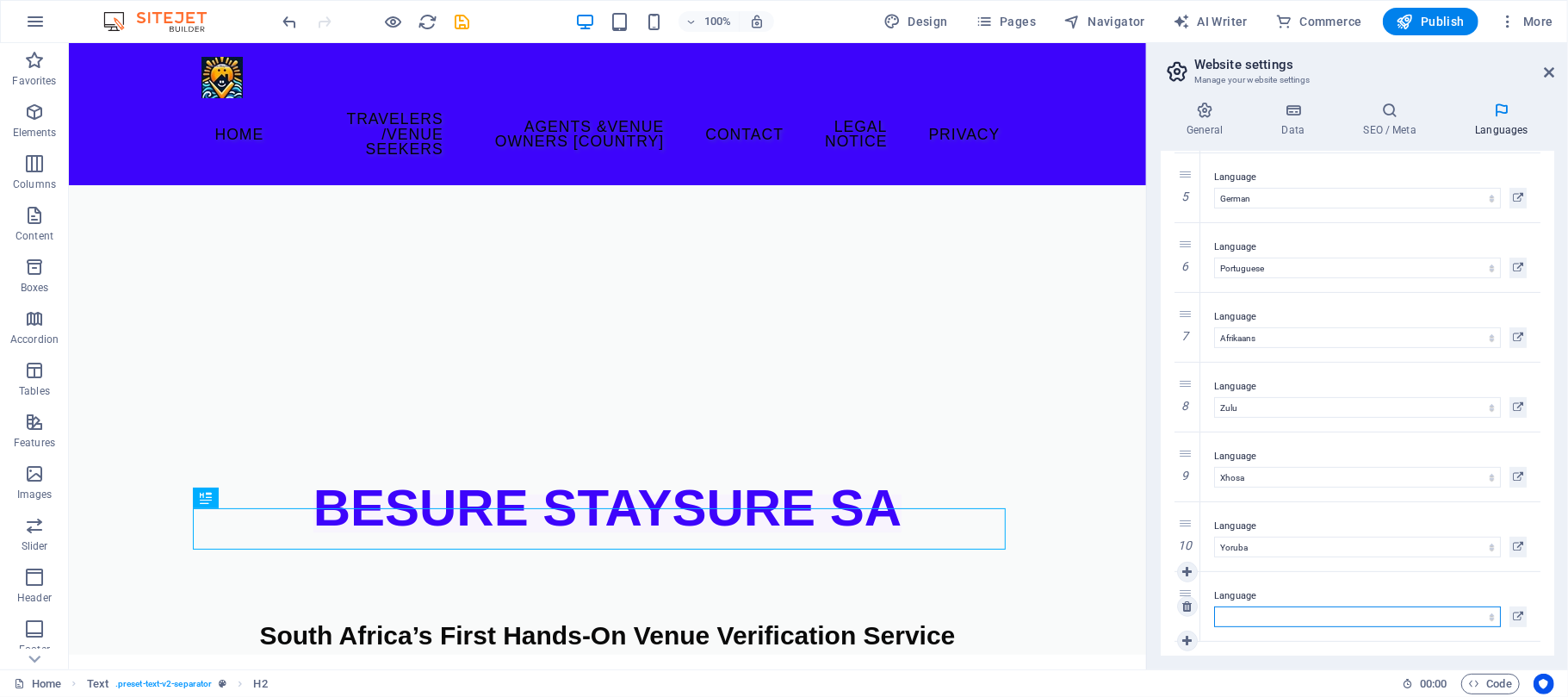 click on "Abkhazian Afar Afrikaans Akan Albanian Amharic Arabic Aragonese Armenian Assamese Avaric Avestan Aymara Azerbaijani Bambara Bashkir Basque Belarusian Bengali Bihari languages Bislama Bokmål Bosnian Breton Bulgarian Burmese Catalan Central Khmer Chamorro Chechen Chinese Church Slavic Chuvash Cornish Corsican Cree Croatian Czech Danish Dutch Dzongkha English Esperanto Estonian Ewe Faroese Farsi (Persian) Fijian Finnish French Fulah Gaelic Galician Ganda Georgian German Greek Greenlandic Guaraní Gujarati Haitian Creole Hausa Hebrew Herero Hindi Hiri Motu Hungarian Icelandic Ido Igbo Indonesian Interlingua Interlingue Inuktitut Inupiaq Irish Italian Japanese Javanese Kannada Kanuri Kashmiri Kazakh Kikuyu Kinyarwanda Komi Kongo Korean Kurdish Kwanyama Kyrgyz Lao Latin Latvian Limburgish Lingala Lithuanian Luba-Katanga Luxembourgish Macedonian Malagasy Malay Malayalam Maldivian Maltese Manx Maori Marathi Marshallese Mongolian Nauru Navajo Ndonga Nepali North Ndebele Northern Sami Norwegian Norwegian Nynorsk Nuosu" at bounding box center (1357, 617) 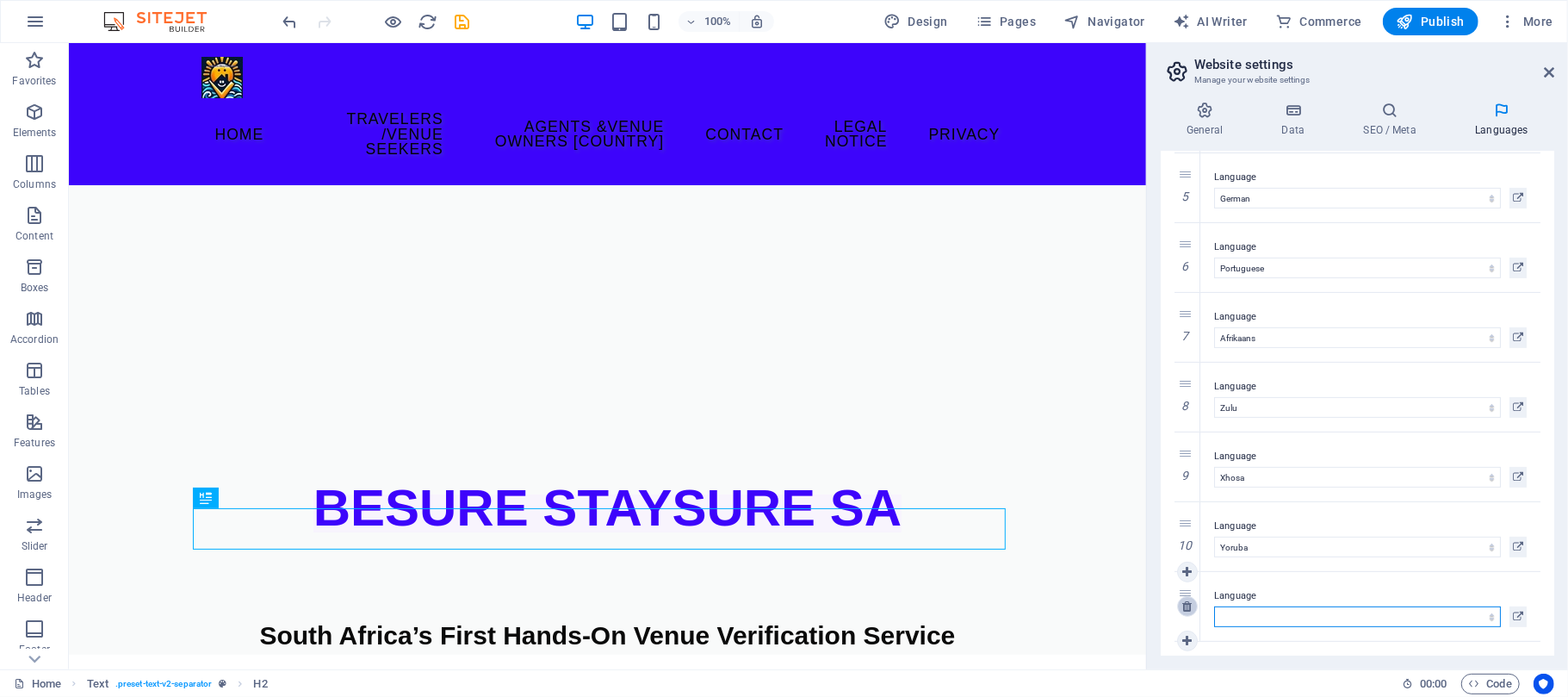 select on "149" 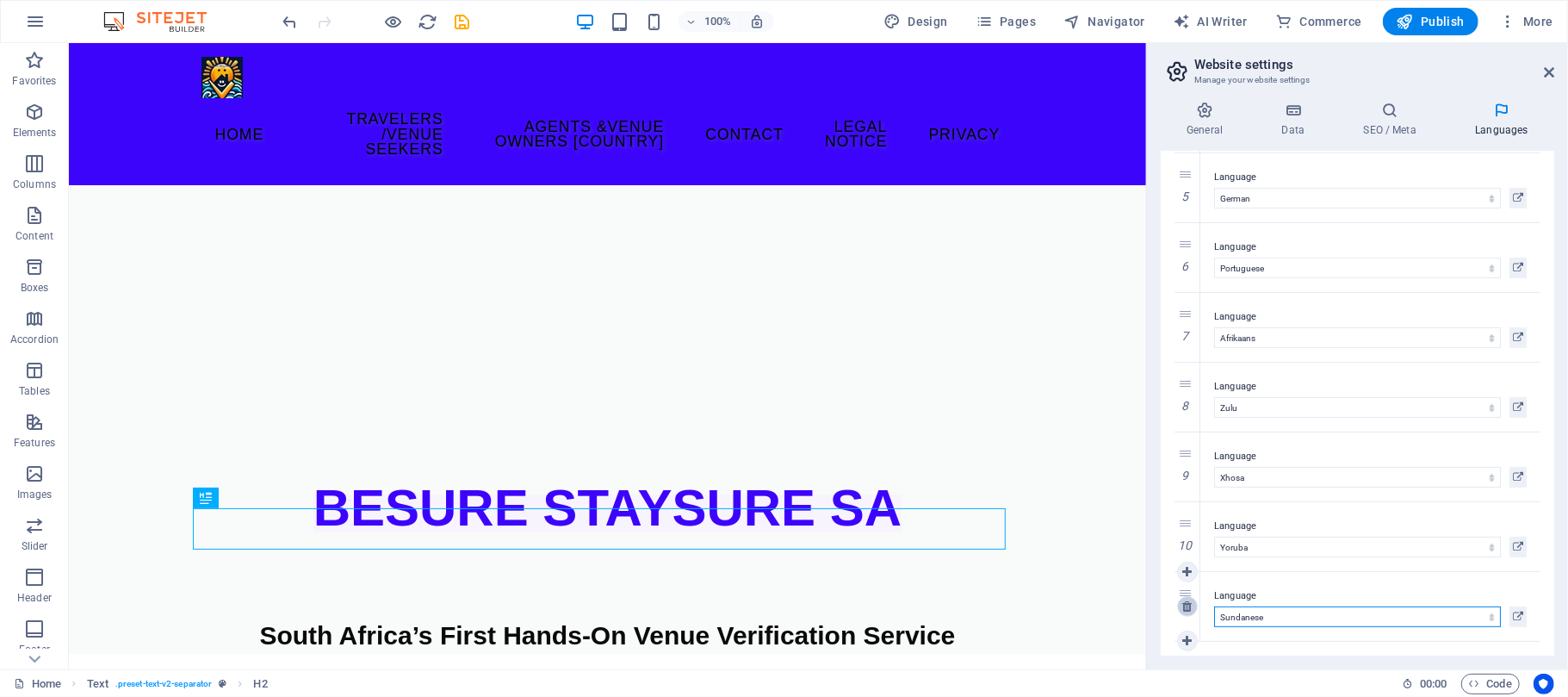 click at bounding box center (1187, 607) 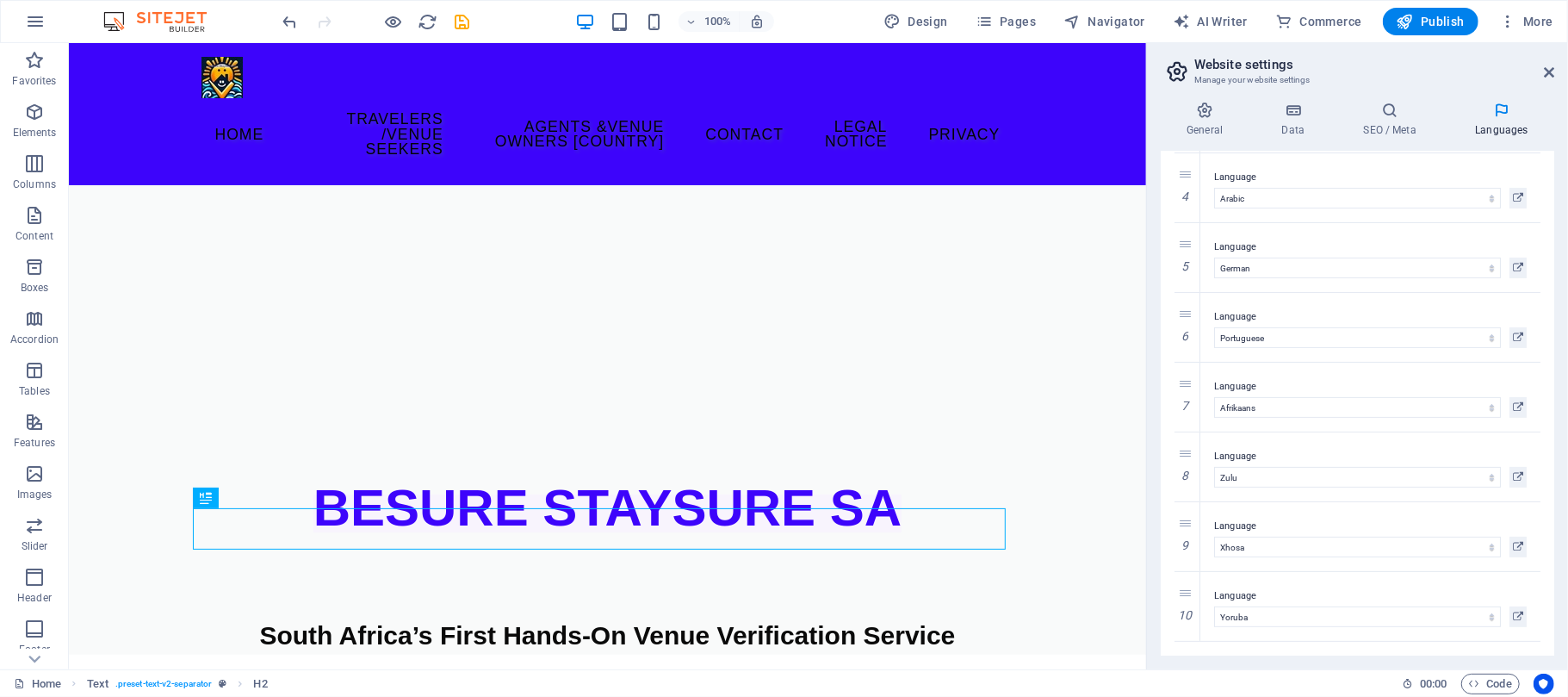 scroll, scrollTop: 252, scrollLeft: 0, axis: vertical 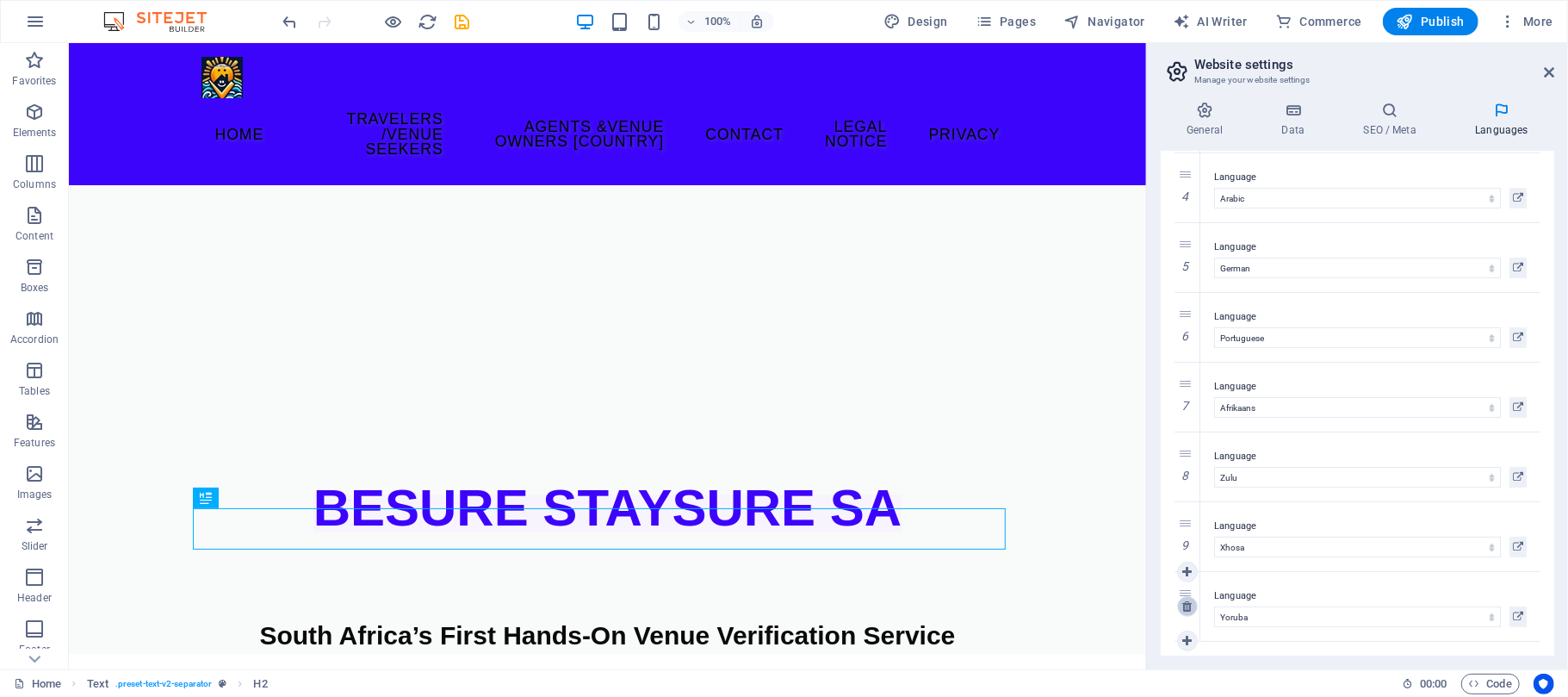 click at bounding box center (1187, 607) 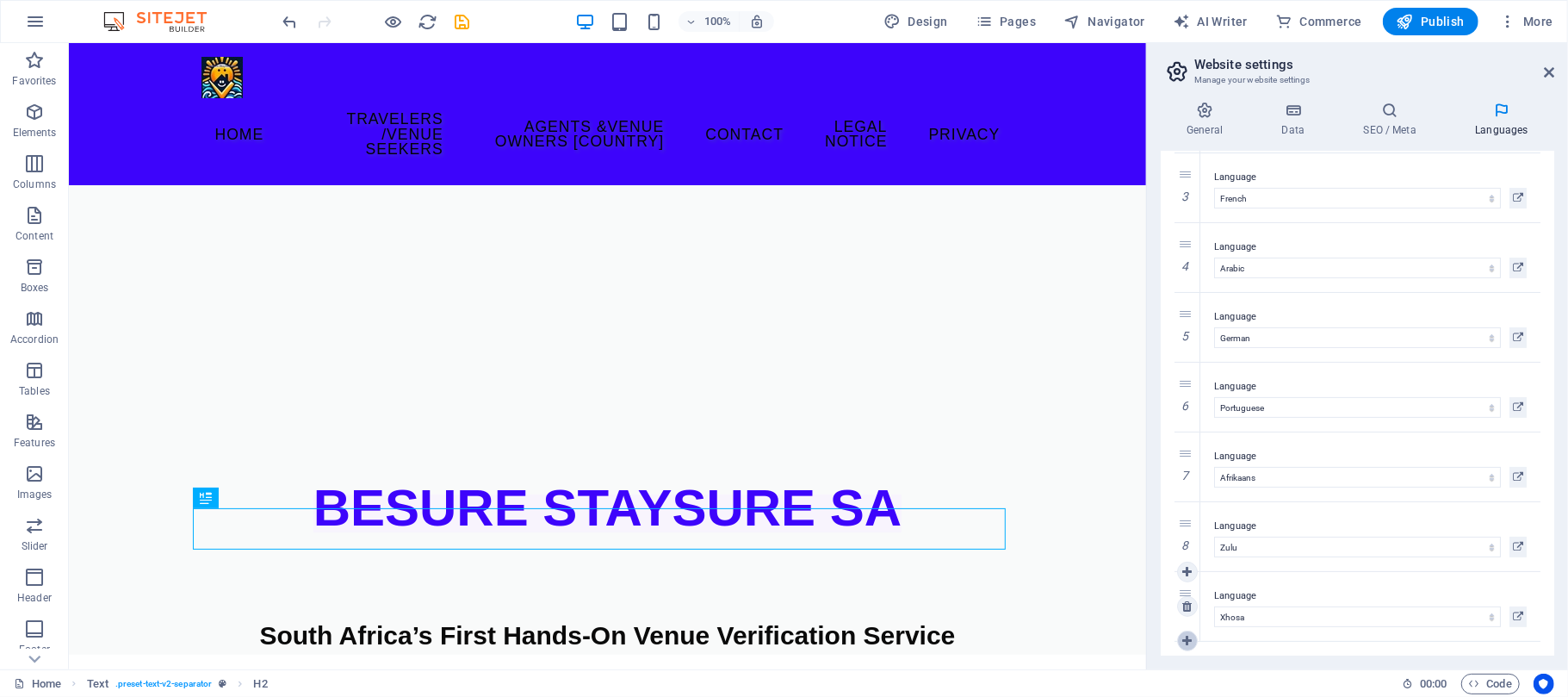 click at bounding box center (1187, 641) 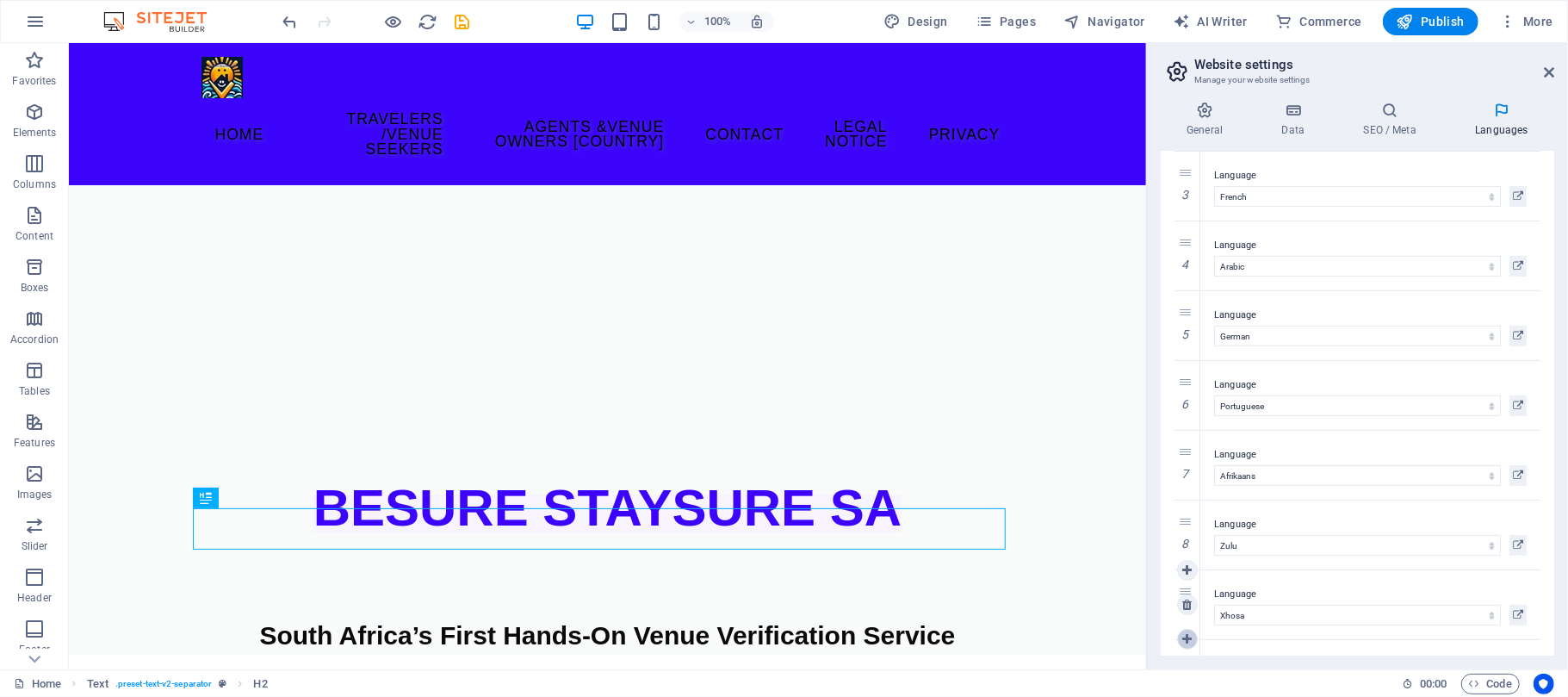 scroll, scrollTop: 252, scrollLeft: 0, axis: vertical 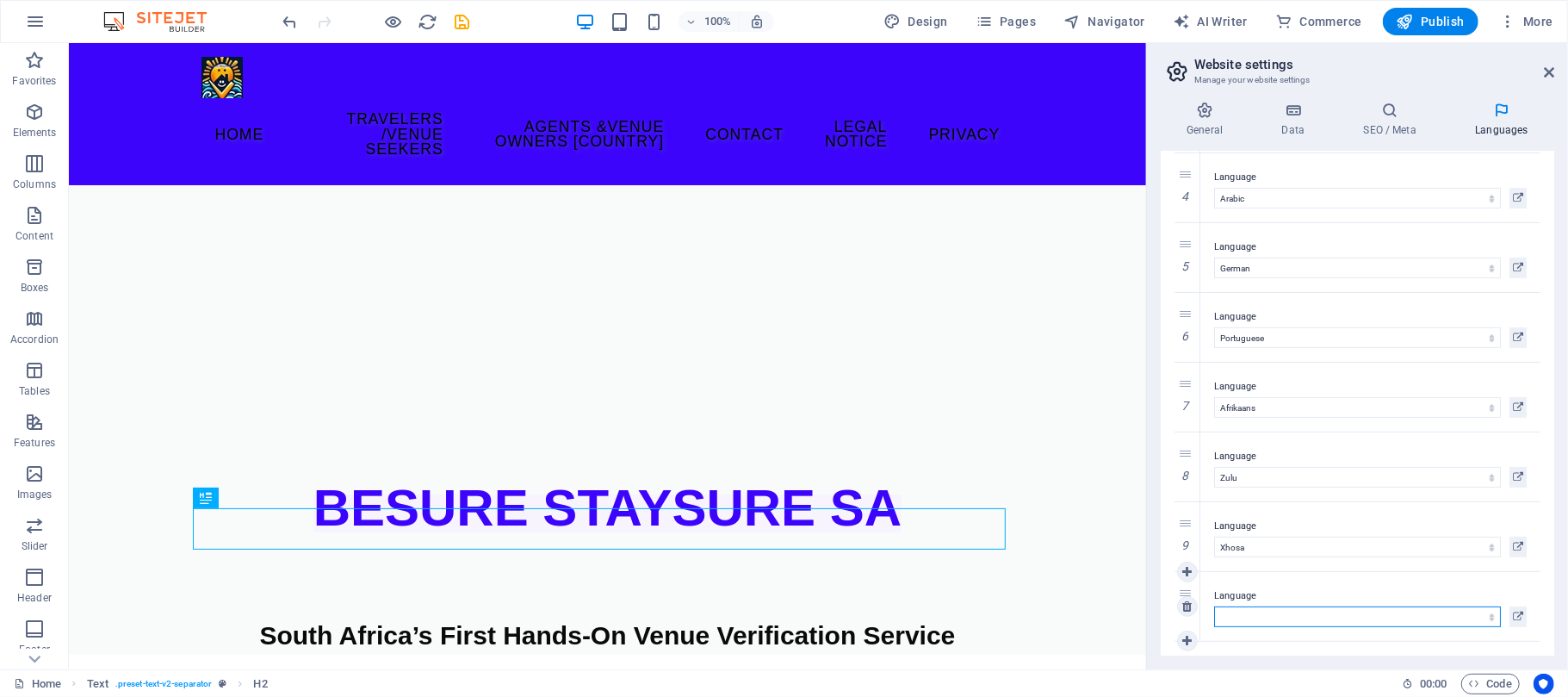click on "Abkhazian Afar Afrikaans Akan Albanian Amharic Arabic Aragonese Armenian Assamese Avaric Avestan Aymara Azerbaijani Bambara Bashkir Basque Belarusian Bengali Bihari languages Bislama Bokmål Bosnian Breton Bulgarian Burmese Catalan Central Khmer Chamorro Chechen Chinese Church Slavic Chuvash Cornish Corsican Cree Croatian Czech Danish Dutch Dzongkha English Esperanto Estonian Ewe Faroese Farsi (Persian) Fijian Finnish French Fulah Gaelic Galician Ganda Georgian German Greek Greenlandic Guaraní Gujarati Haitian Creole Hausa Hebrew Herero Hindi Hiri Motu Hungarian Icelandic Ido Igbo Indonesian Interlingua Interlingue Inuktitut Inupiaq Irish Italian Japanese Javanese Kannada Kanuri Kashmiri Kazakh Kikuyu Kinyarwanda Komi Kongo Korean Kurdish Kwanyama Kyrgyz Lao Latin Latvian Limburgish Lingala Lithuanian Luba-Katanga Luxembourgish Macedonian Malagasy Malay Malayalam Maldivian Maltese Manx Maori Marathi Marshallese Mongolian Nauru Navajo Ndonga Nepali North Ndebele Northern Sami Norwegian Norwegian Nynorsk Nuosu" at bounding box center [1357, 617] 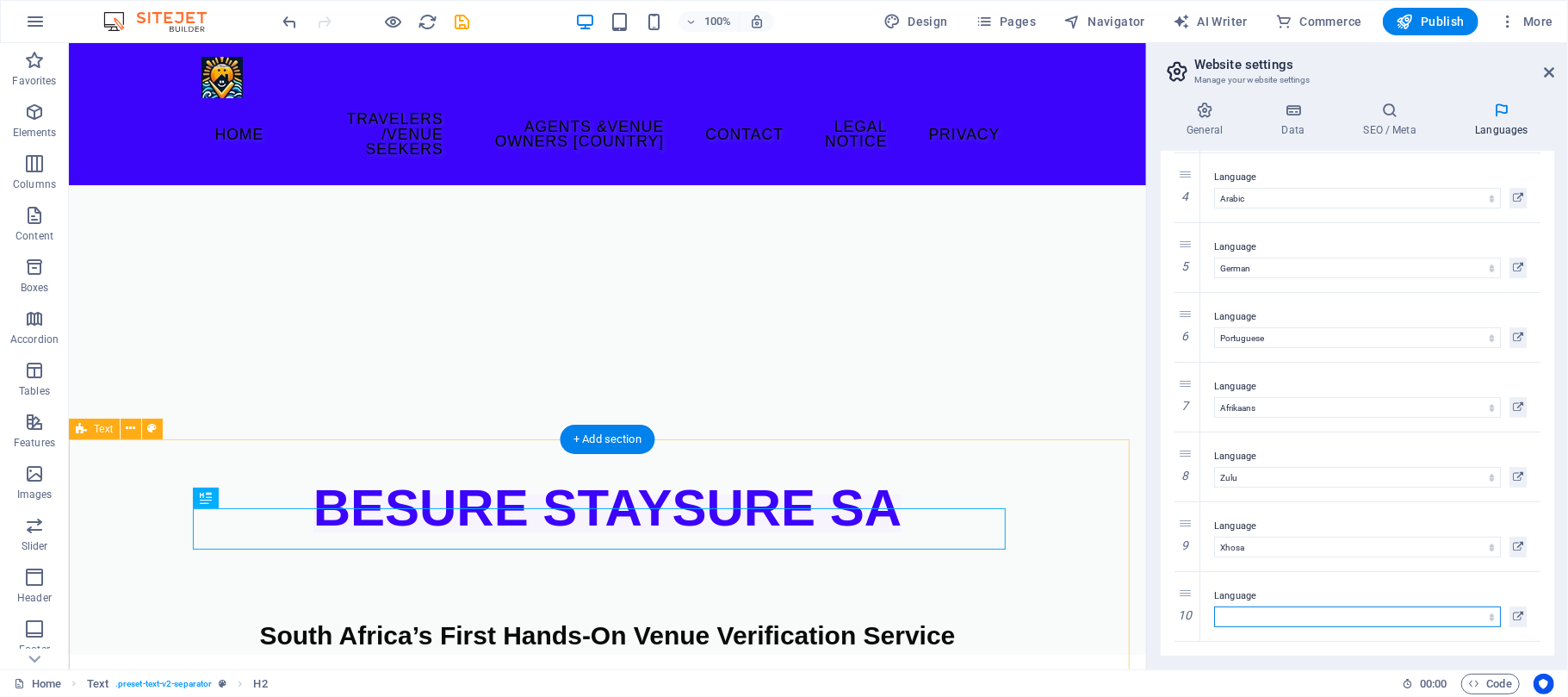 select on "163" 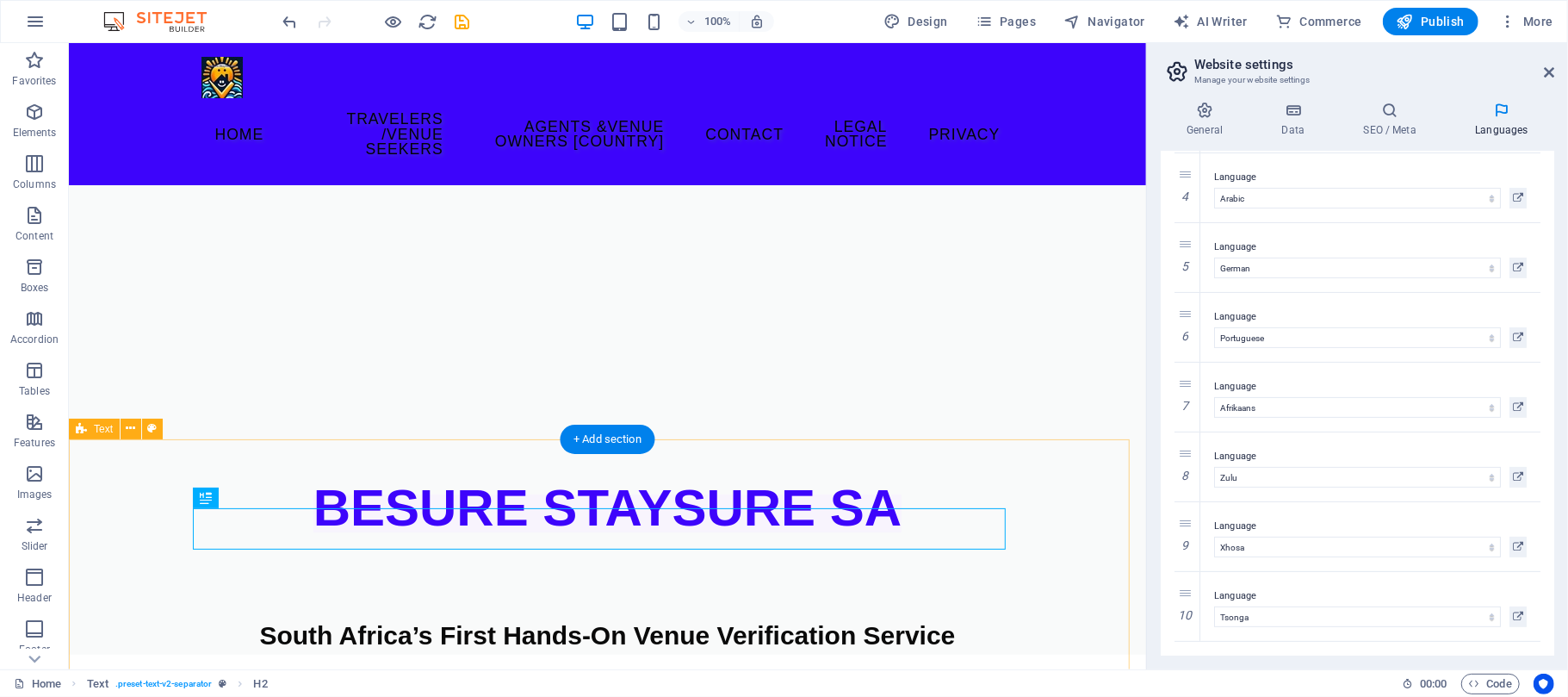 click on "OUR MISSION Building Trust for Hosts, Agents, Travelers & Venue Seekers    No scams. No stolen profiles. Verified by real visits. BeSure-StaySure SA is South Africa’s first trust-driven verification service—offering hands-on venue checks, fraud-proof listings, and peace of mind for everyone in the accommodation chain. BeSure-StaySure SA  does not take deposits ,  handle payments , or  make bookings  on behalf of travelers or hosts. We focus on  verification only —giving you peace of mind that the venue you're seeing is real, safe, and directly linked to its verified manager. We simply confirm the facts.  ✔️ No middlemen  ✔️ No money collection  ✔️ No booking interference Your booking stays in your hands—we just make sure it’s worth trusting." at bounding box center [606, 854] 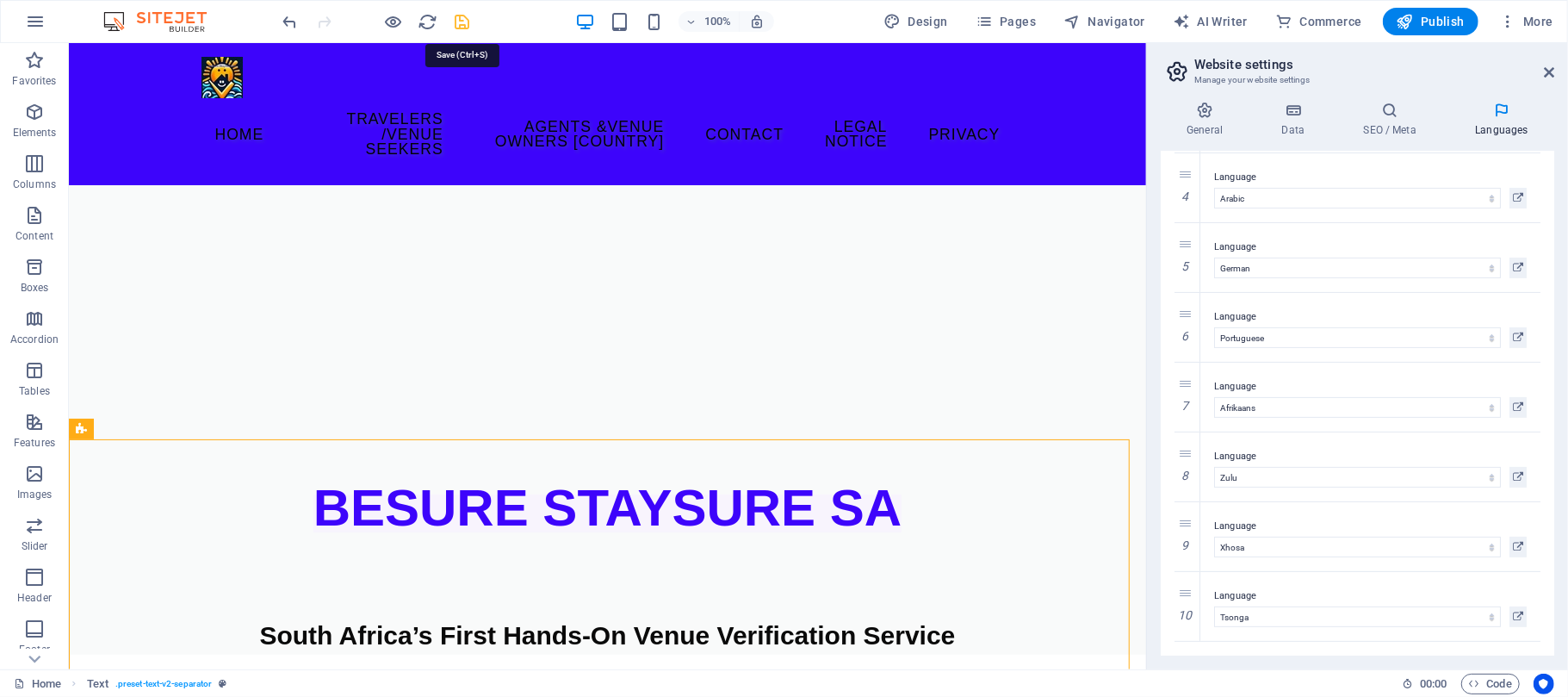 click at bounding box center (462, 22) 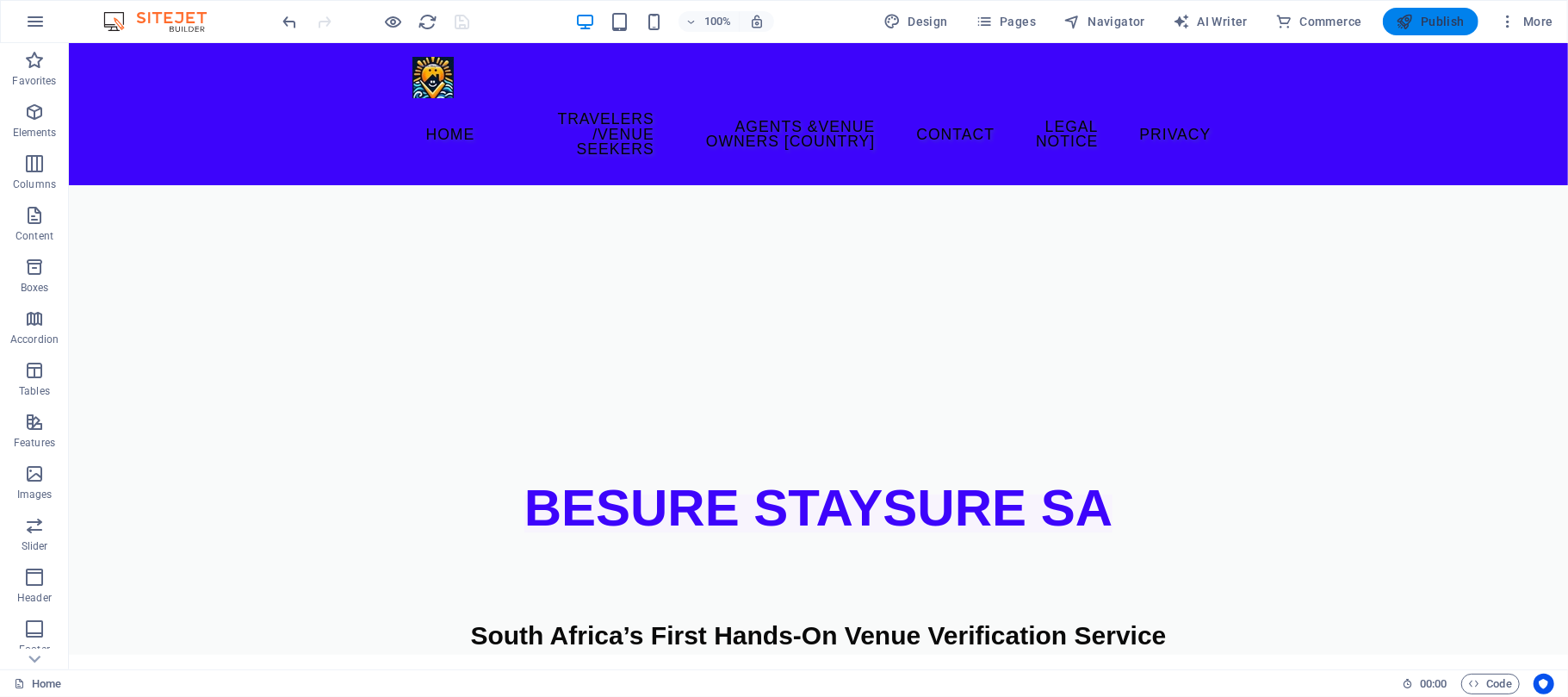 click on "Publish" at bounding box center (1430, 22) 